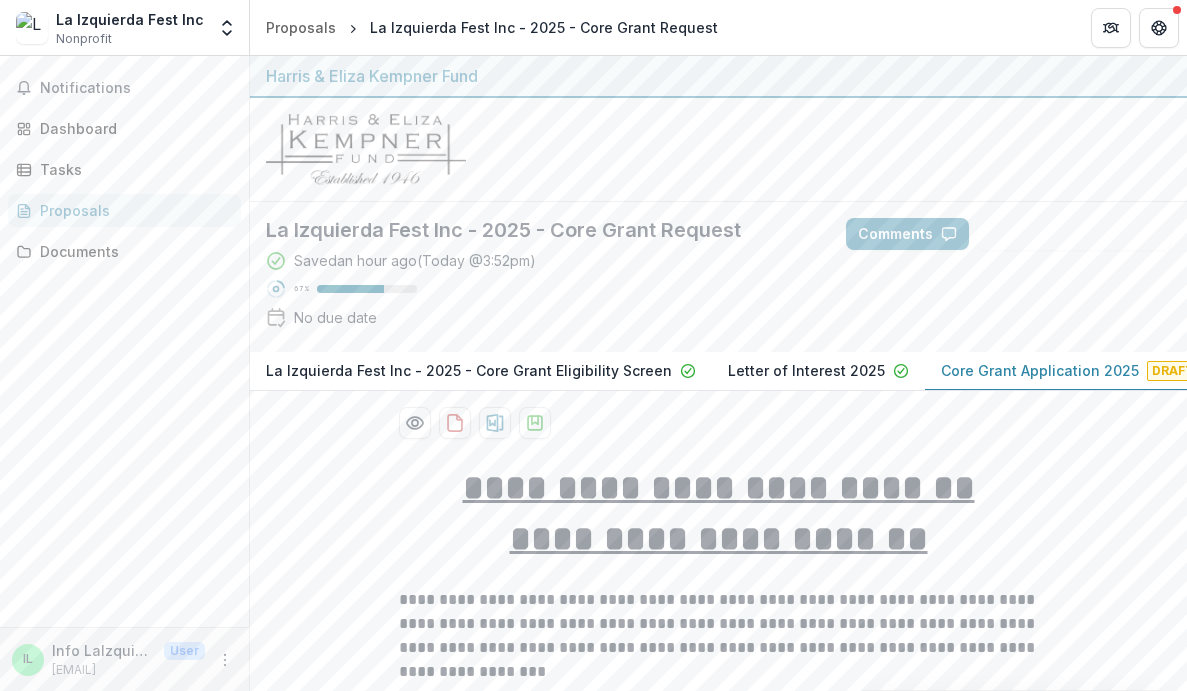 scroll, scrollTop: 0, scrollLeft: 0, axis: both 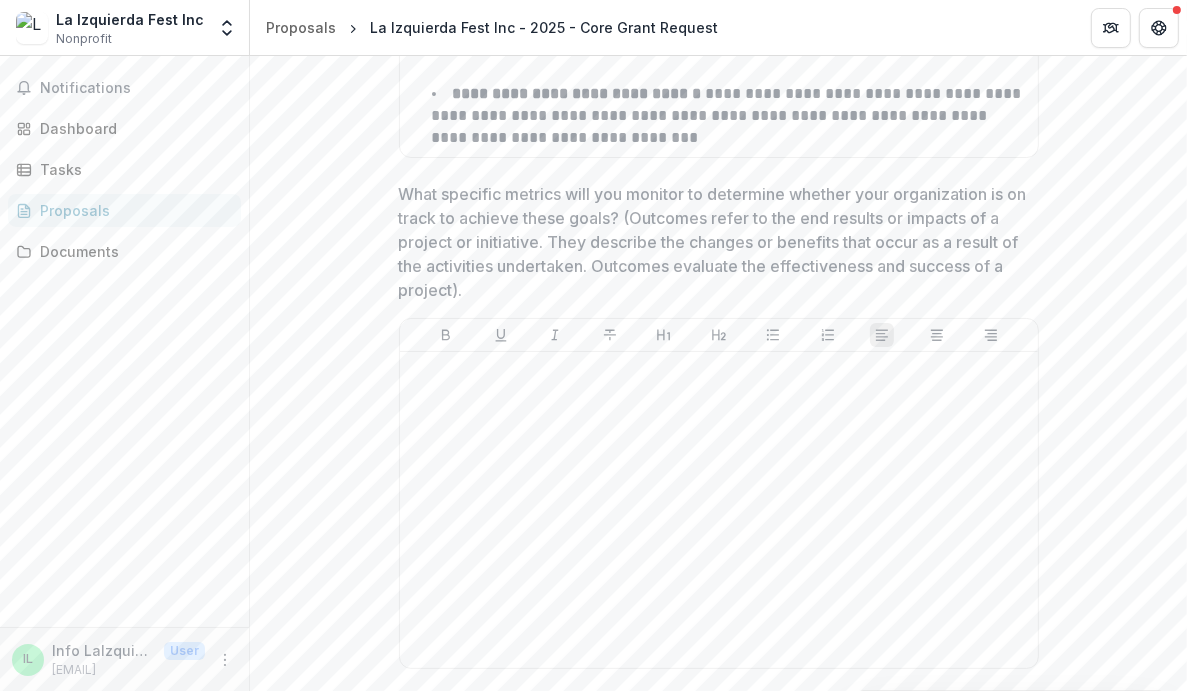 click on "Notifications Dashboard Tasks Proposals Documents" at bounding box center (124, 341) 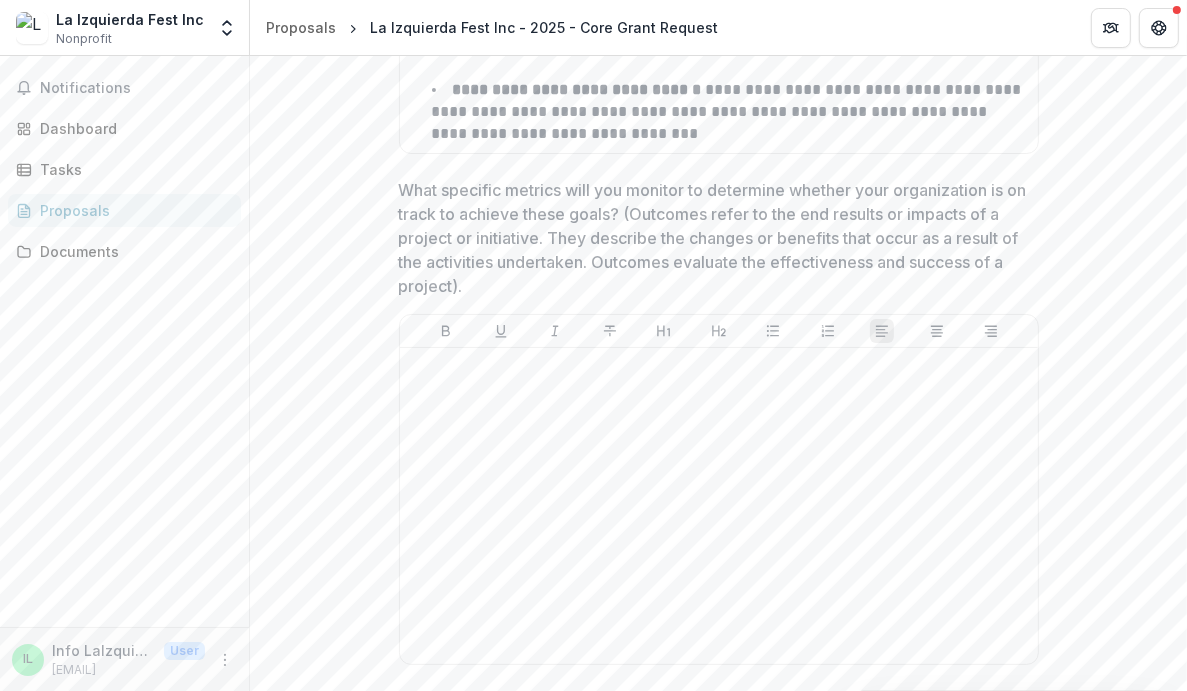 scroll, scrollTop: 7859, scrollLeft: 0, axis: vertical 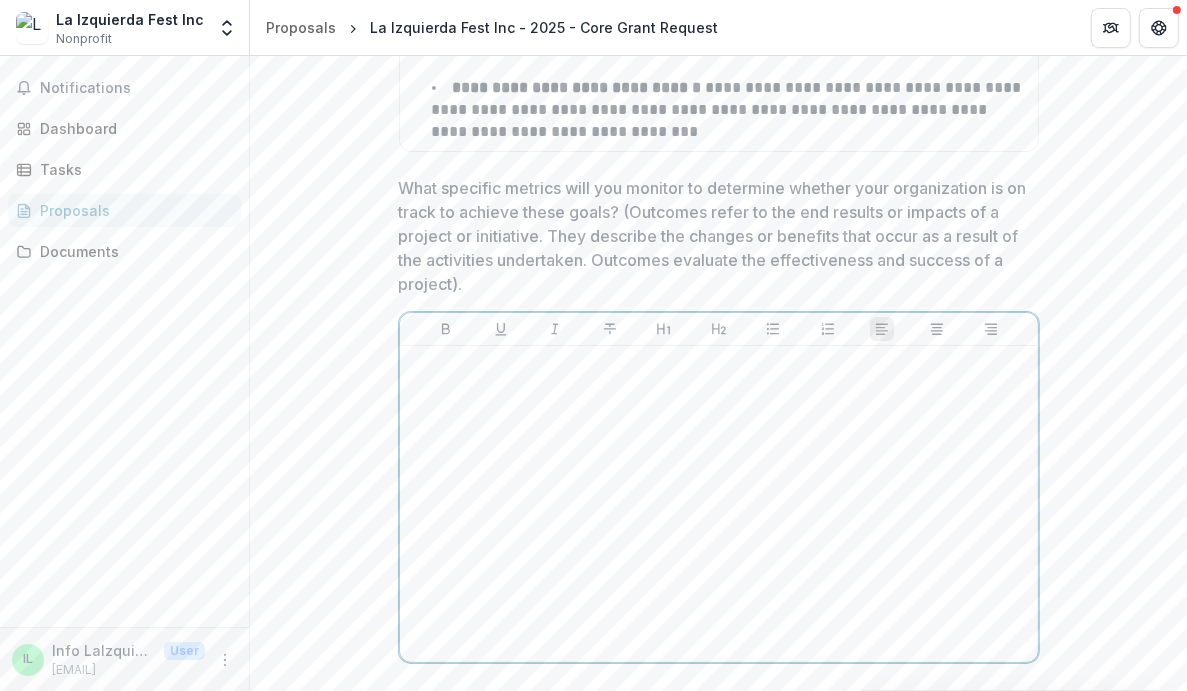 click at bounding box center [719, 504] 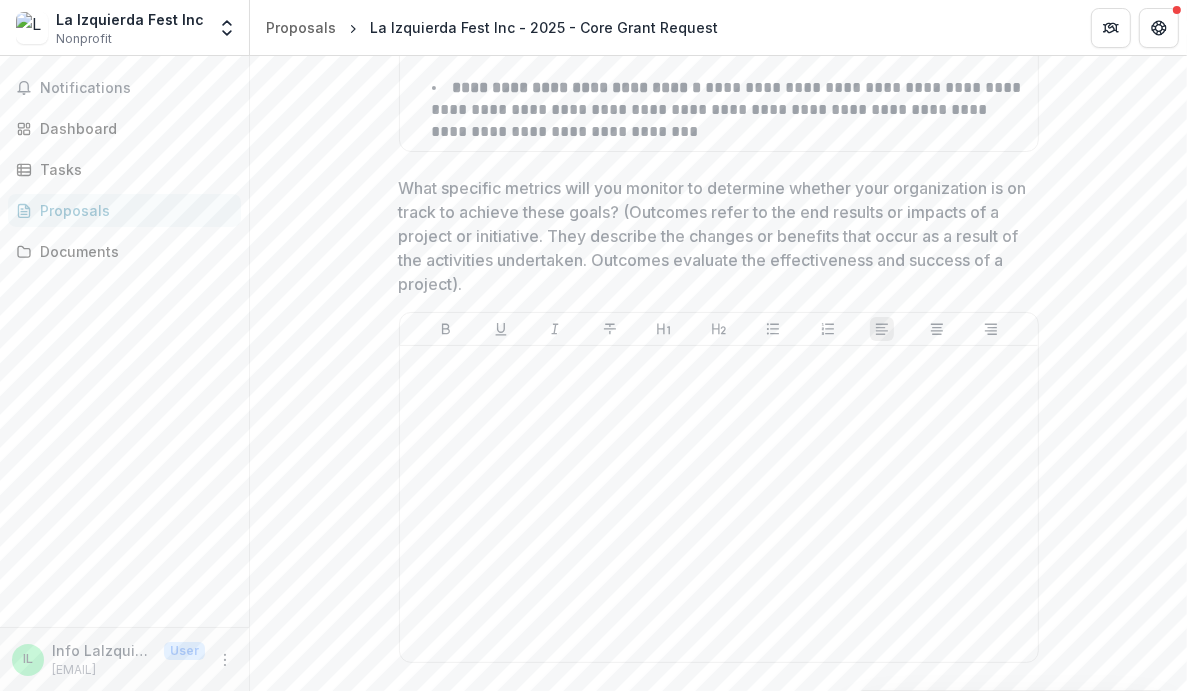 click on "Notifications Dashboard Tasks Proposals Documents" at bounding box center [124, 341] 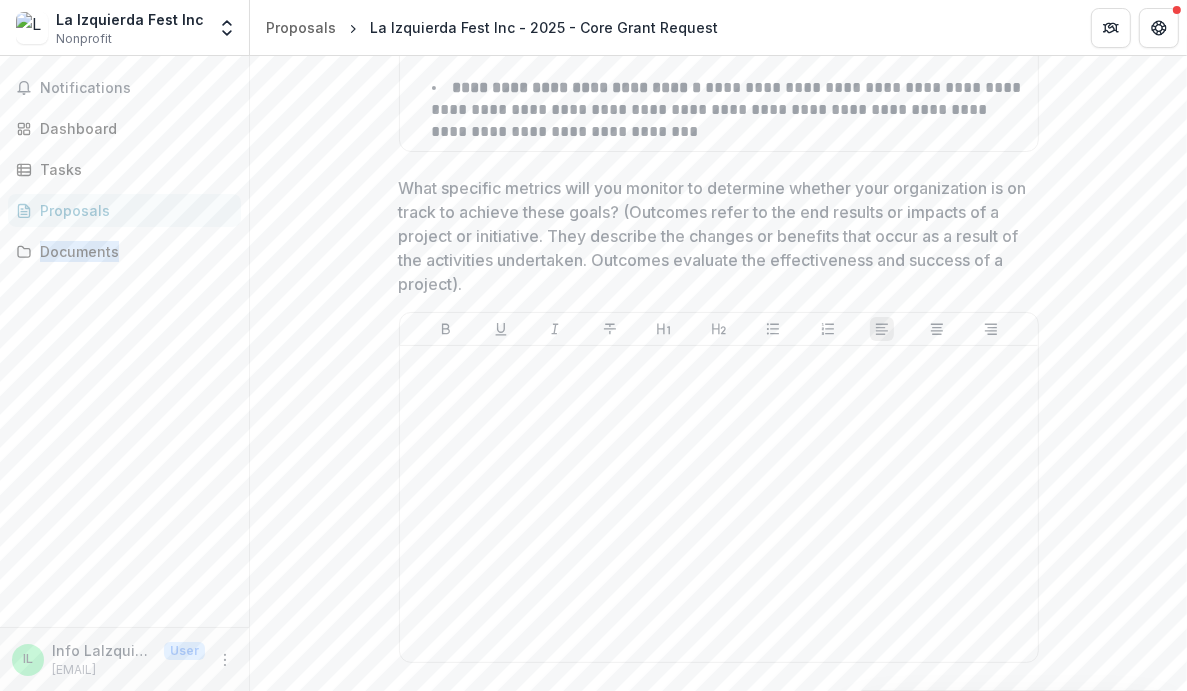 click on "Notifications Dashboard Tasks Proposals Documents" at bounding box center [124, 341] 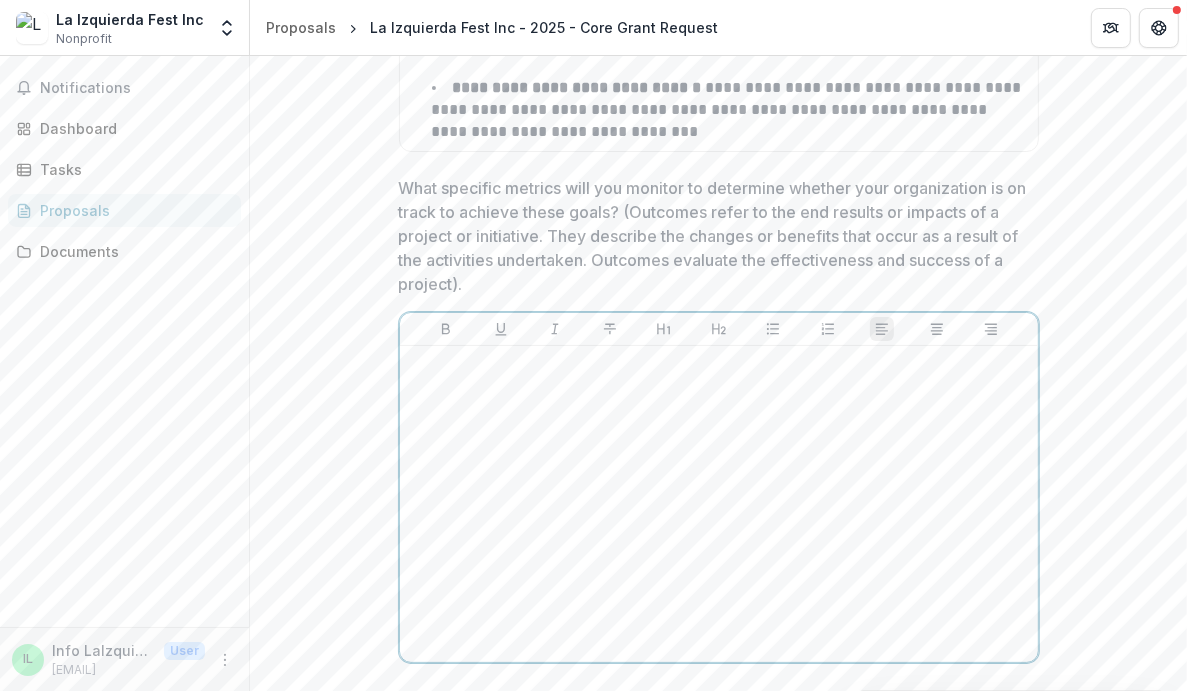 click at bounding box center (719, 504) 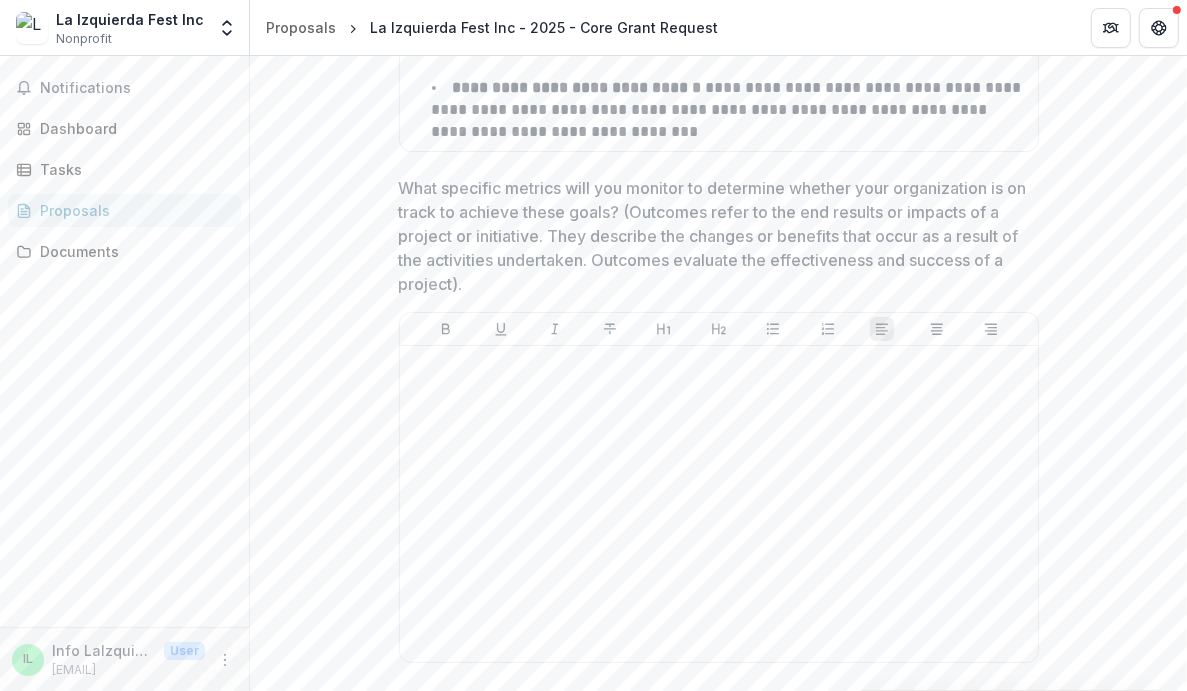 click on "Notifications Dashboard Tasks Proposals Documents" at bounding box center [124, 341] 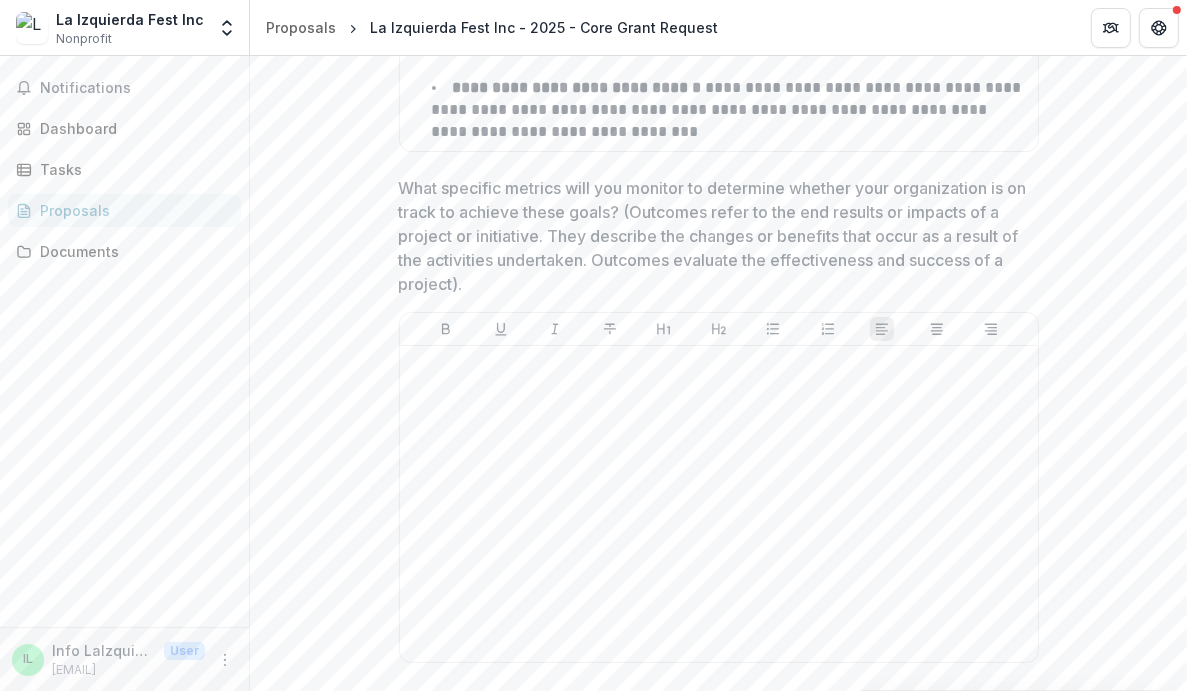 click on "Notifications Dashboard Tasks Proposals Documents" at bounding box center (124, 341) 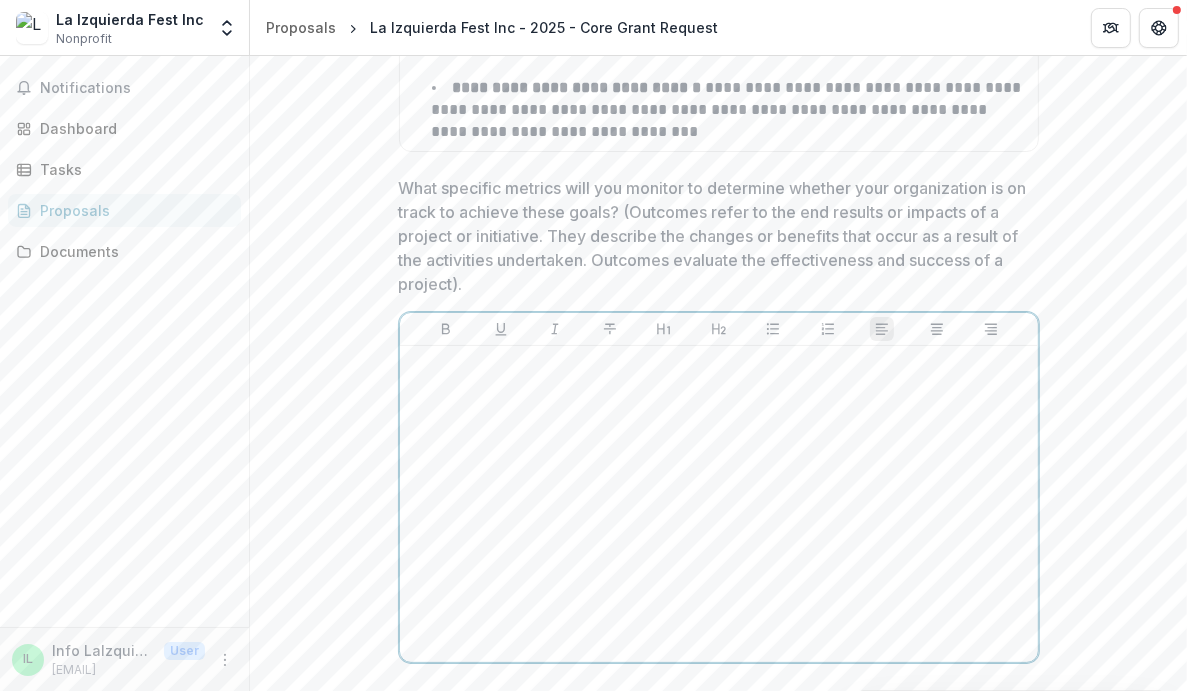 click at bounding box center (719, 504) 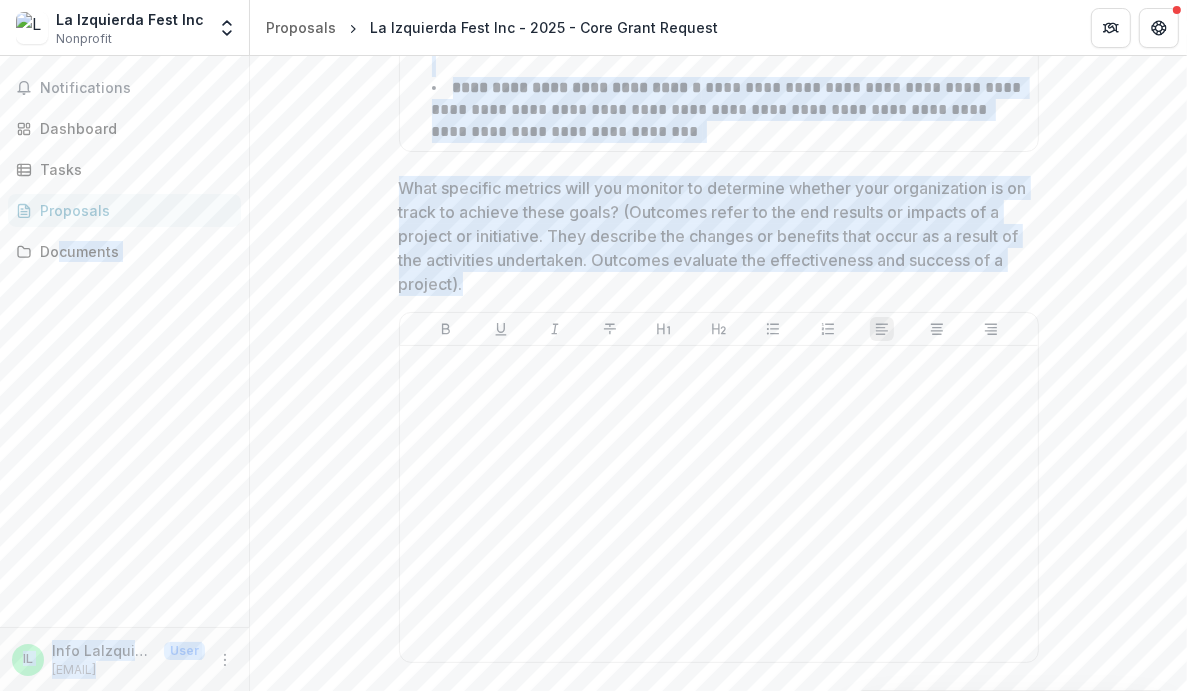 drag, startPoint x: 55, startPoint y: 479, endPoint x: 528, endPoint y: 401, distance: 479.38815 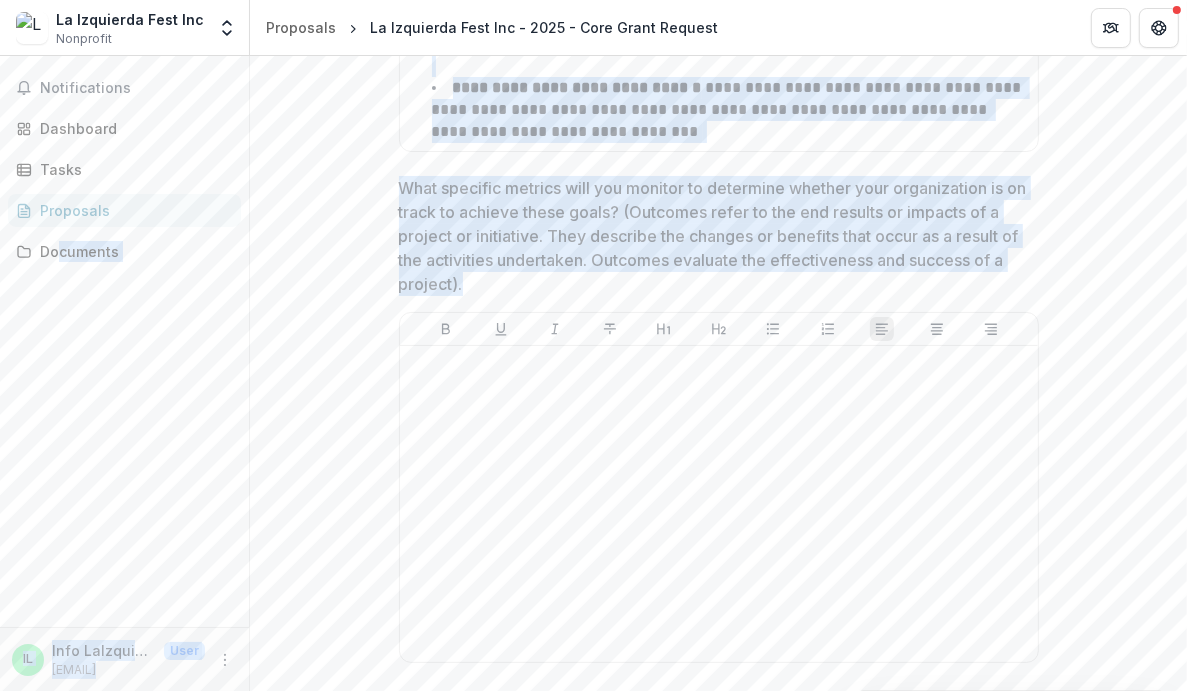 click on "**********" at bounding box center (718, -2184) 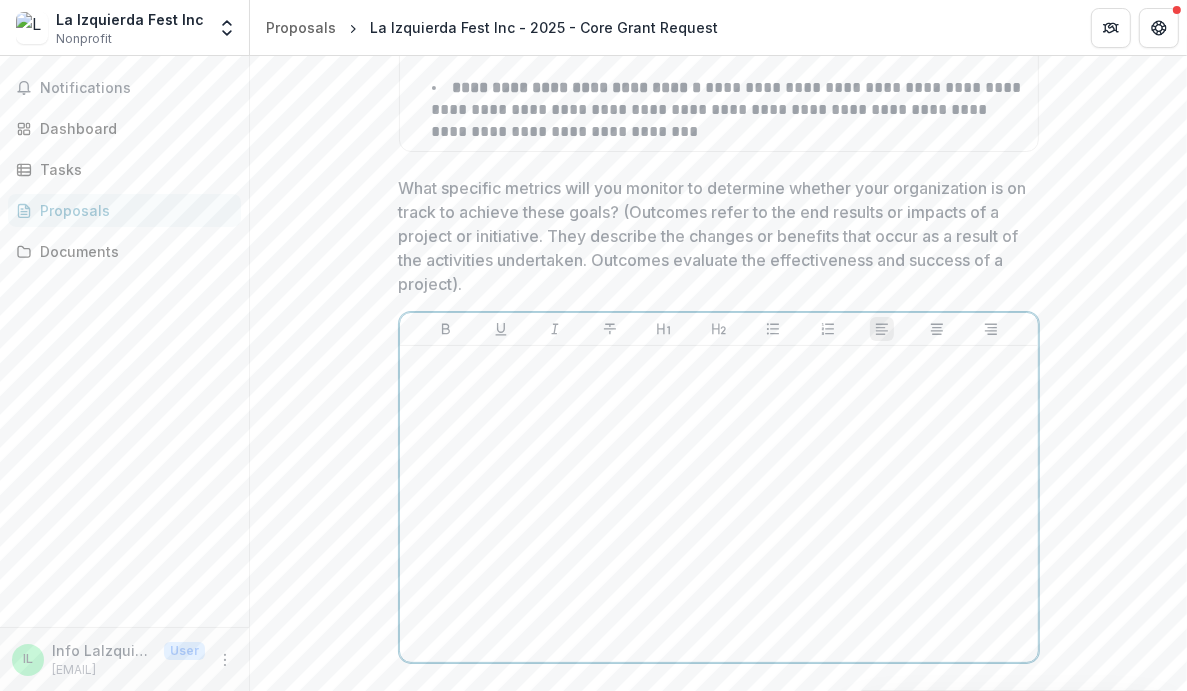 click at bounding box center [719, 504] 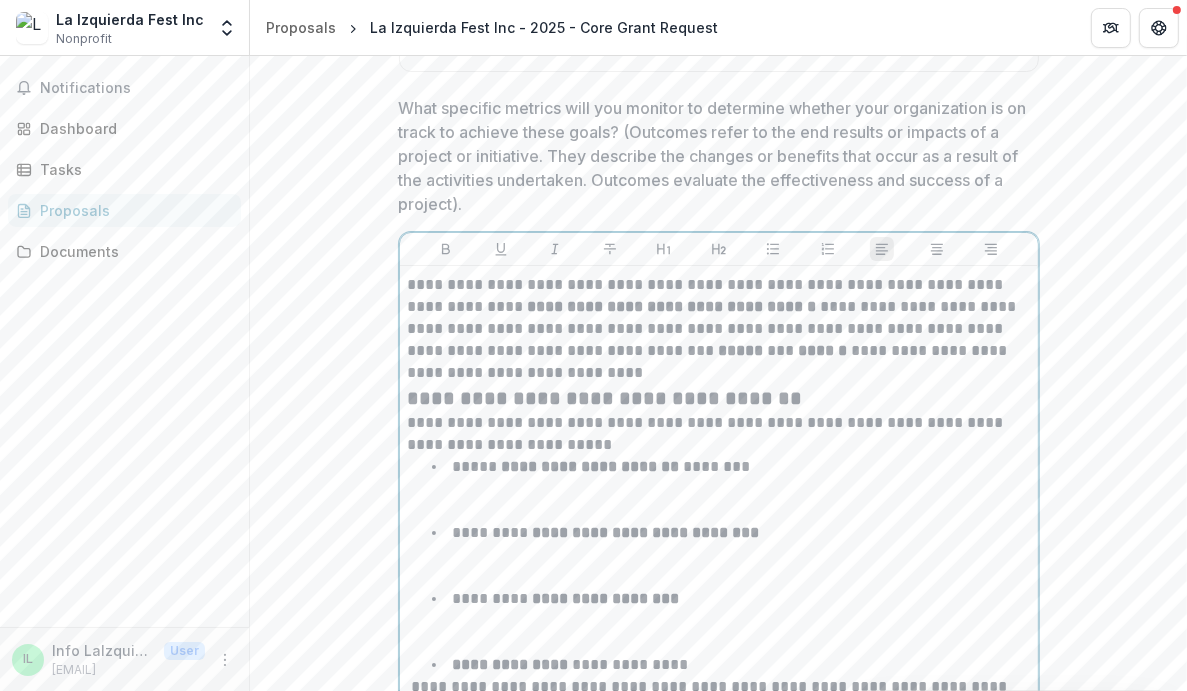 scroll, scrollTop: 7942, scrollLeft: 0, axis: vertical 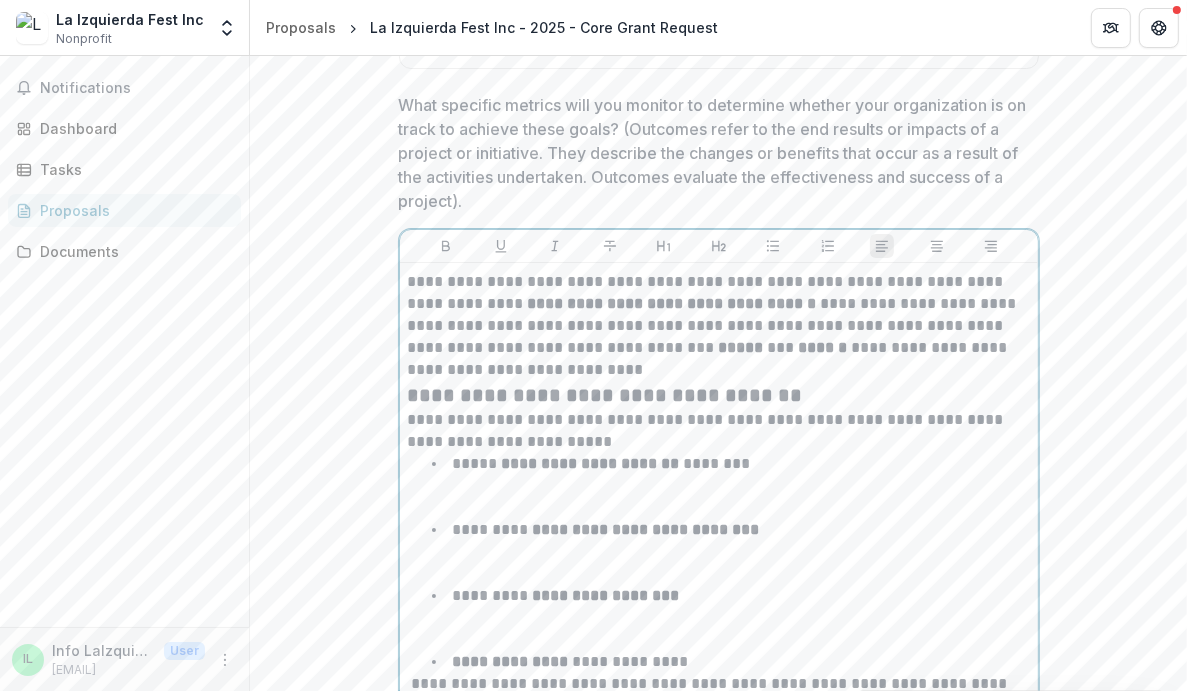 click on "**********" at bounding box center (719, 326) 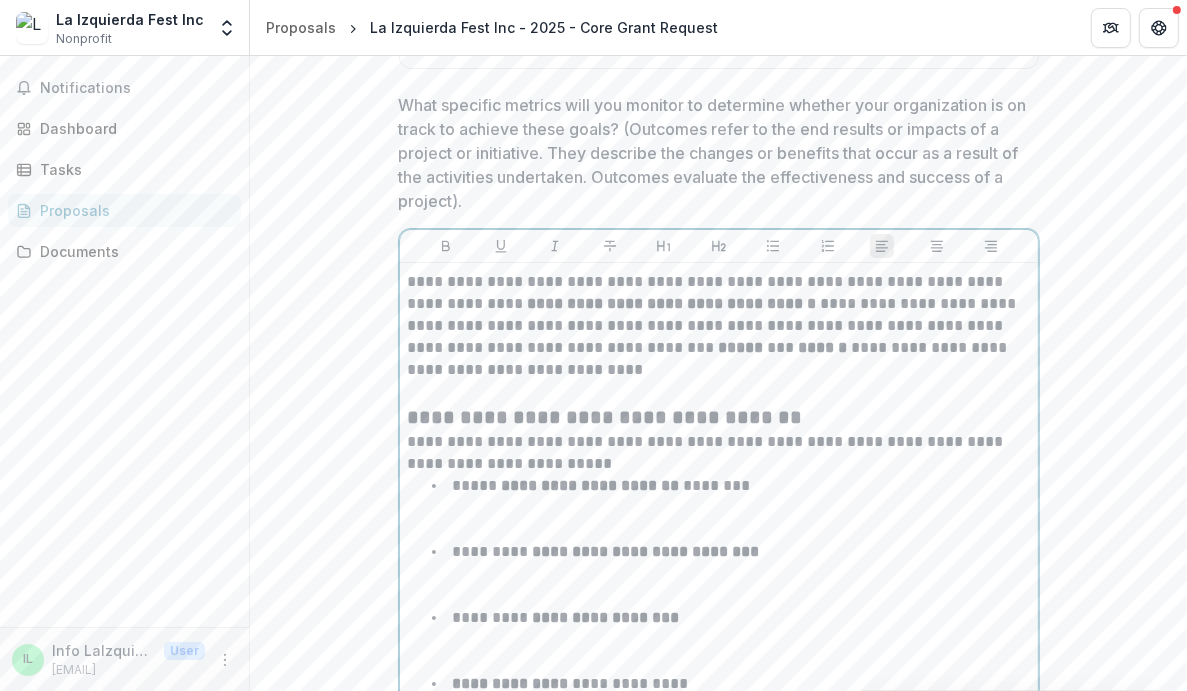 click on "**********" at bounding box center [731, 508] 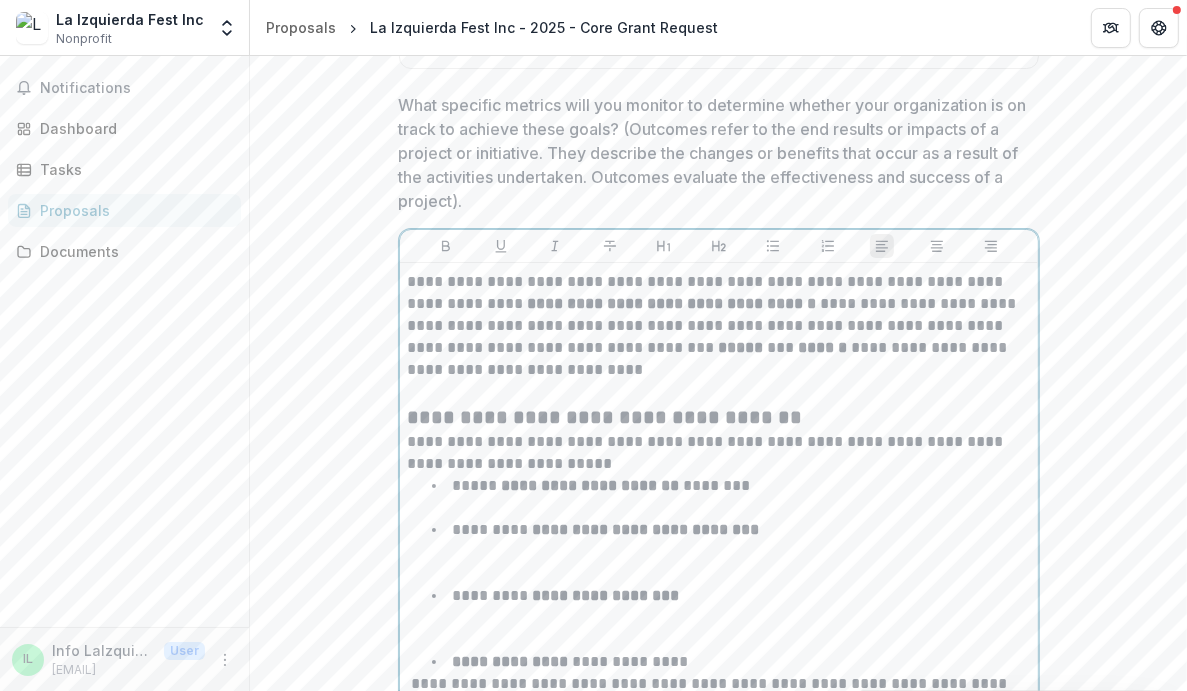 click on "**********" at bounding box center (731, 497) 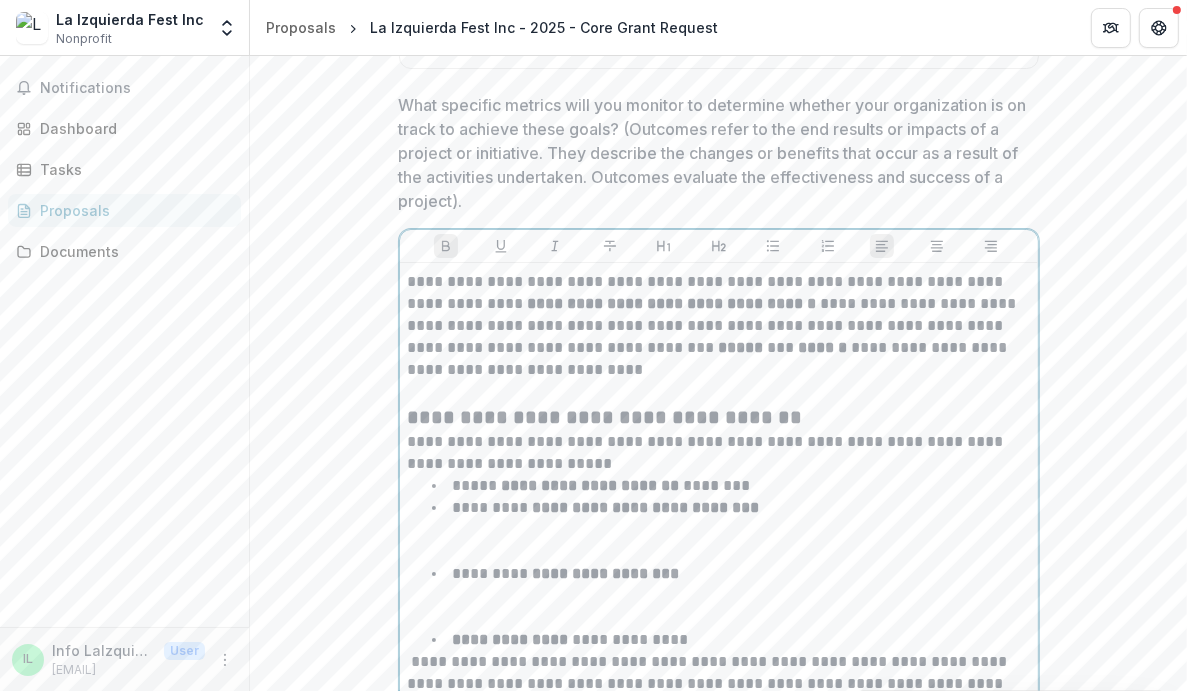 click on "**********" at bounding box center [731, 530] 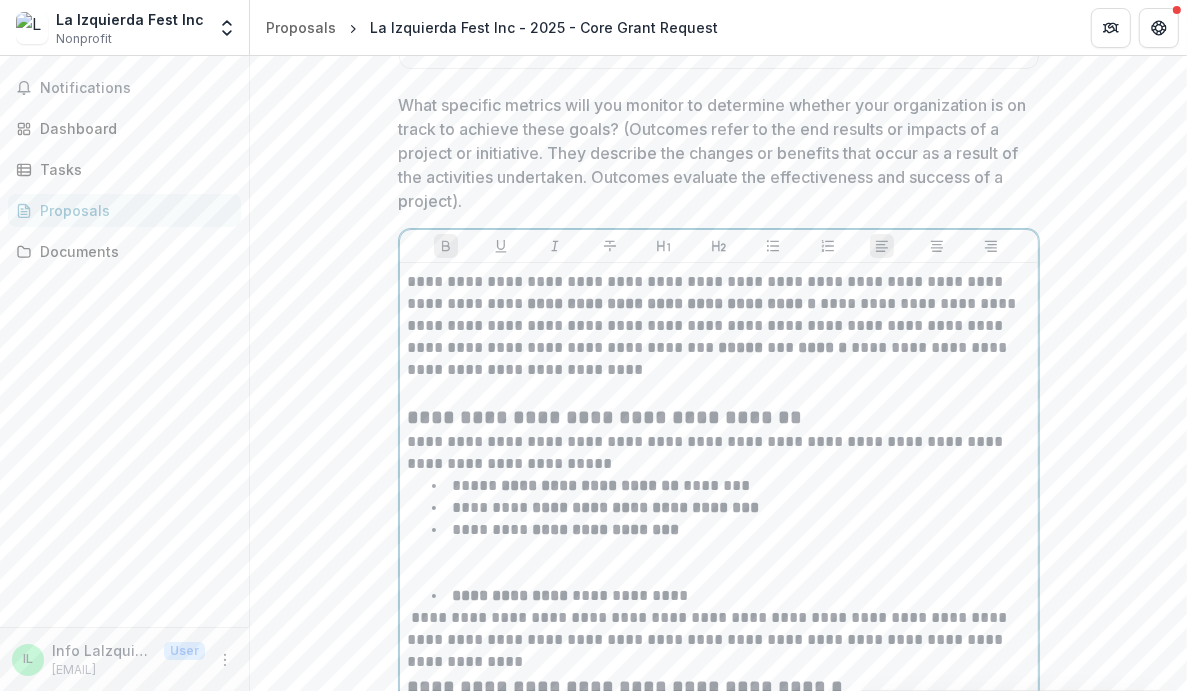 click on "**********" at bounding box center [731, 552] 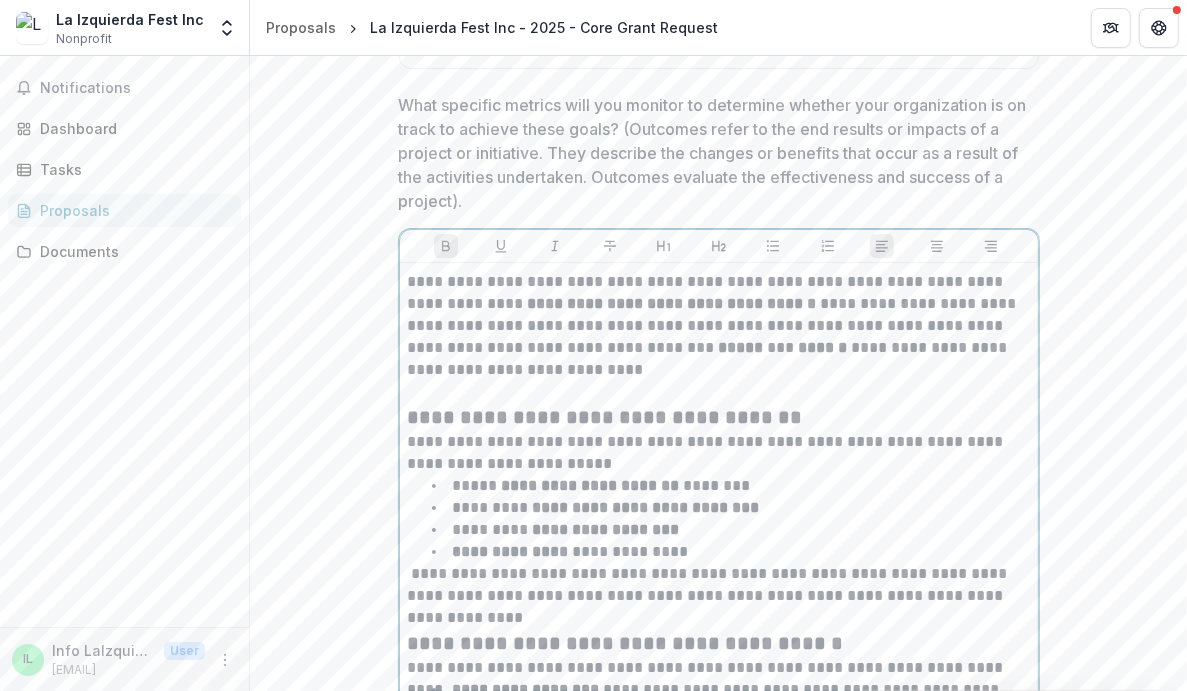 click on "**********" at bounding box center (606, 529) 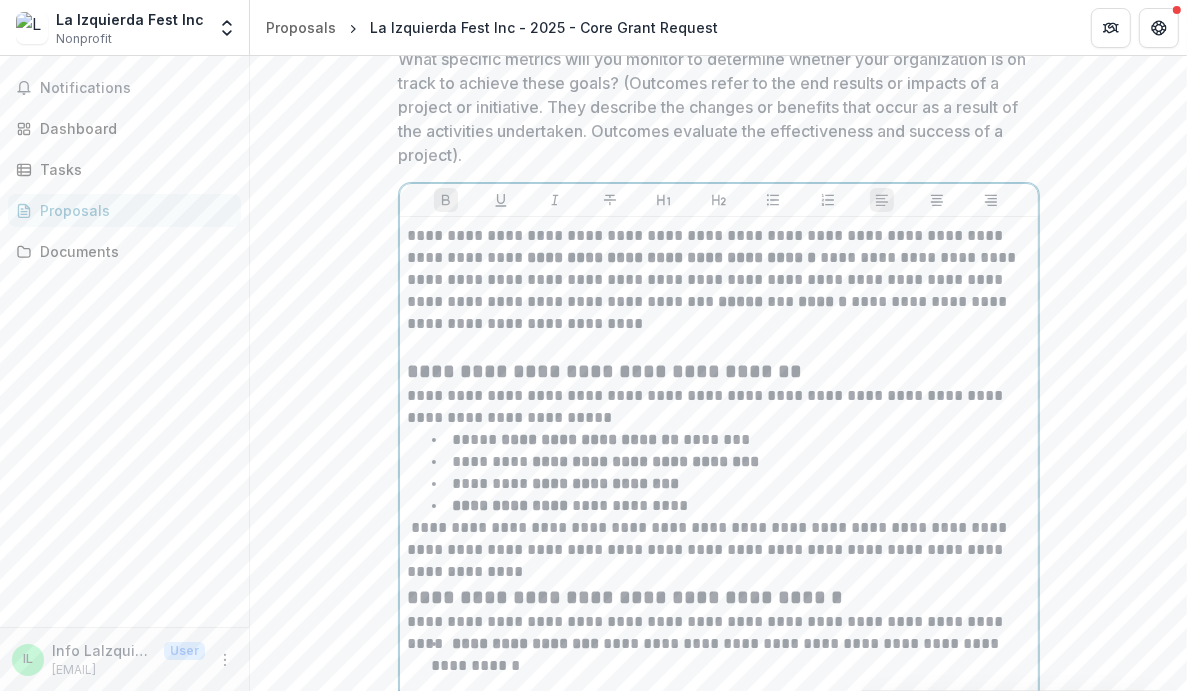 scroll, scrollTop: 7989, scrollLeft: 0, axis: vertical 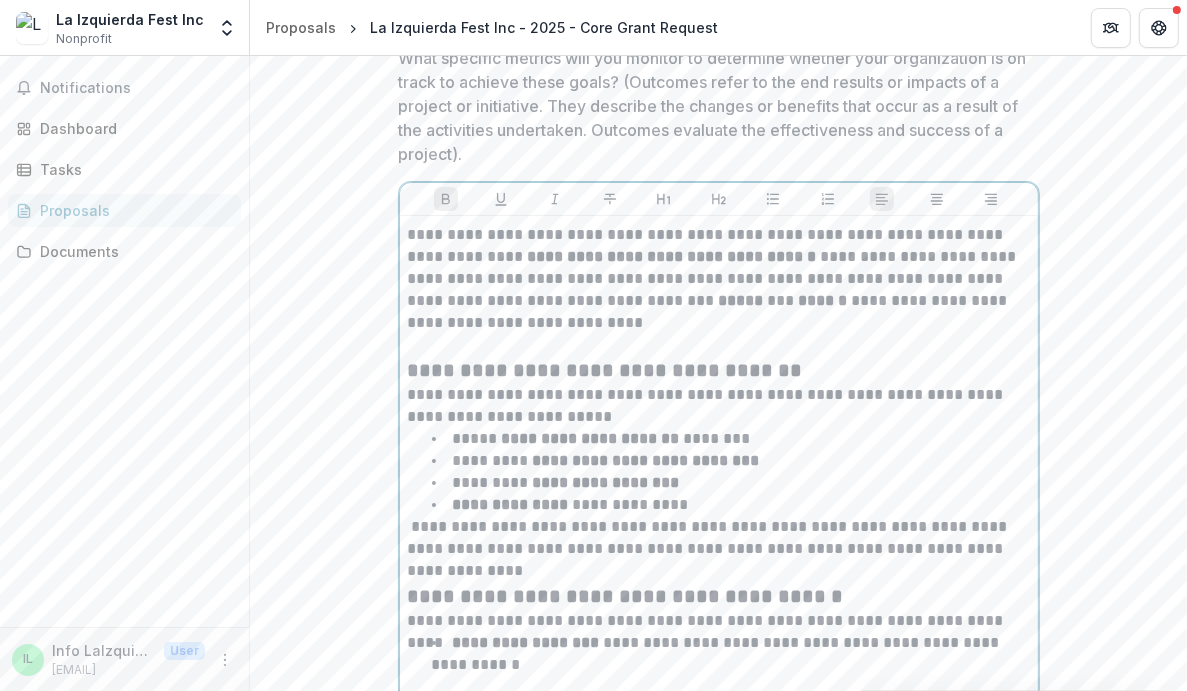 click on "**********" at bounding box center (731, 483) 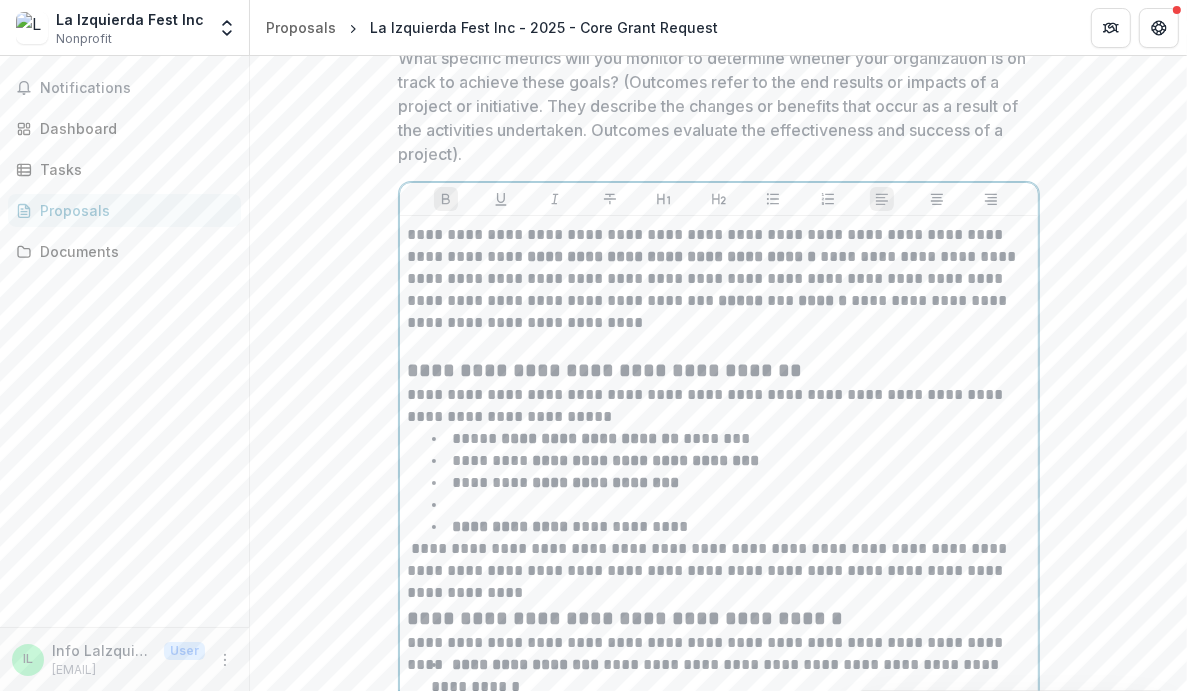 type 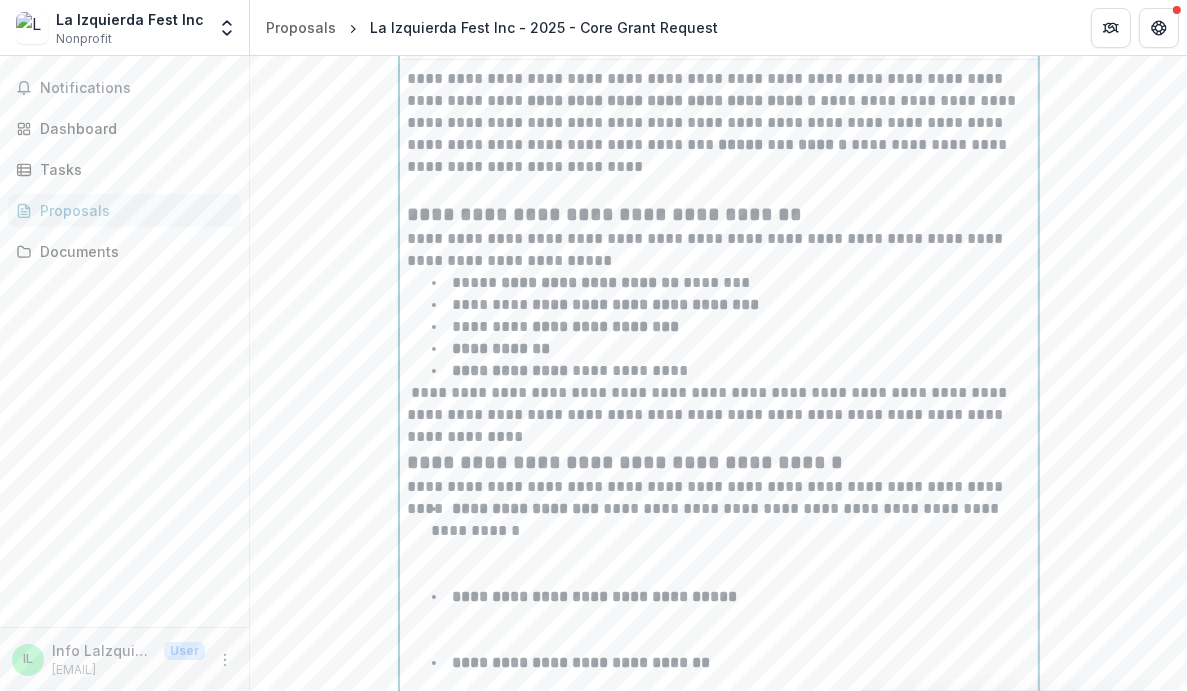 scroll, scrollTop: 8140, scrollLeft: 0, axis: vertical 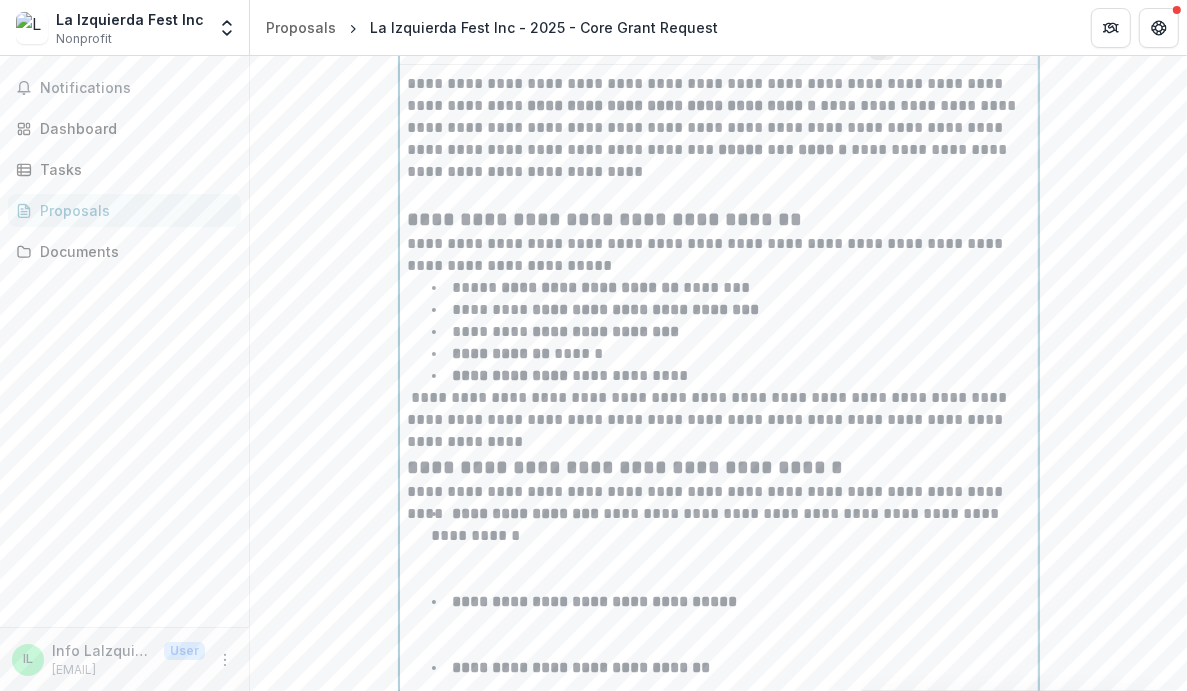 click on "**********" at bounding box center (719, 255) 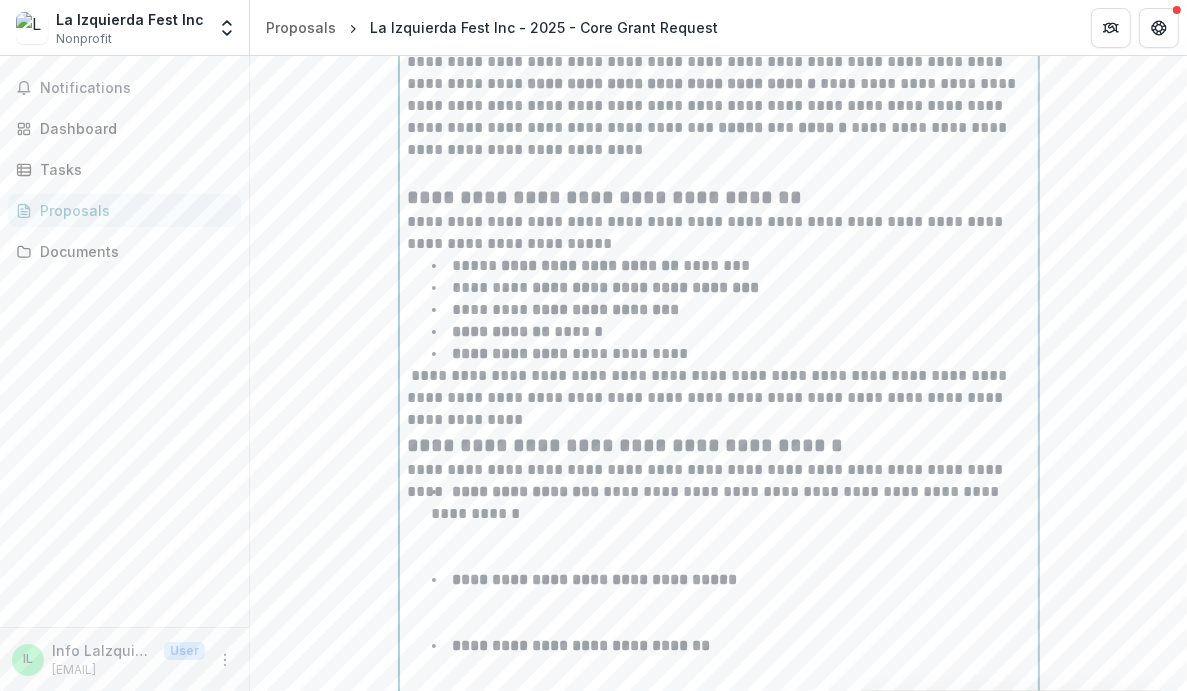 scroll, scrollTop: 8163, scrollLeft: 0, axis: vertical 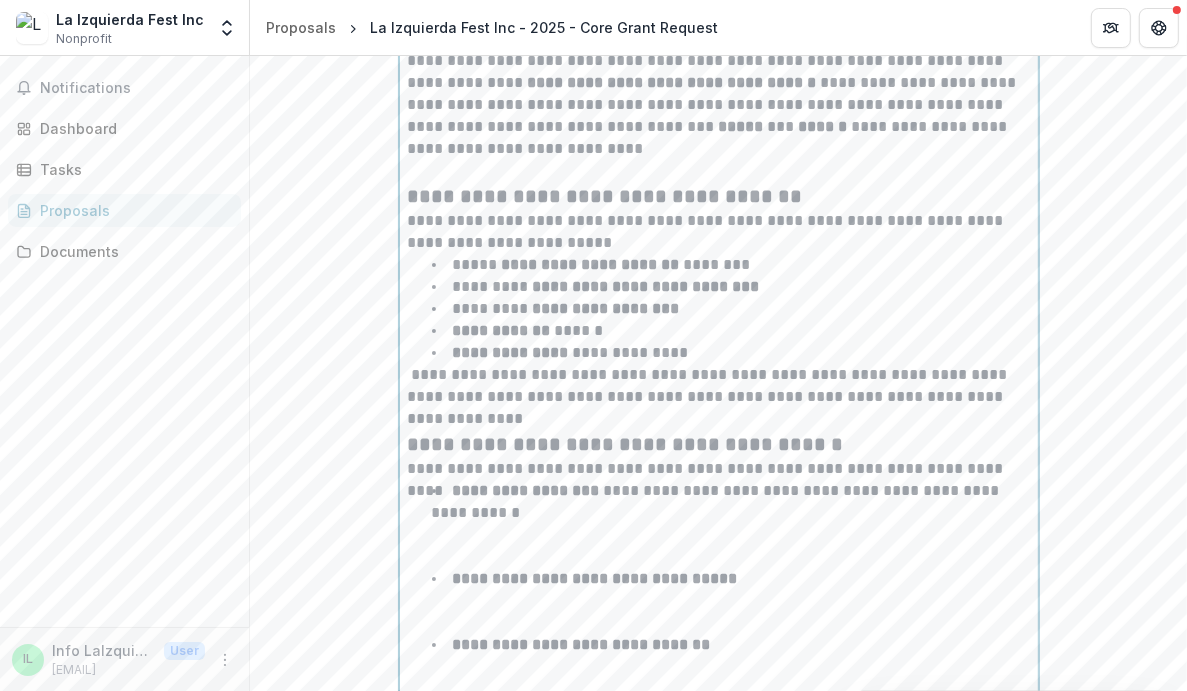 click on "**********" at bounding box center (719, 397) 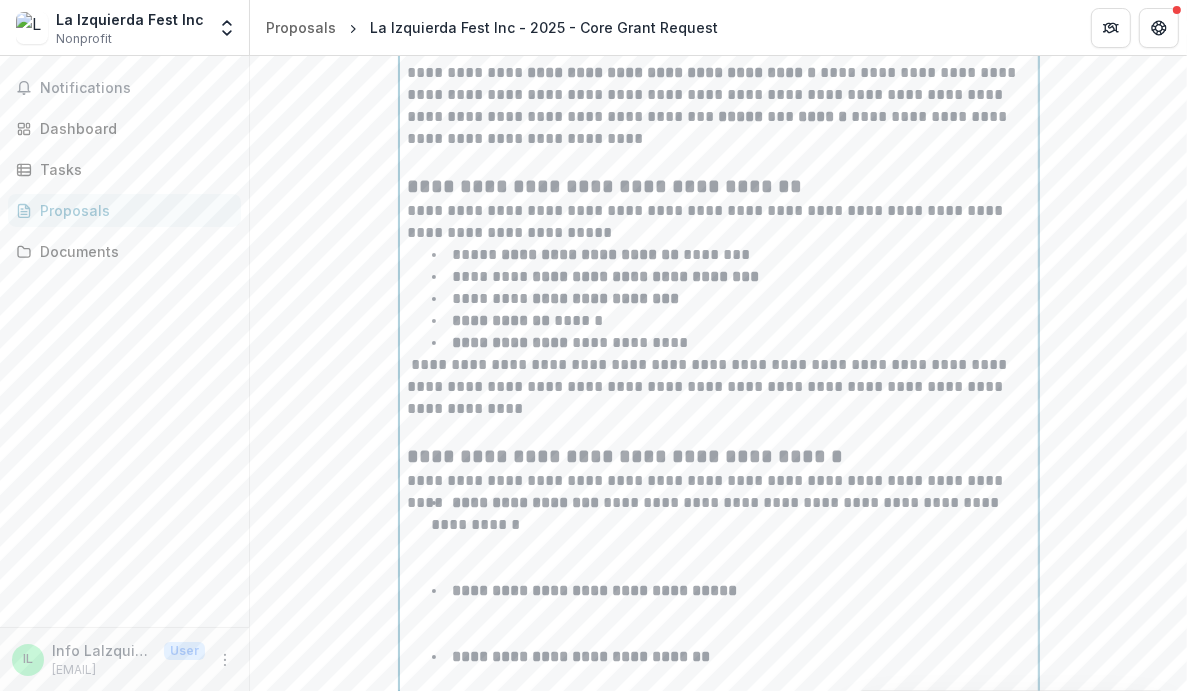 scroll, scrollTop: 8191, scrollLeft: 0, axis: vertical 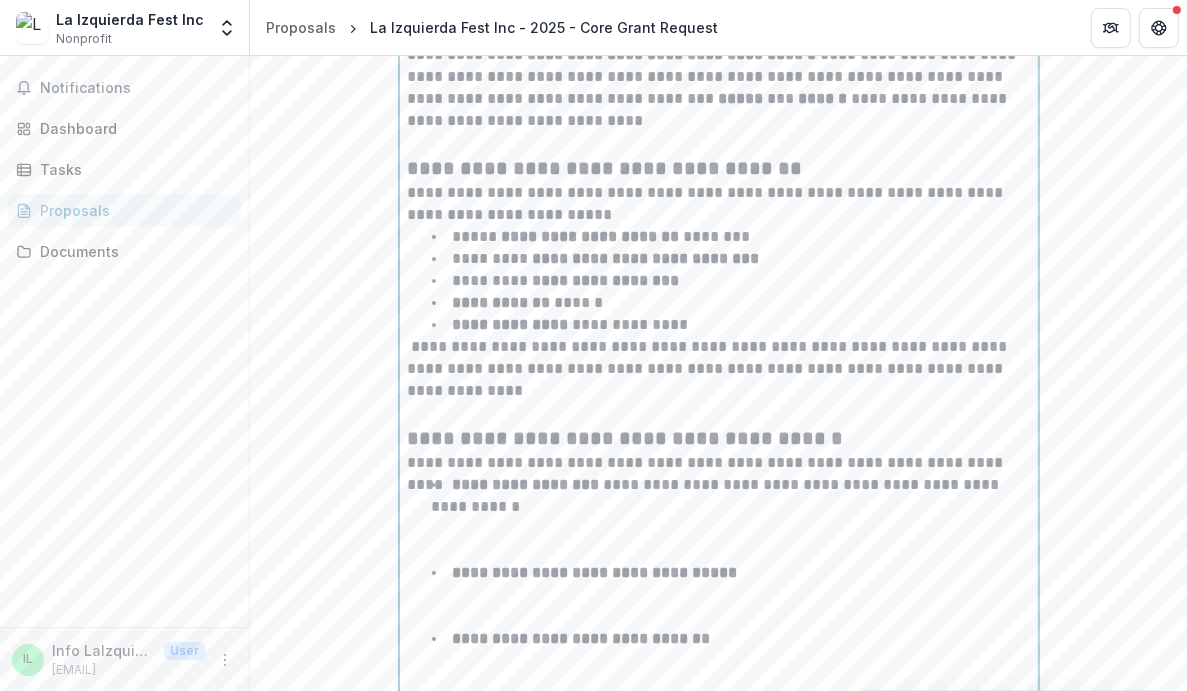 click on "**********" at bounding box center [731, 518] 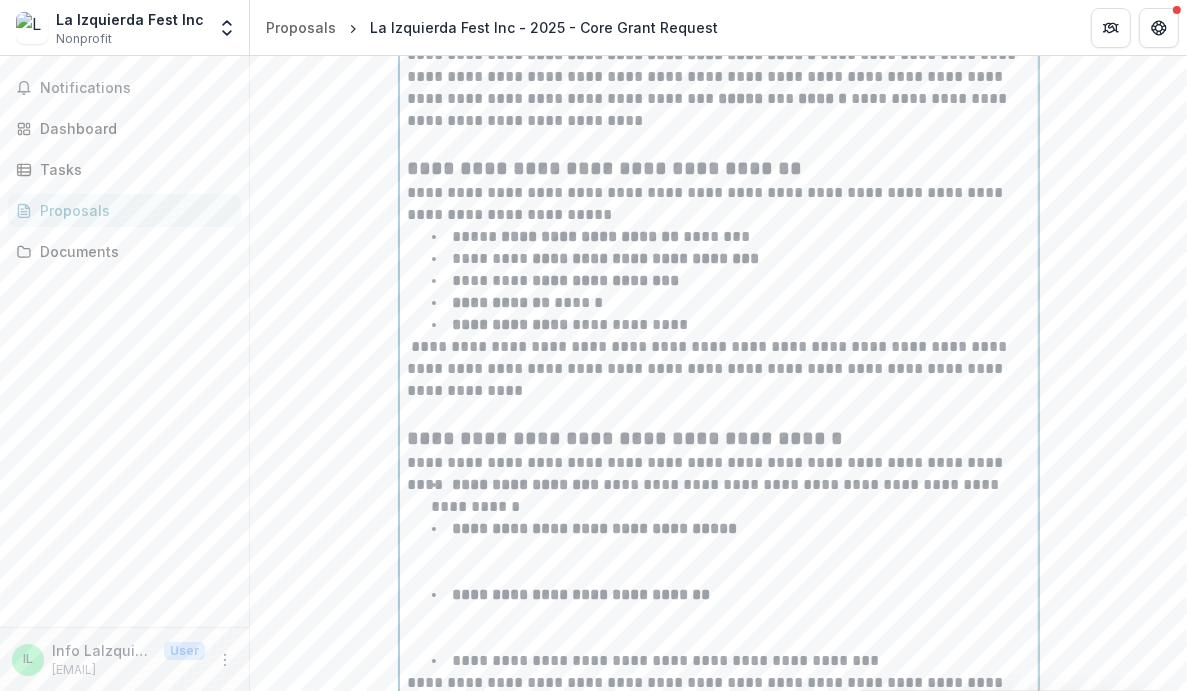 click on "**********" at bounding box center [731, 551] 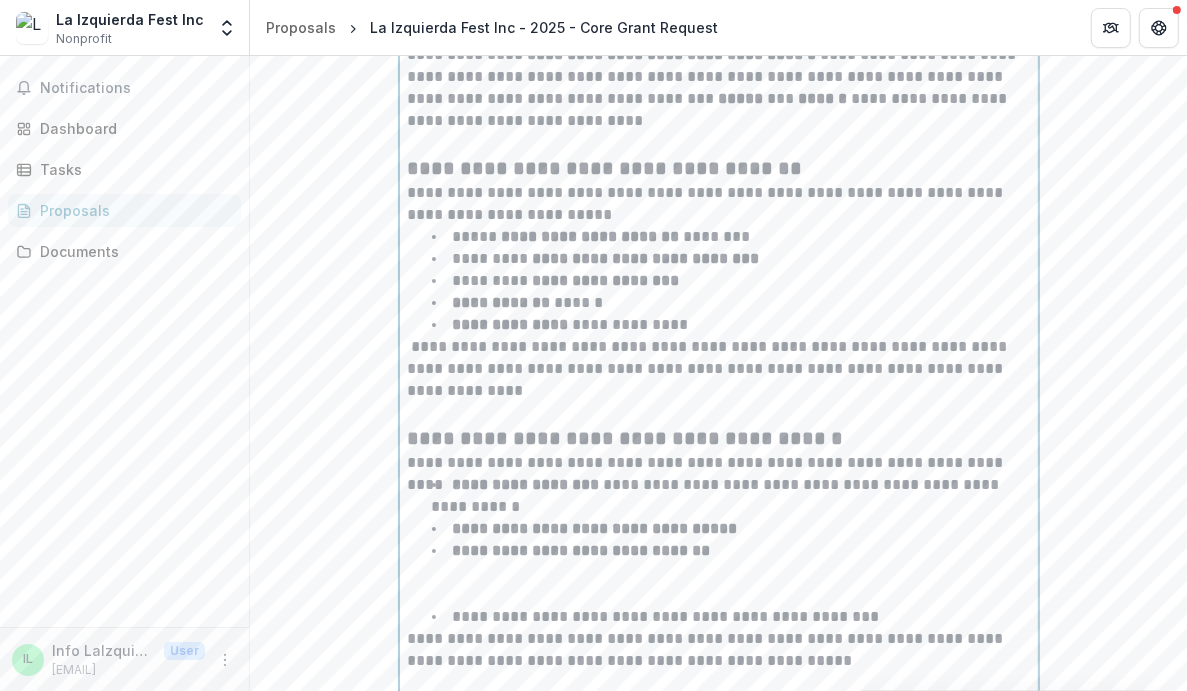 click on "**********" at bounding box center [731, 573] 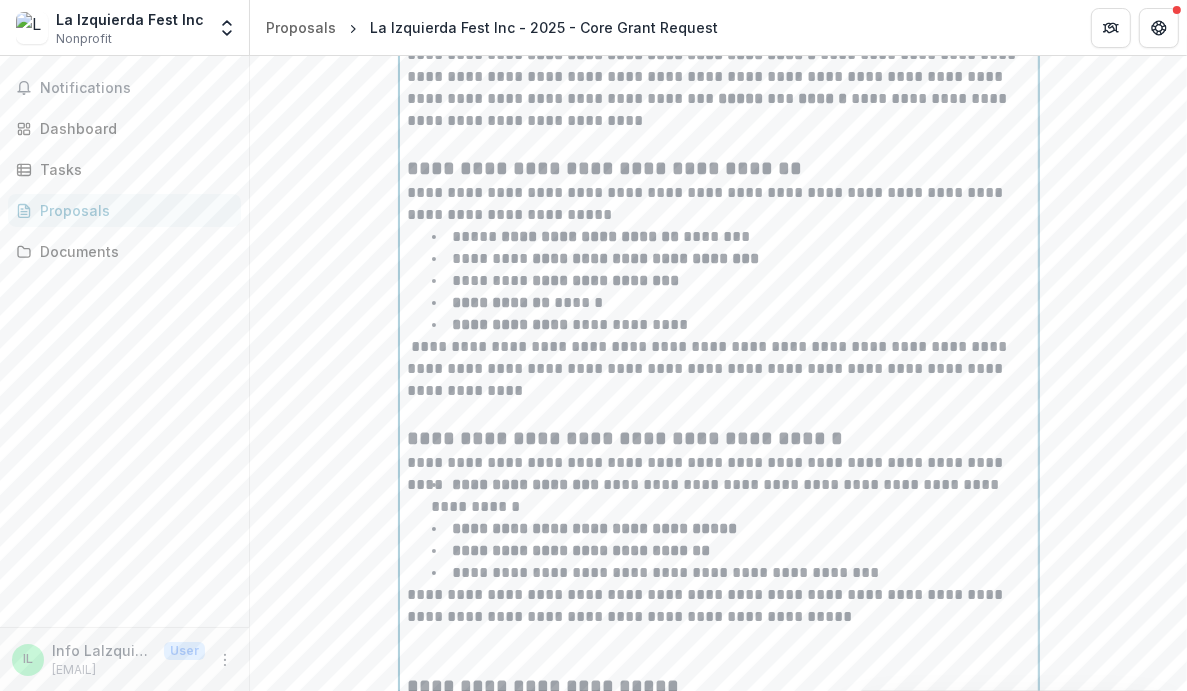click on "**********" at bounding box center (718, 495) 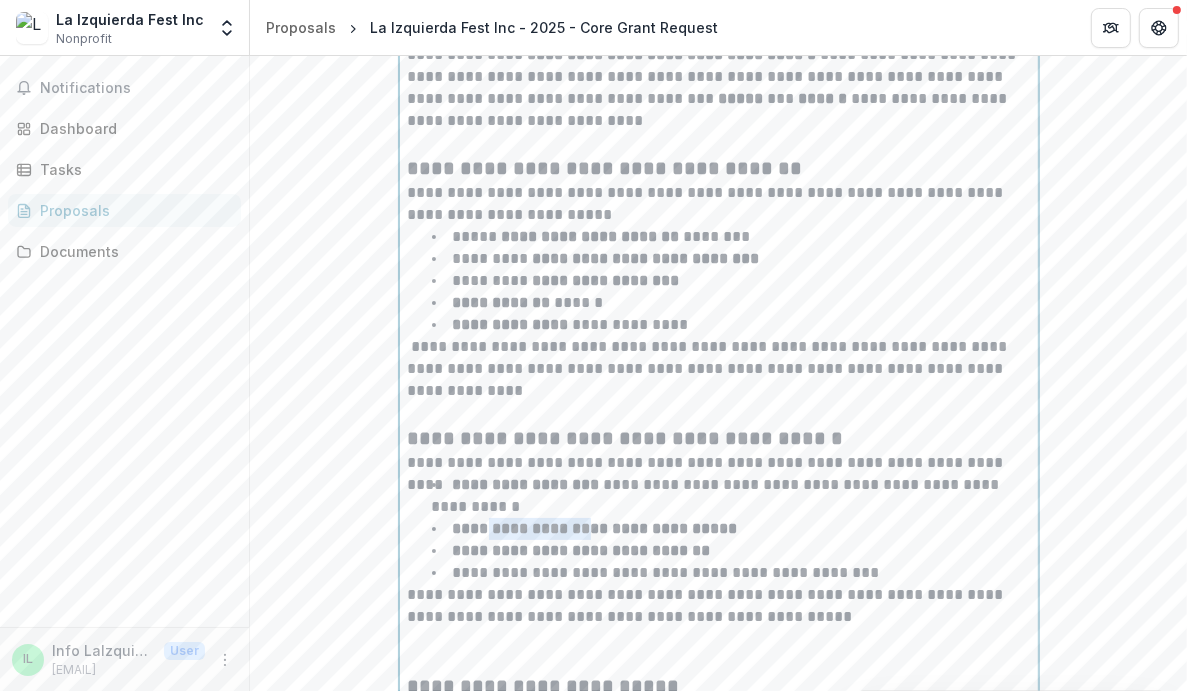 click on "**********" at bounding box center (595, 528) 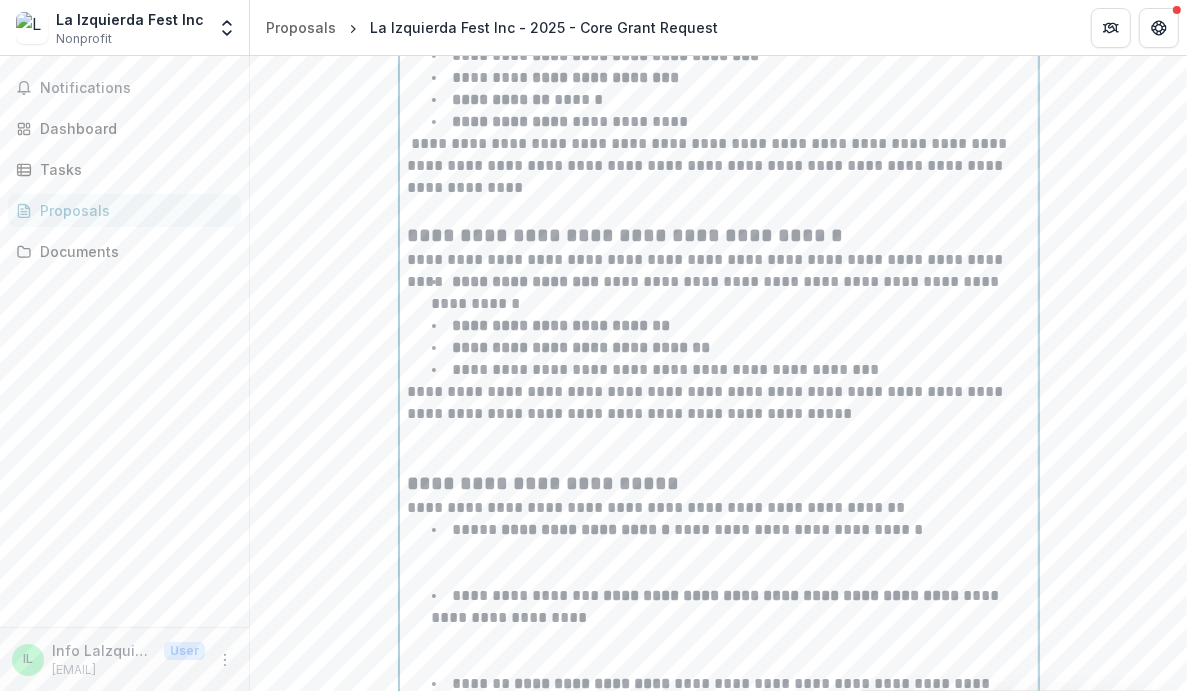 scroll, scrollTop: 8393, scrollLeft: 0, axis: vertical 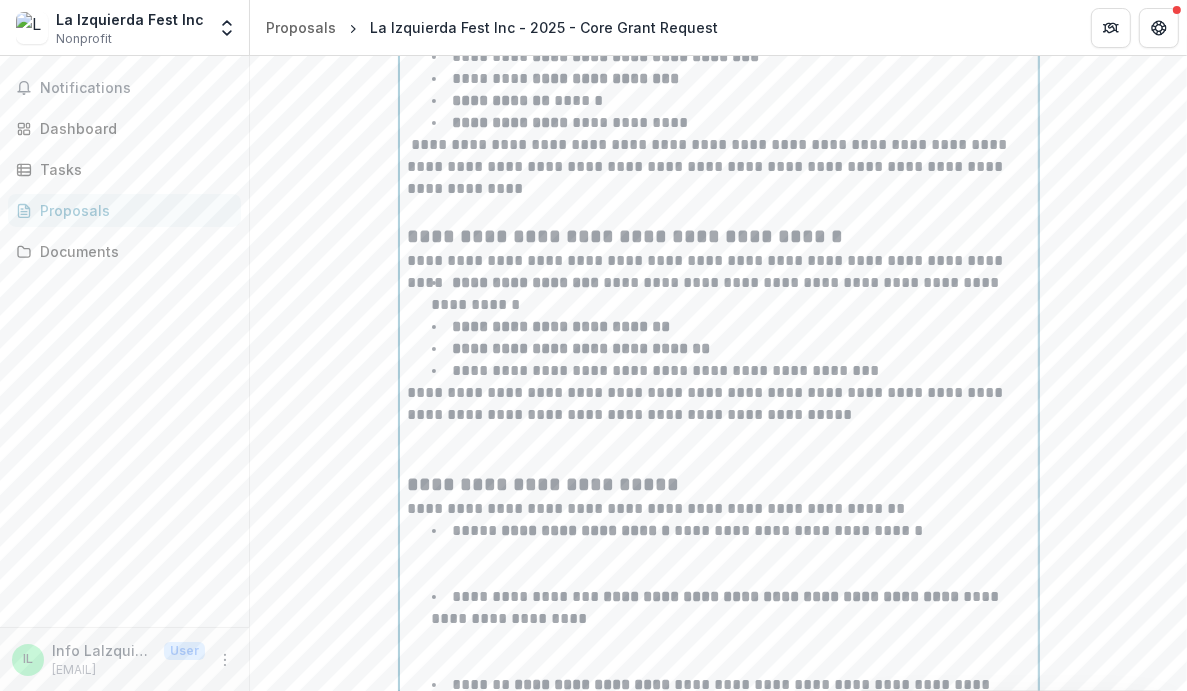 click at bounding box center [719, 448] 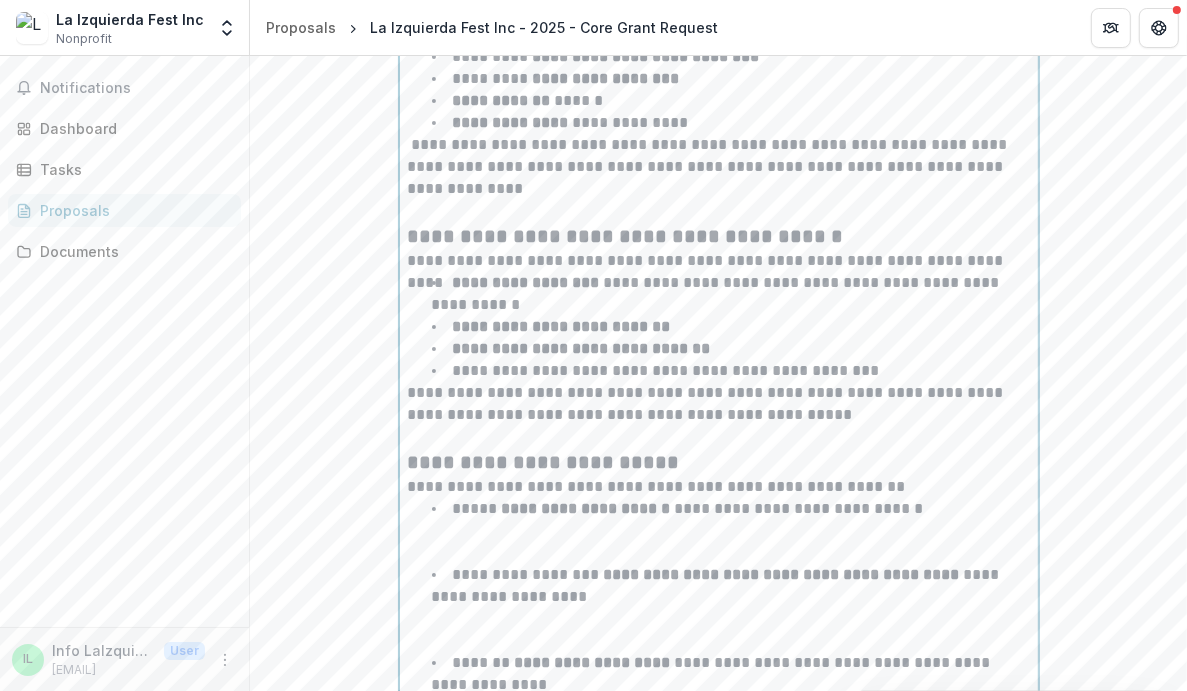 click on "**********" at bounding box center (731, 531) 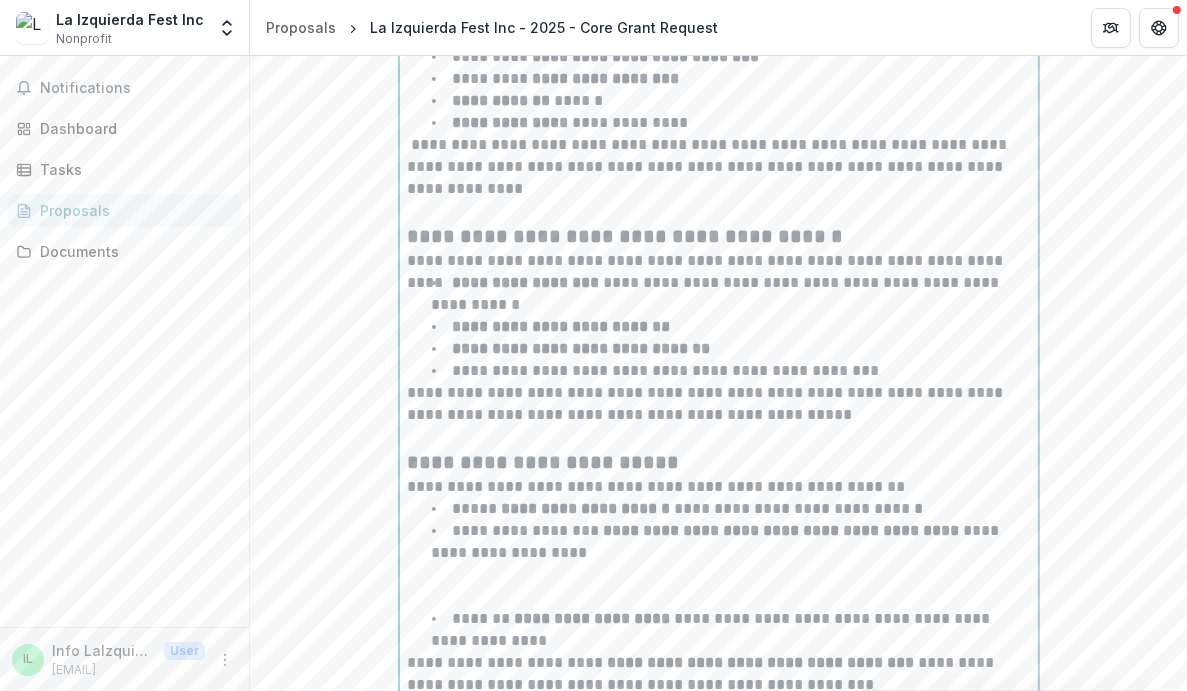 click on "**********" at bounding box center (731, 564) 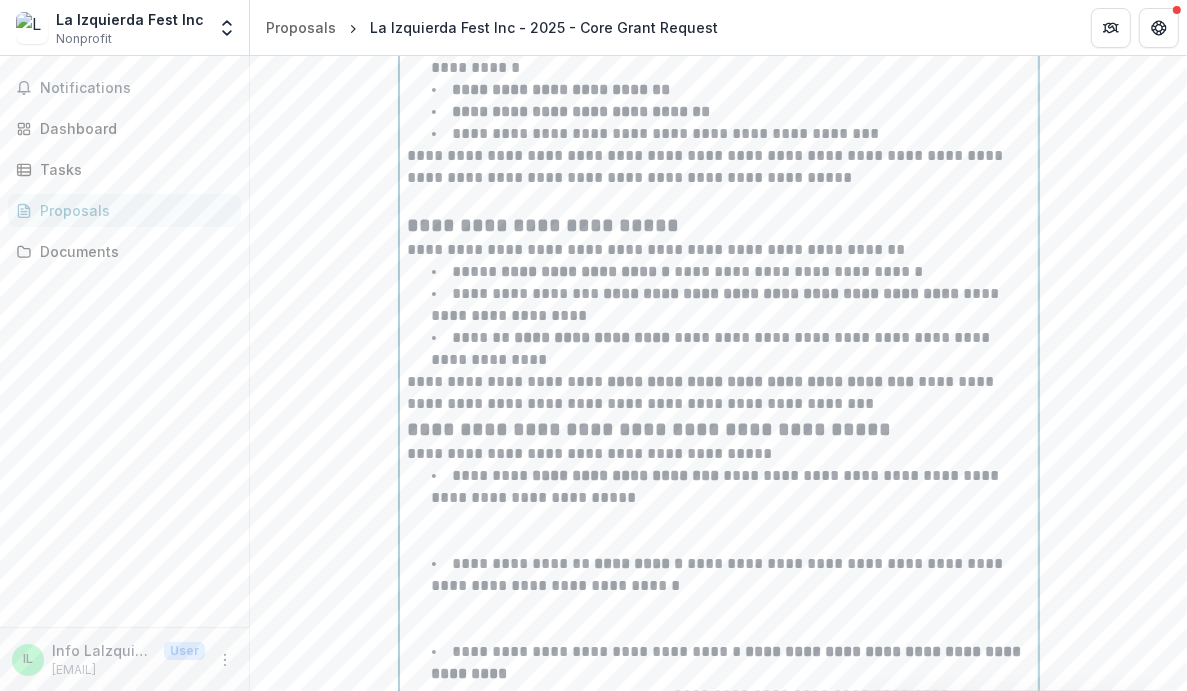 scroll, scrollTop: 8638, scrollLeft: 0, axis: vertical 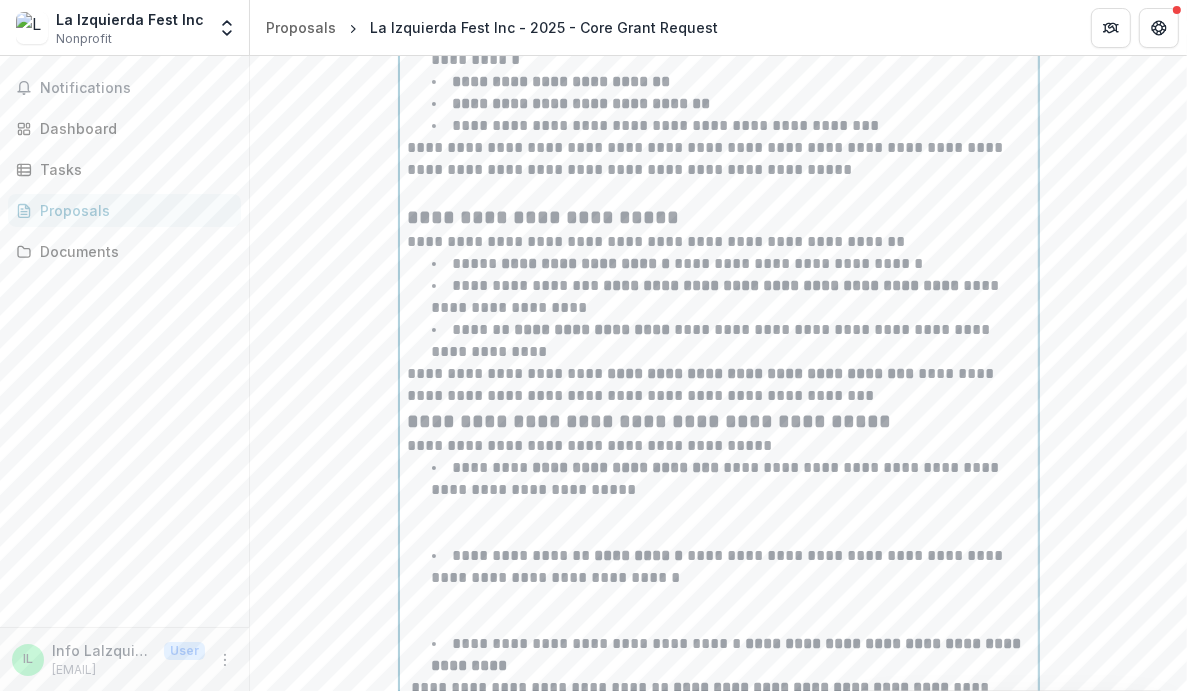 click on "**********" at bounding box center (719, 217) 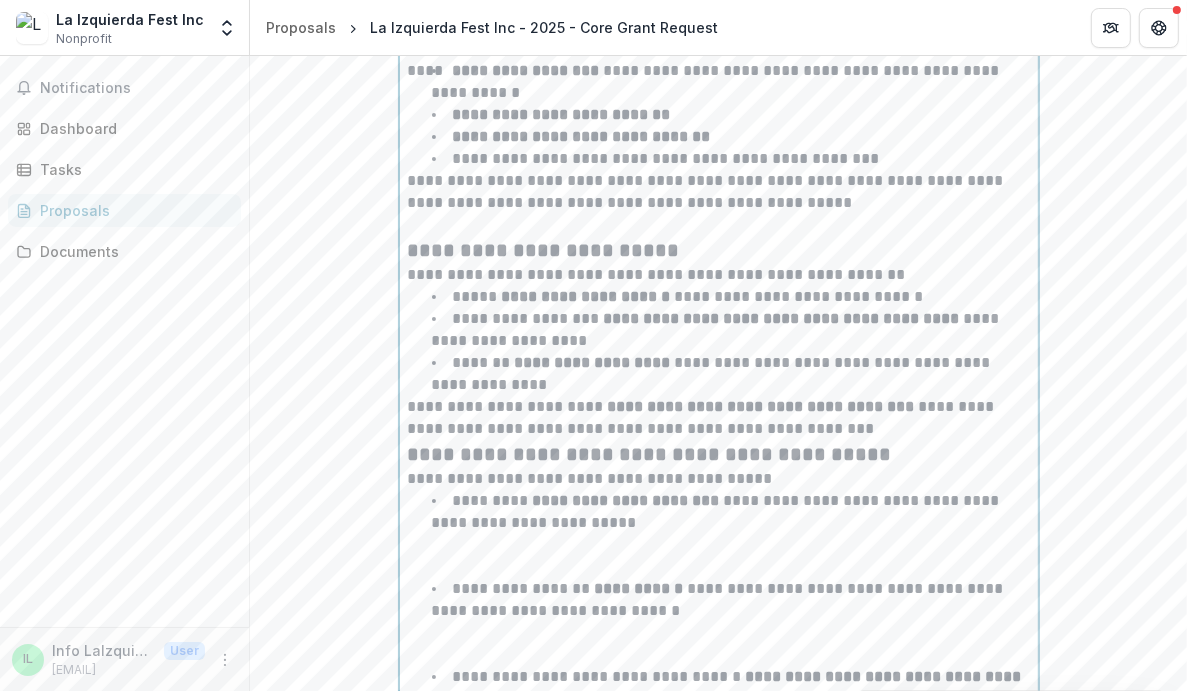 scroll, scrollTop: 8606, scrollLeft: 0, axis: vertical 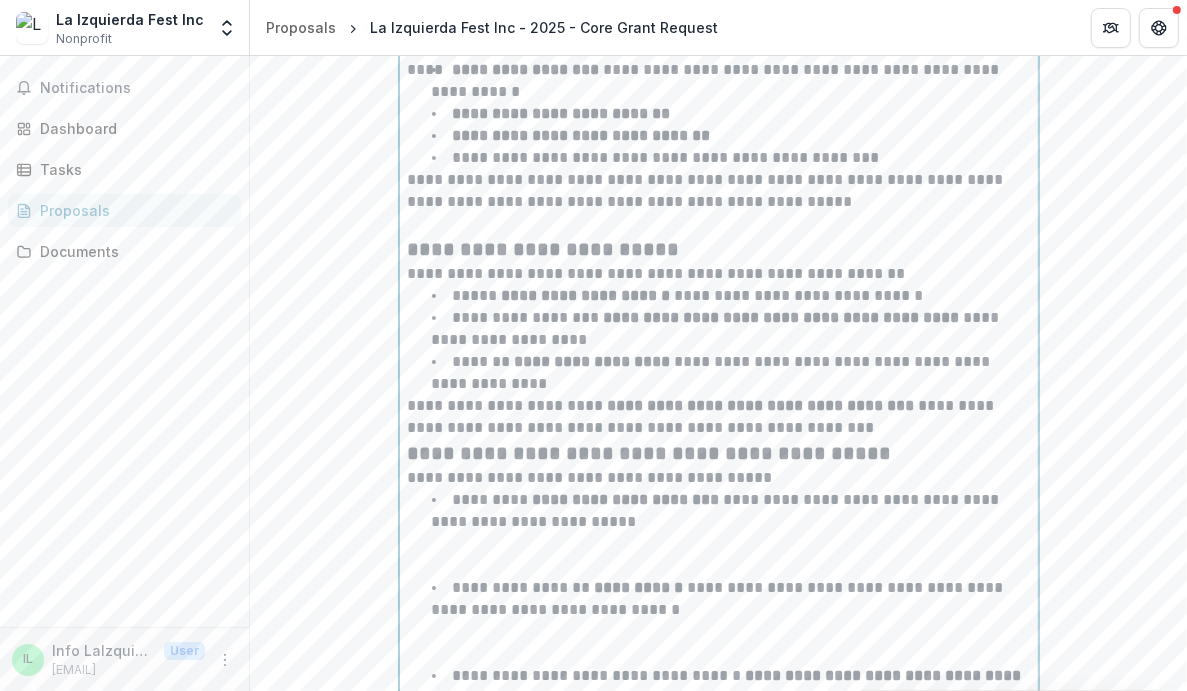 click on "**********" at bounding box center (731, 533) 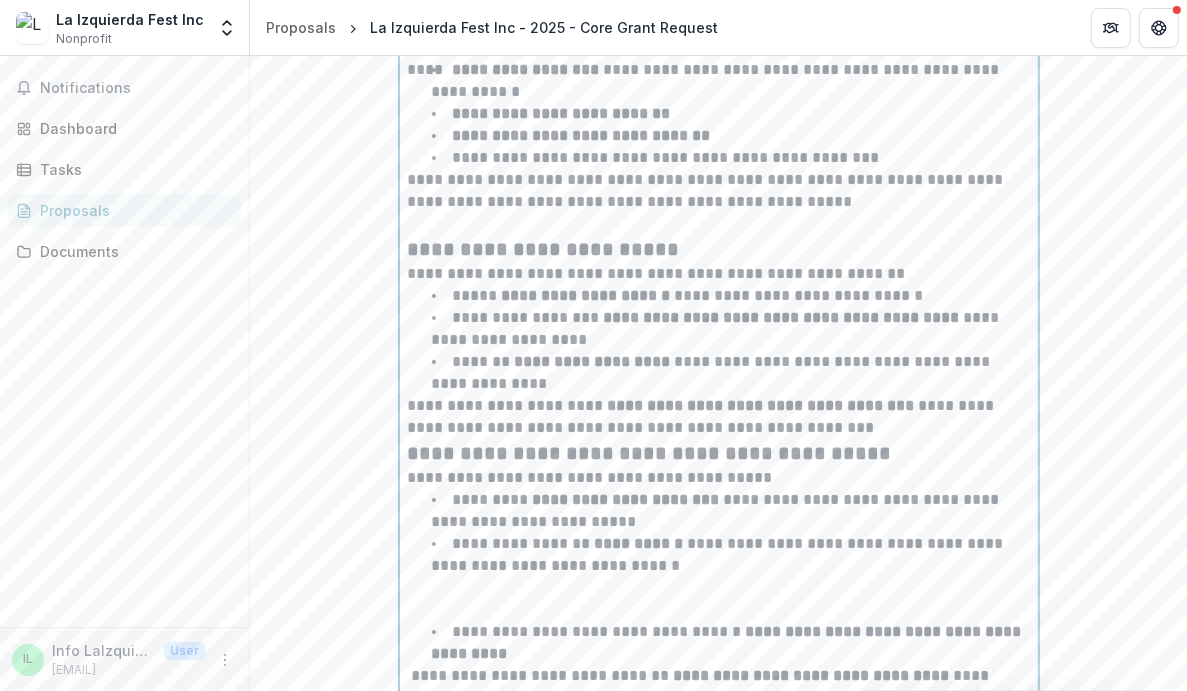 click on "**********" at bounding box center [731, 577] 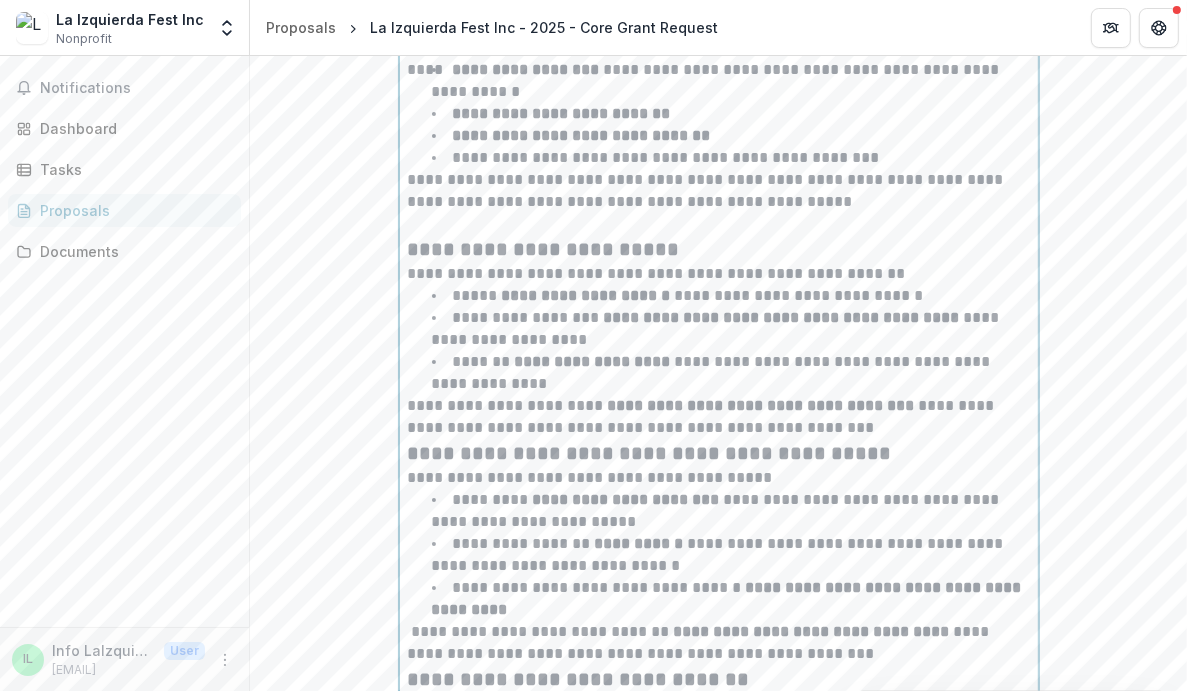 click on "**********" at bounding box center [719, 417] 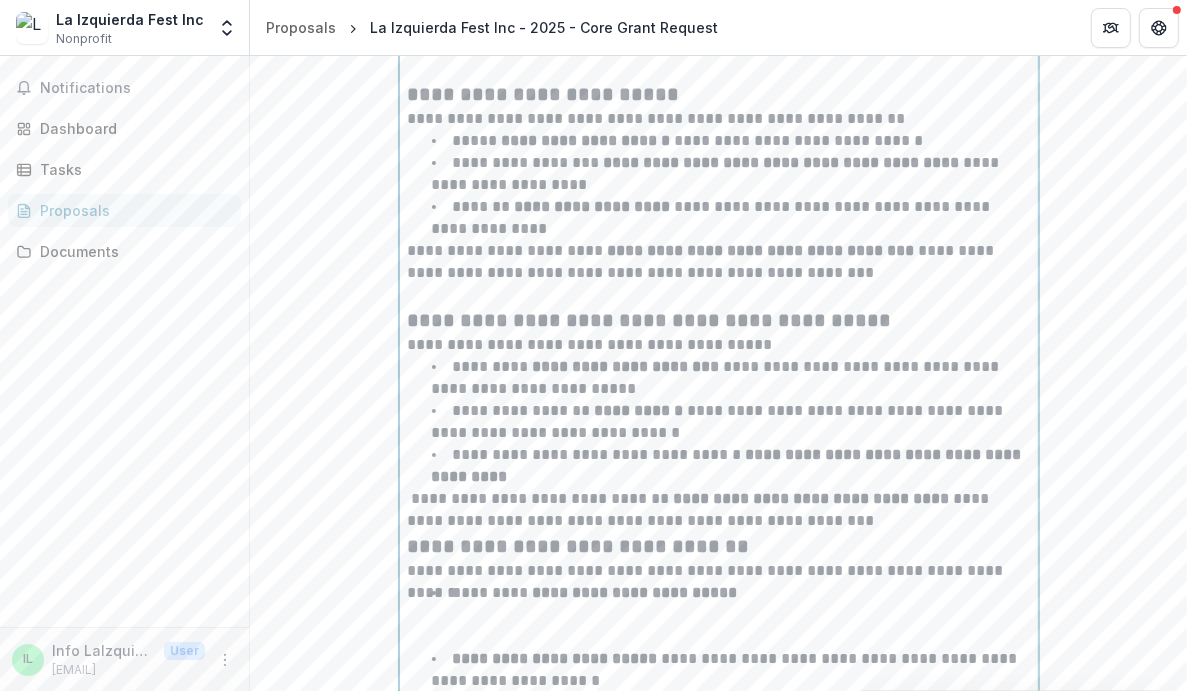 scroll, scrollTop: 8761, scrollLeft: 0, axis: vertical 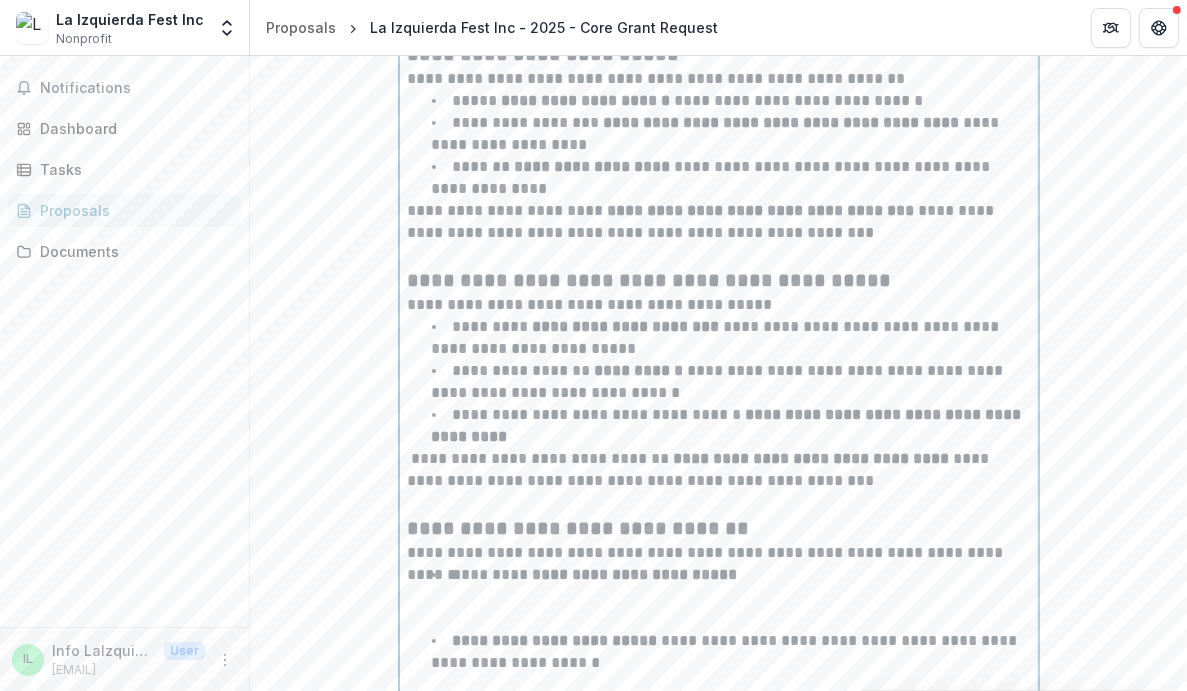click on "**********" at bounding box center (731, 597) 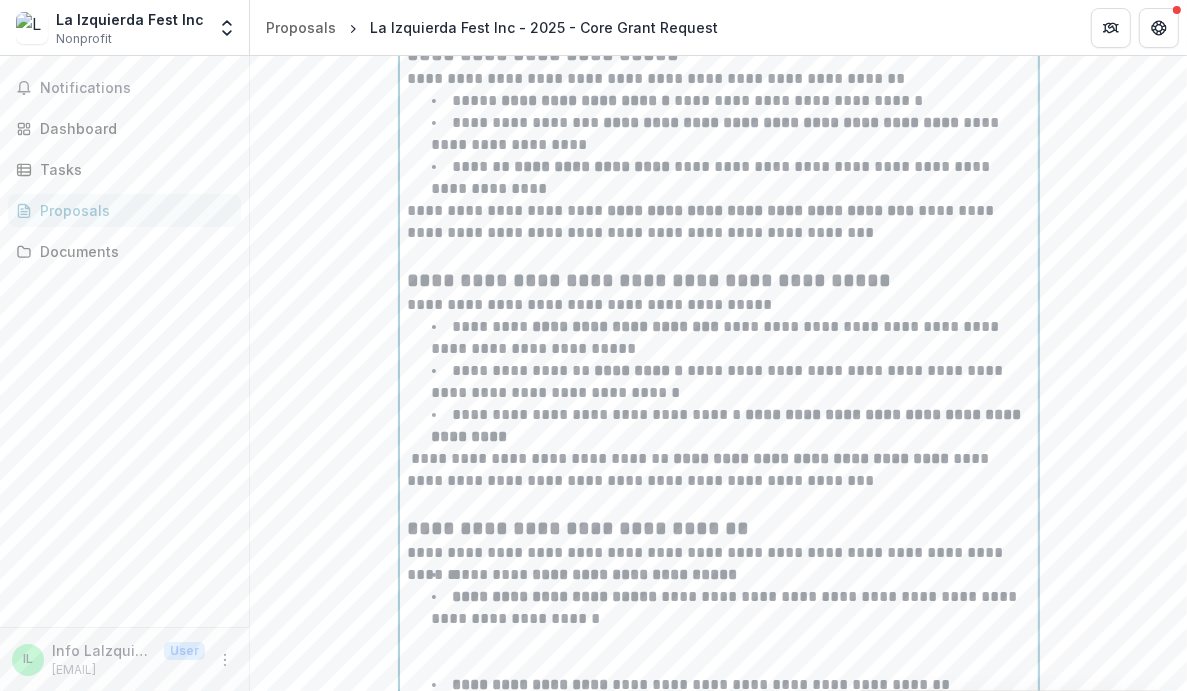click on "**********" at bounding box center (531, 684) 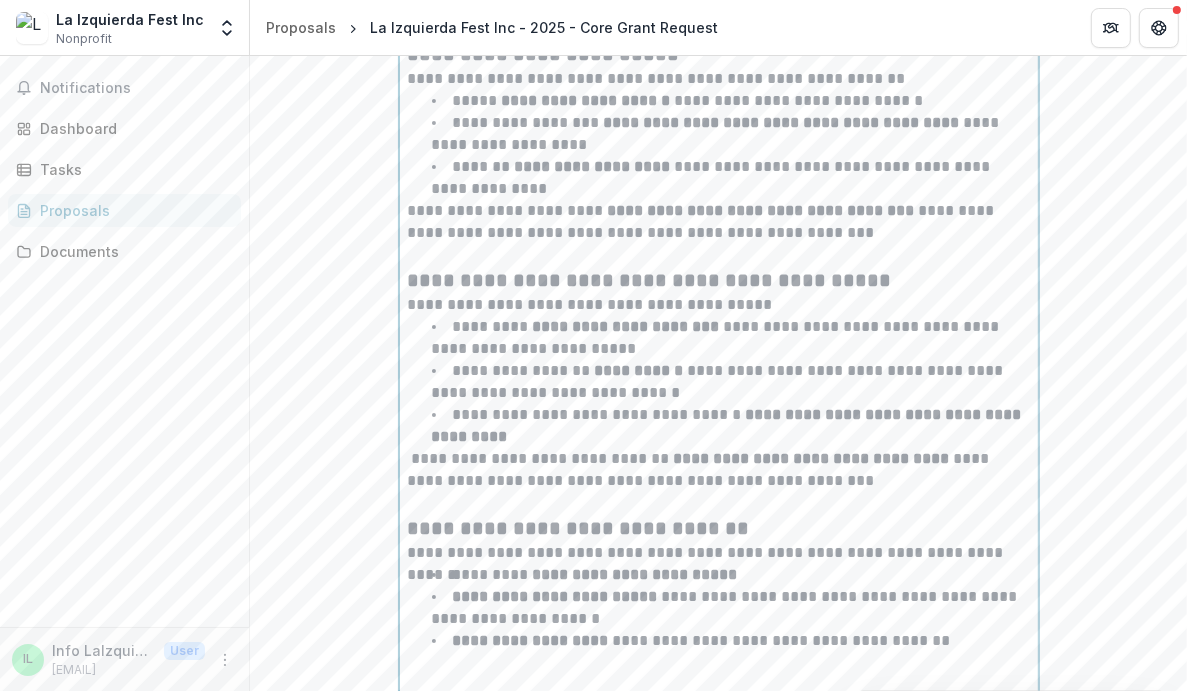 drag, startPoint x: 509, startPoint y: 642, endPoint x: 502, endPoint y: 653, distance: 13.038404 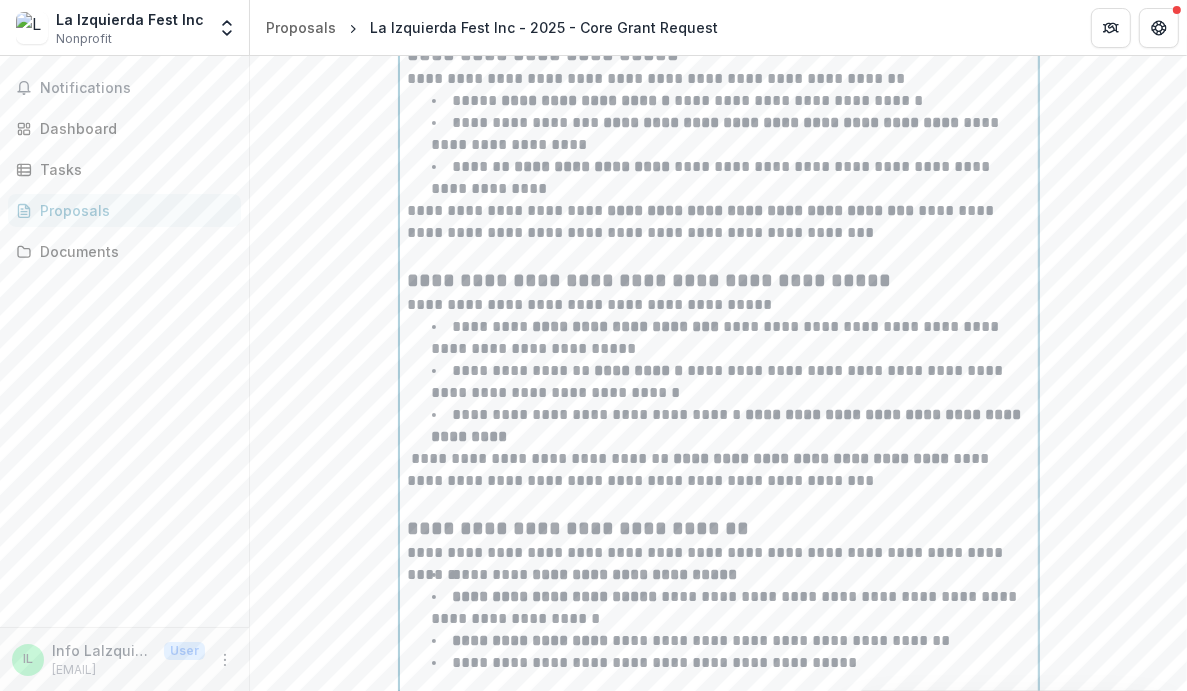scroll, scrollTop: 8867, scrollLeft: 0, axis: vertical 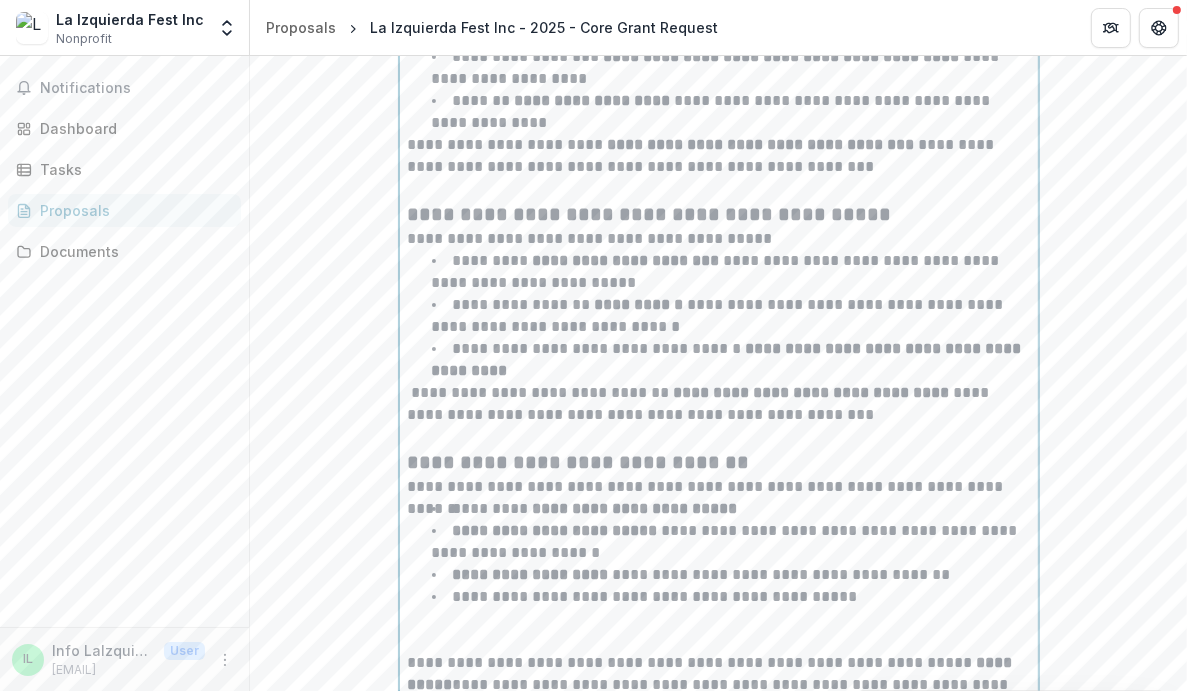 click on "**********" at bounding box center (731, 619) 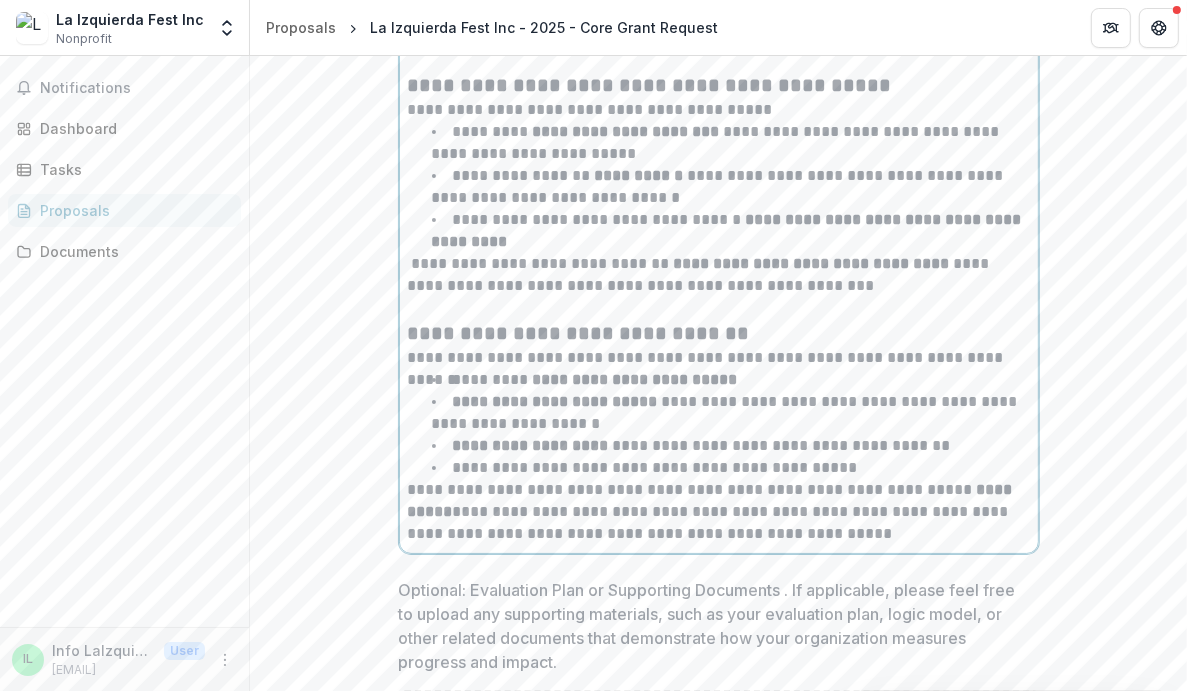 scroll, scrollTop: 9041, scrollLeft: 0, axis: vertical 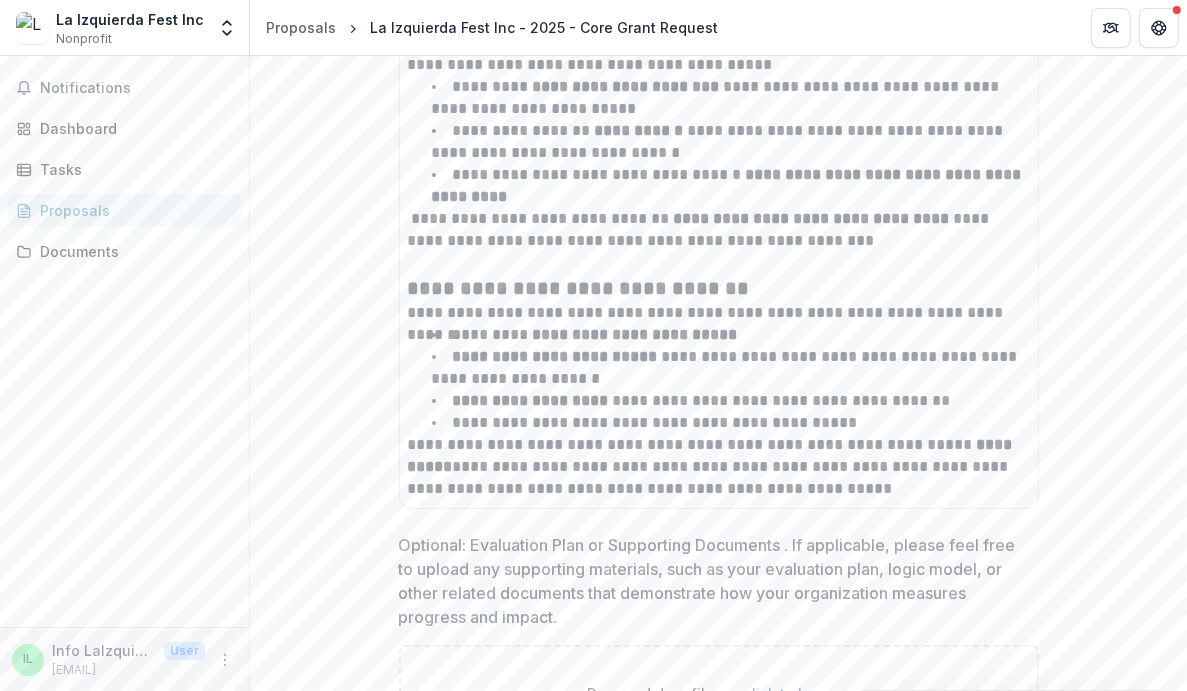 click on "**********" at bounding box center [719, -164] 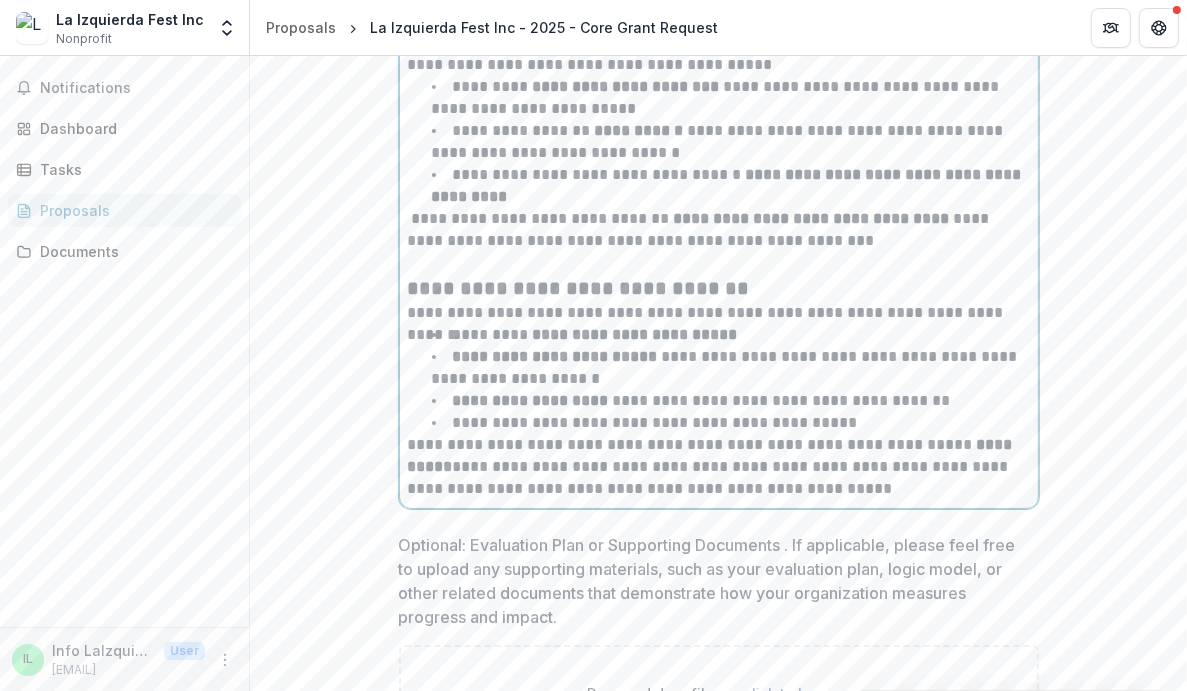click on "**********" at bounding box center [719, 467] 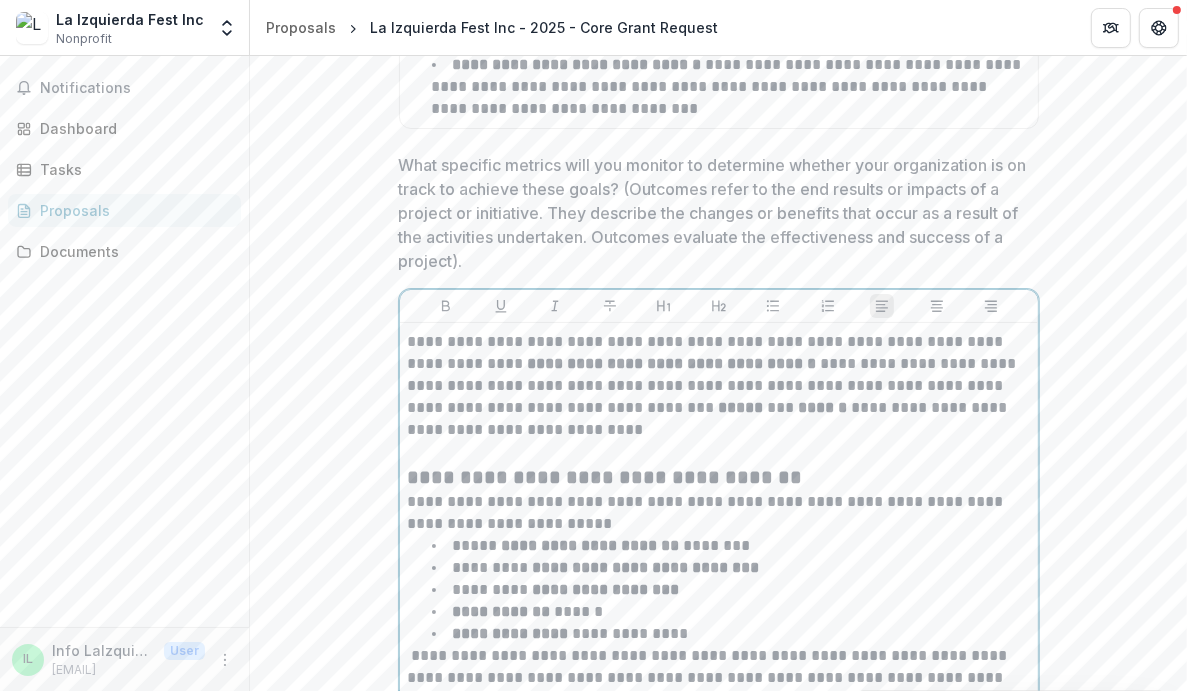 scroll, scrollTop: 7881, scrollLeft: 0, axis: vertical 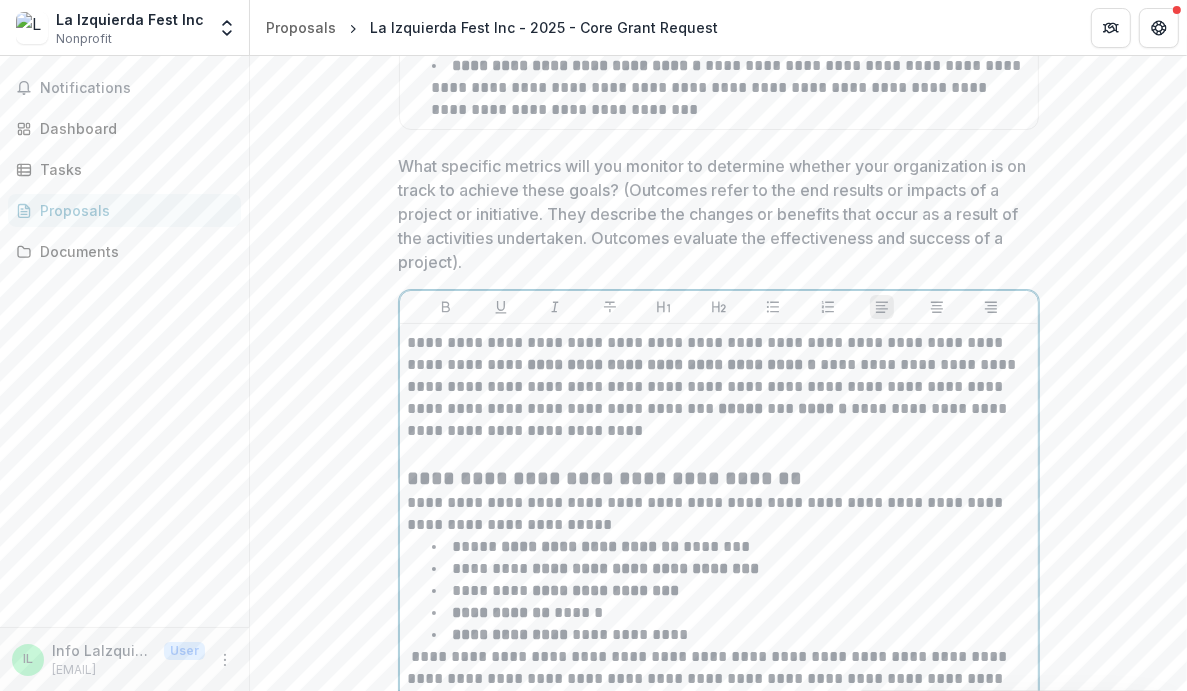 click on "**********" at bounding box center (719, 398) 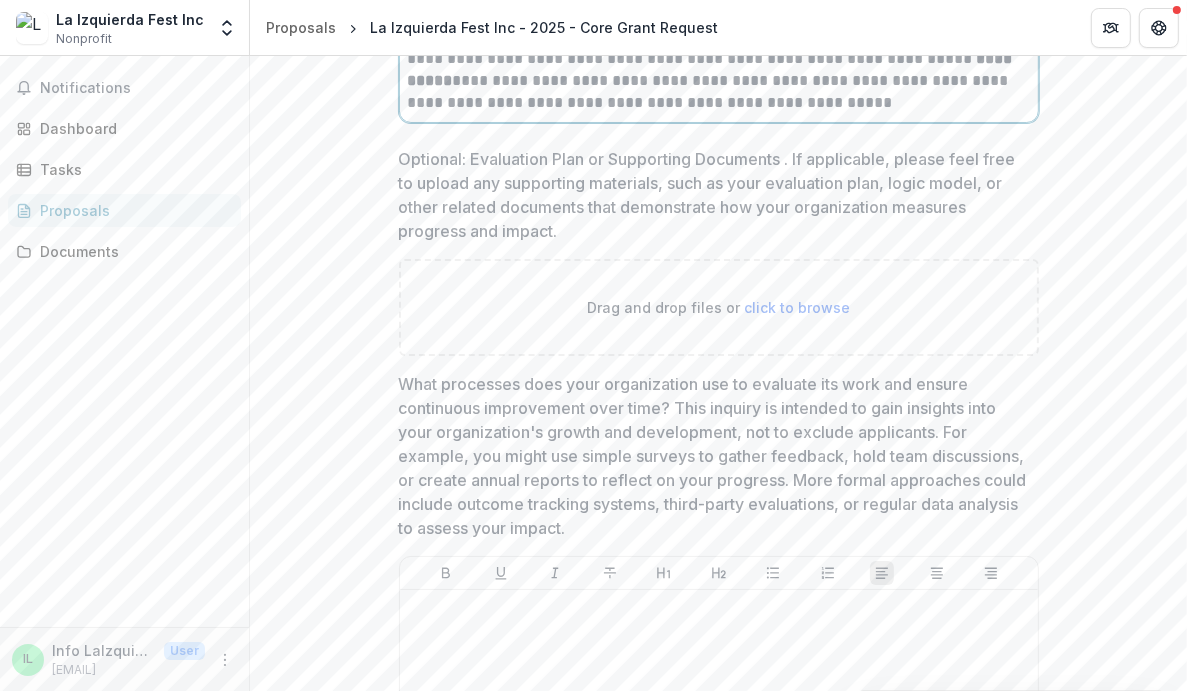 scroll, scrollTop: 9426, scrollLeft: 0, axis: vertical 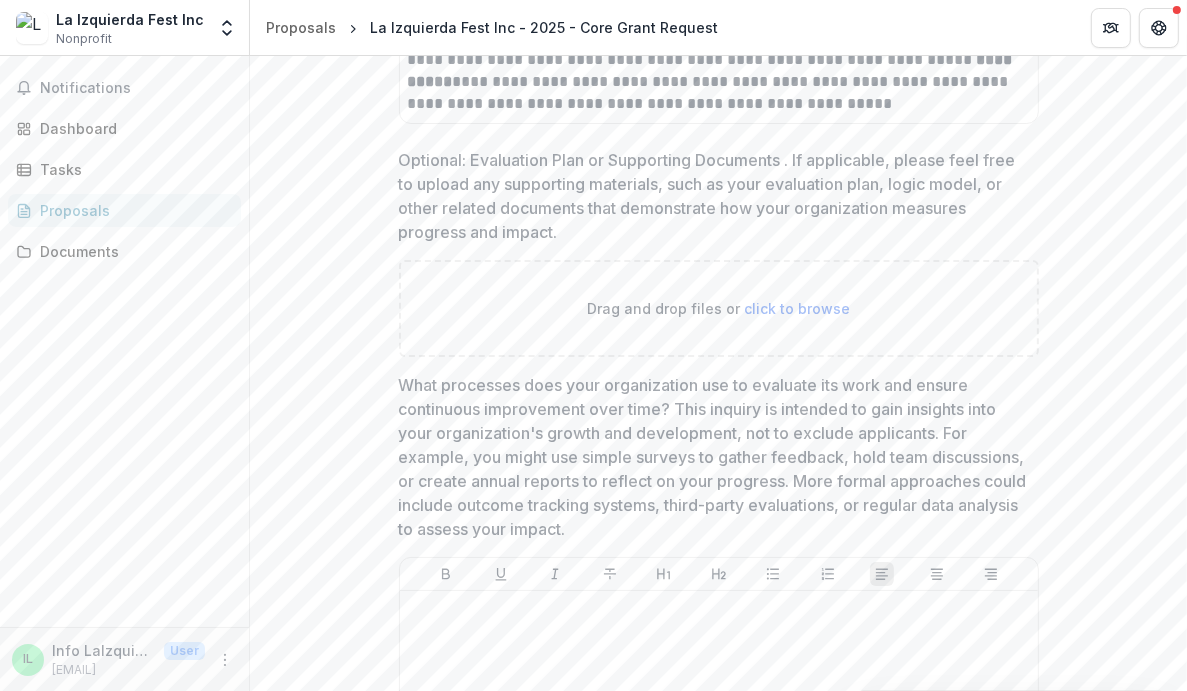 click on "Optional: Evaluation Plan or Supporting Documents .                                                                  If applicable, please feel free to upload any supporting materials, such as your evaluation plan, logic model, or other related documents that demonstrate how your organization measures progress and impact." at bounding box center (713, 196) 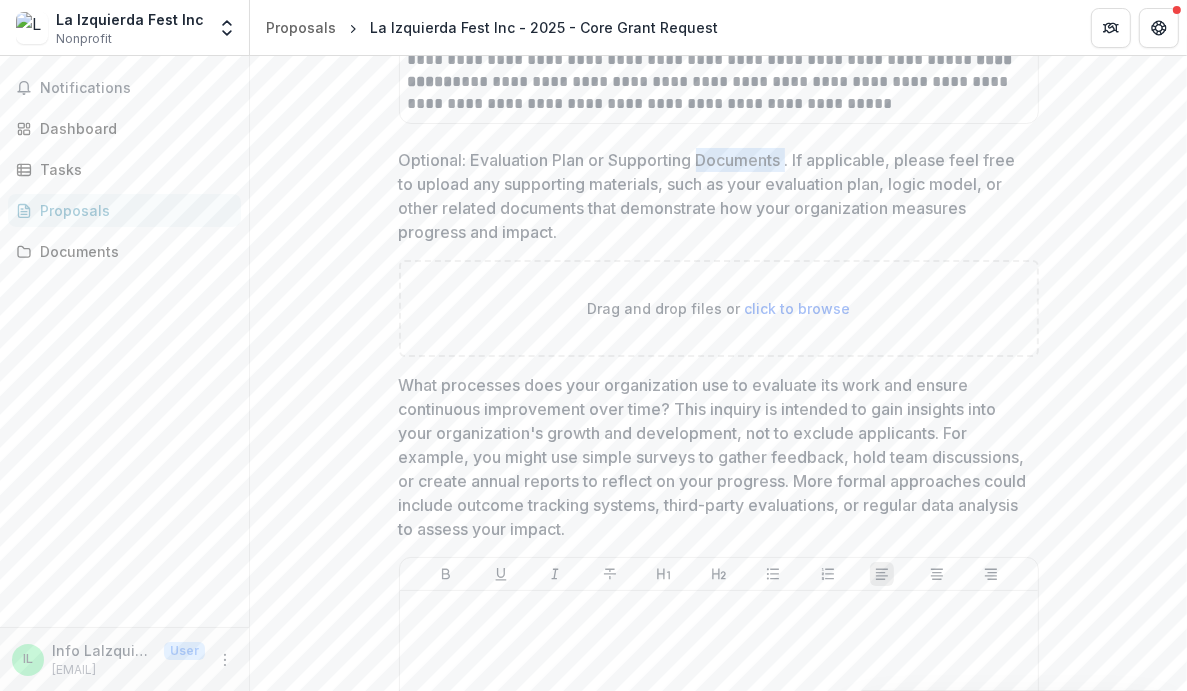 click on "Optional: Evaluation Plan or Supporting Documents .                                                                  If applicable, please feel free to upload any supporting materials, such as your evaluation plan, logic model, or other related documents that demonstrate how your organization measures progress and impact." at bounding box center (713, 196) 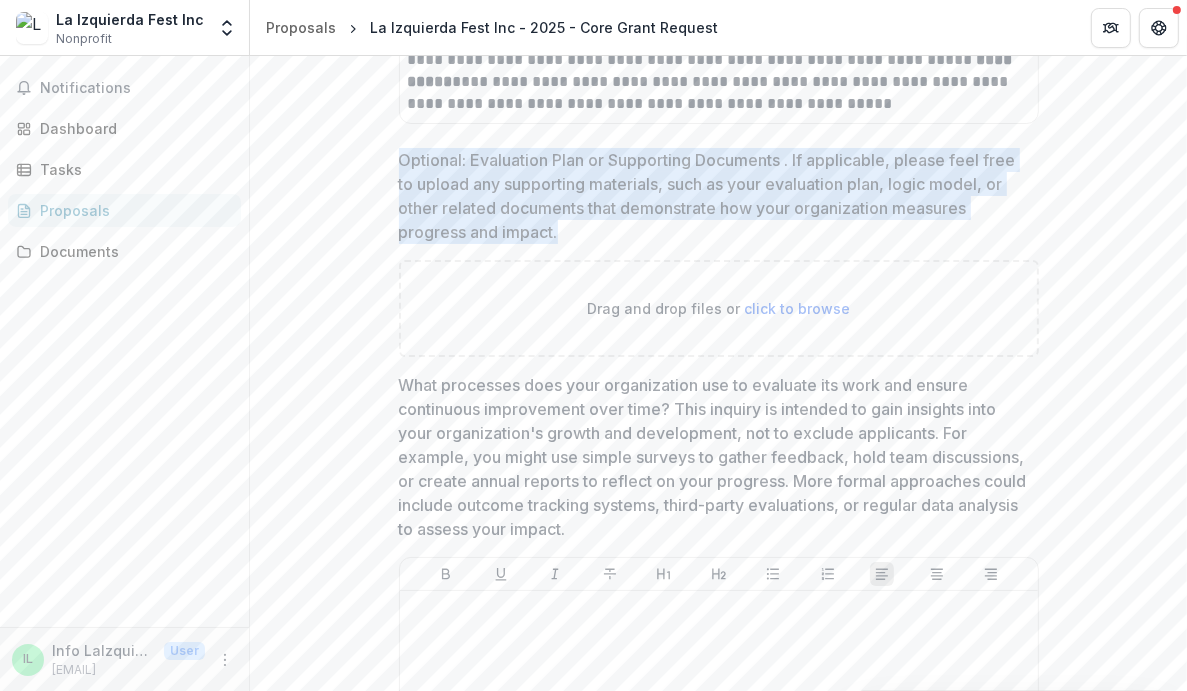 click on "Optional: Evaluation Plan or Supporting Documents .                                                                  If applicable, please feel free to upload any supporting materials, such as your evaluation plan, logic model, or other related documents that demonstrate how your organization measures progress and impact." at bounding box center (713, 196) 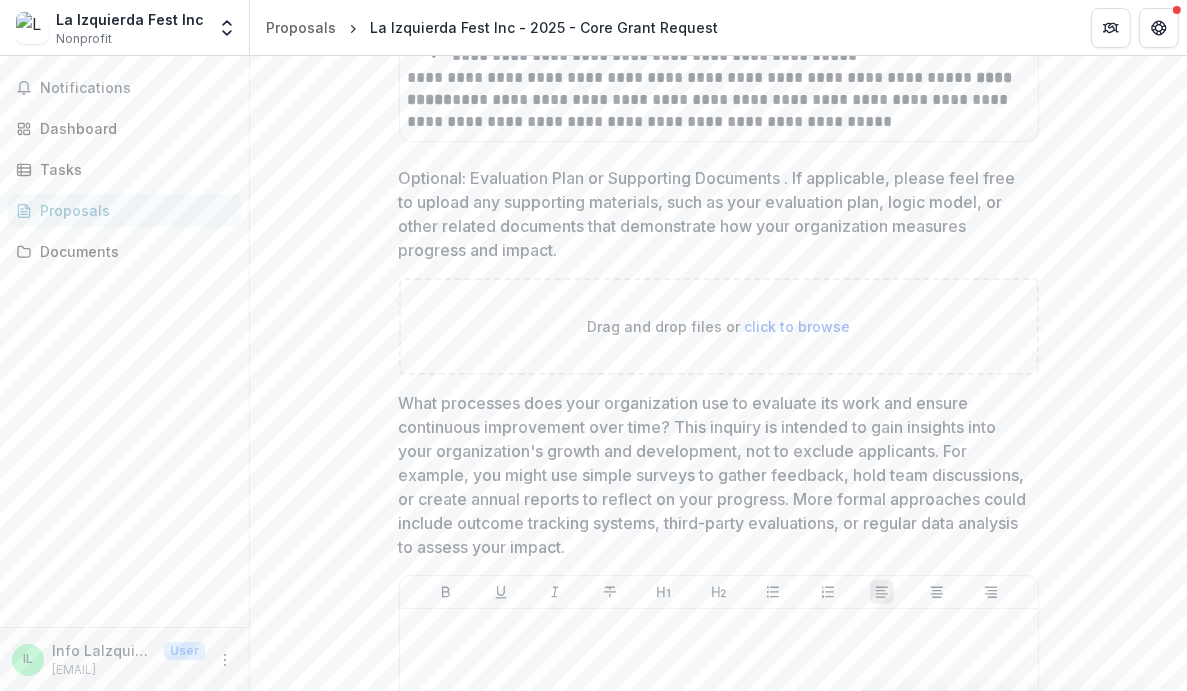 scroll, scrollTop: 9407, scrollLeft: 0, axis: vertical 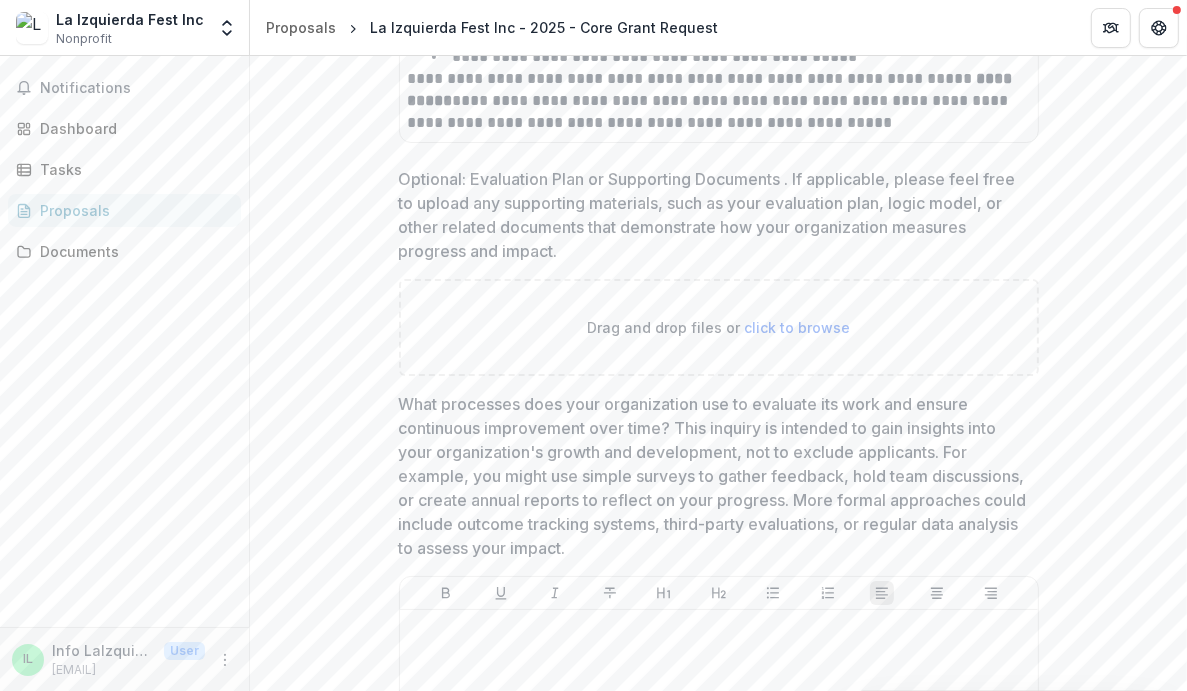 click on "Notifications Dashboard Tasks Proposals Documents" at bounding box center (124, 341) 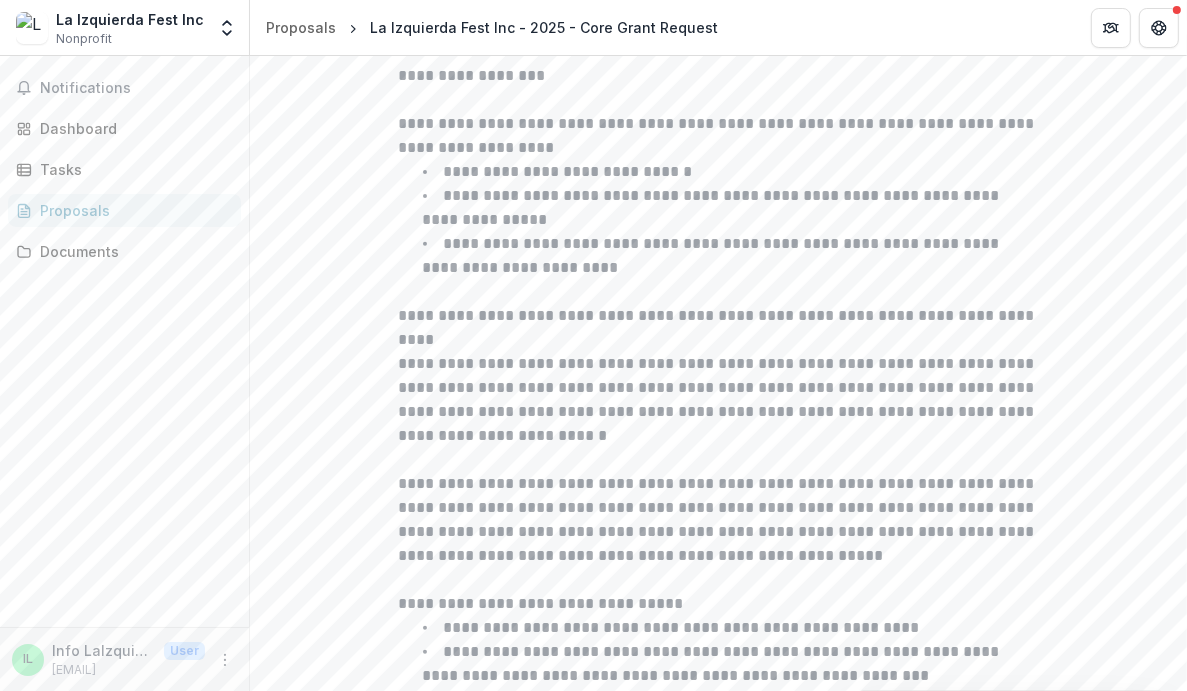 scroll, scrollTop: 0, scrollLeft: 0, axis: both 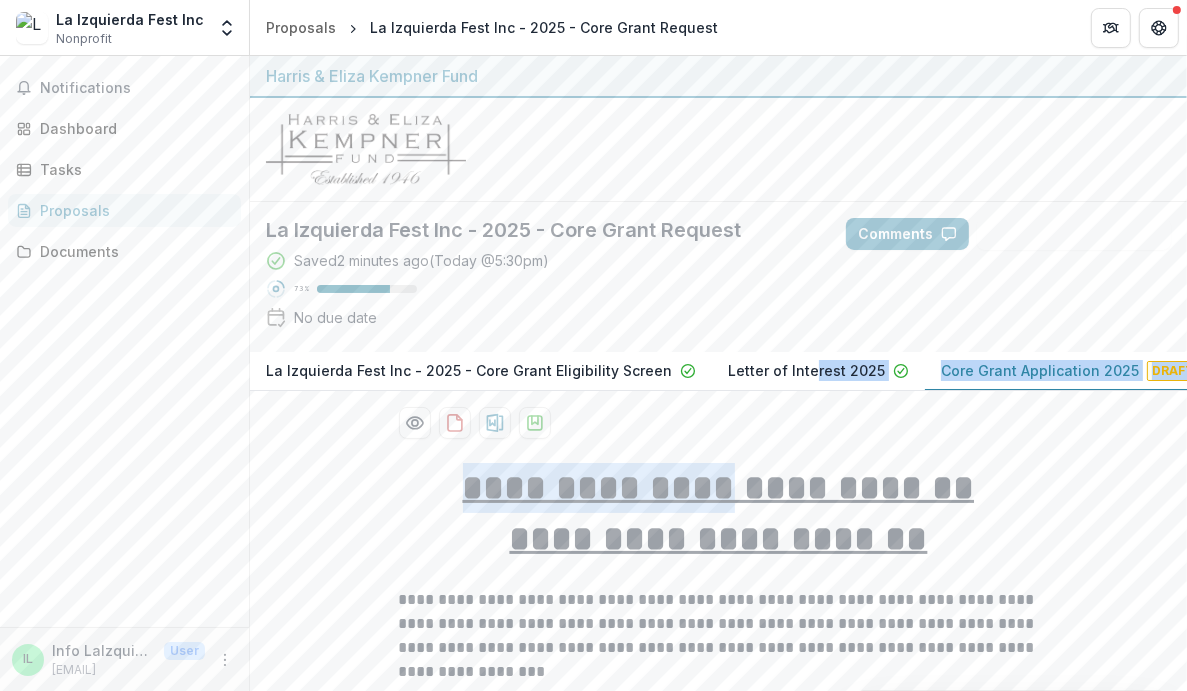 drag, startPoint x: 710, startPoint y: 471, endPoint x: 795, endPoint y: 383, distance: 122.34786 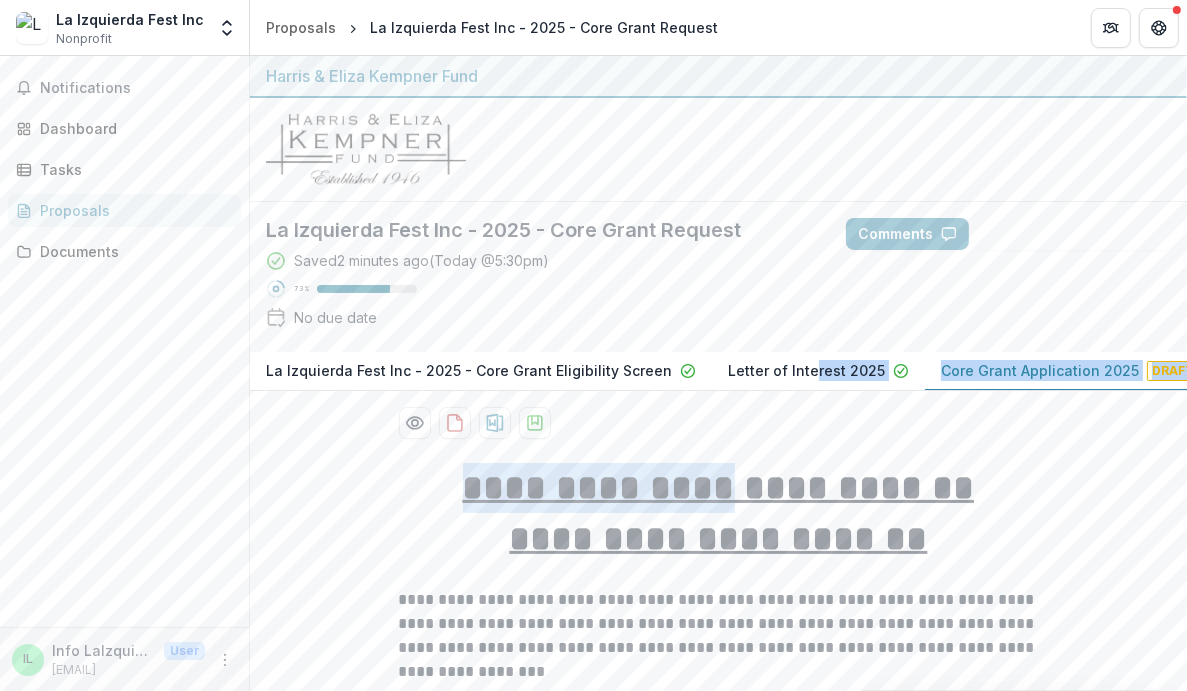 click on "Letter of Interest 2025" at bounding box center (818, 371) 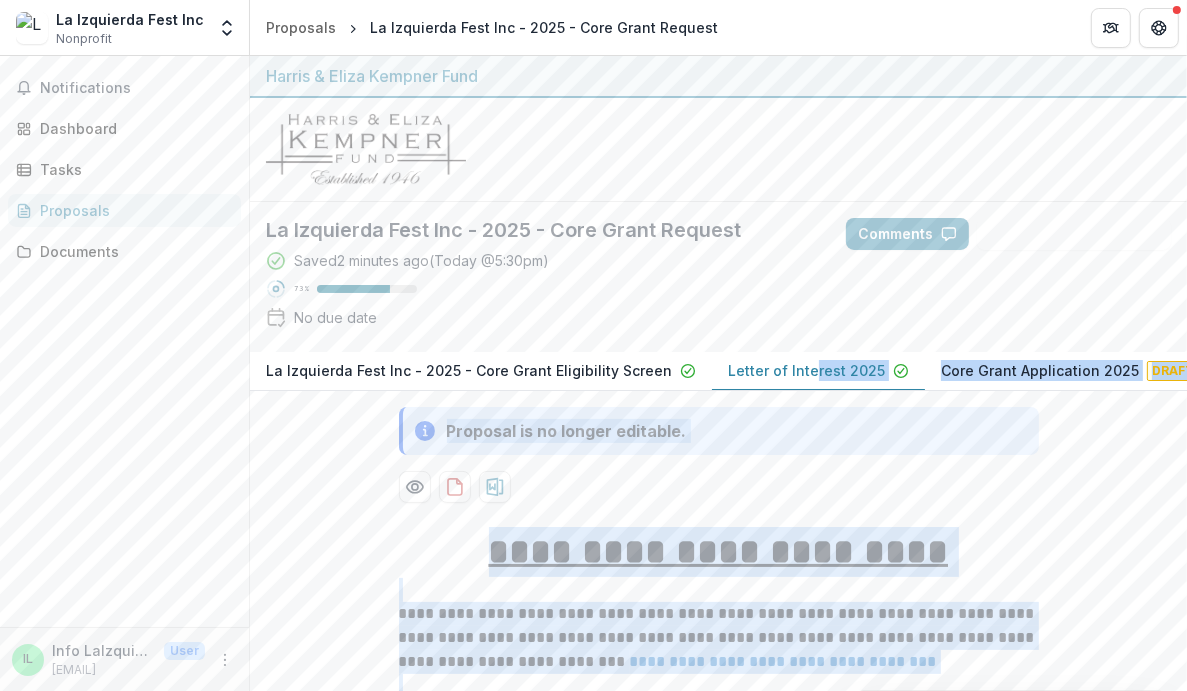 click on "Letter of Interest 2025" at bounding box center [818, 371] 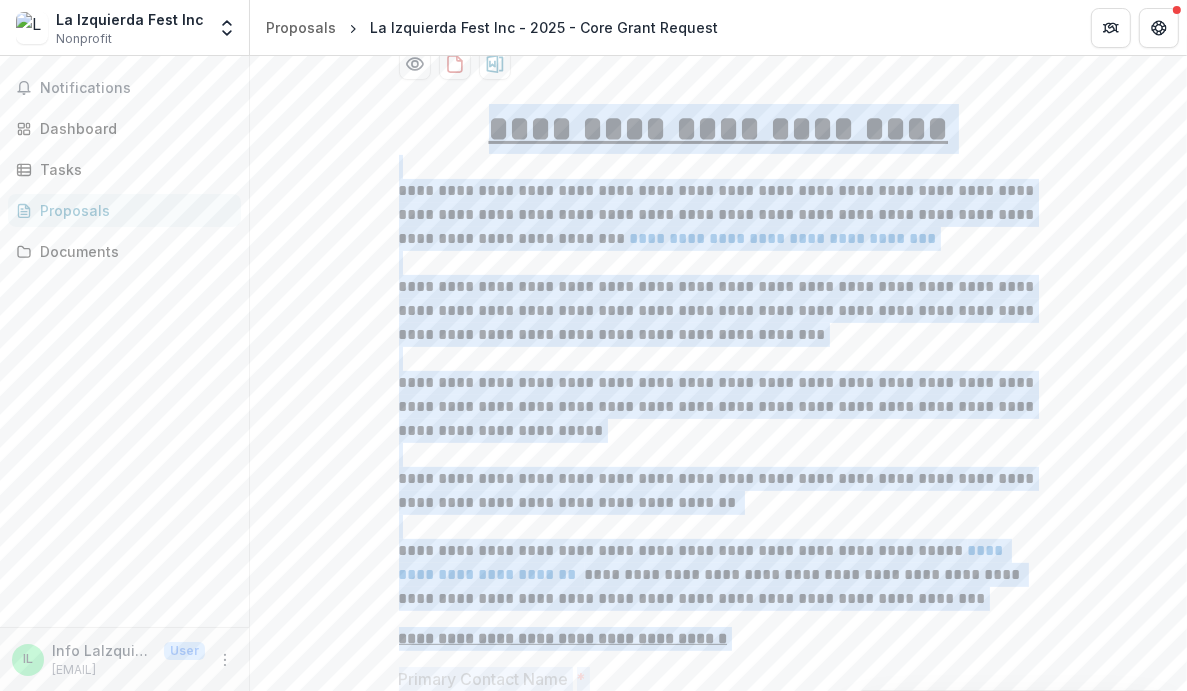 click at bounding box center [719, 359] 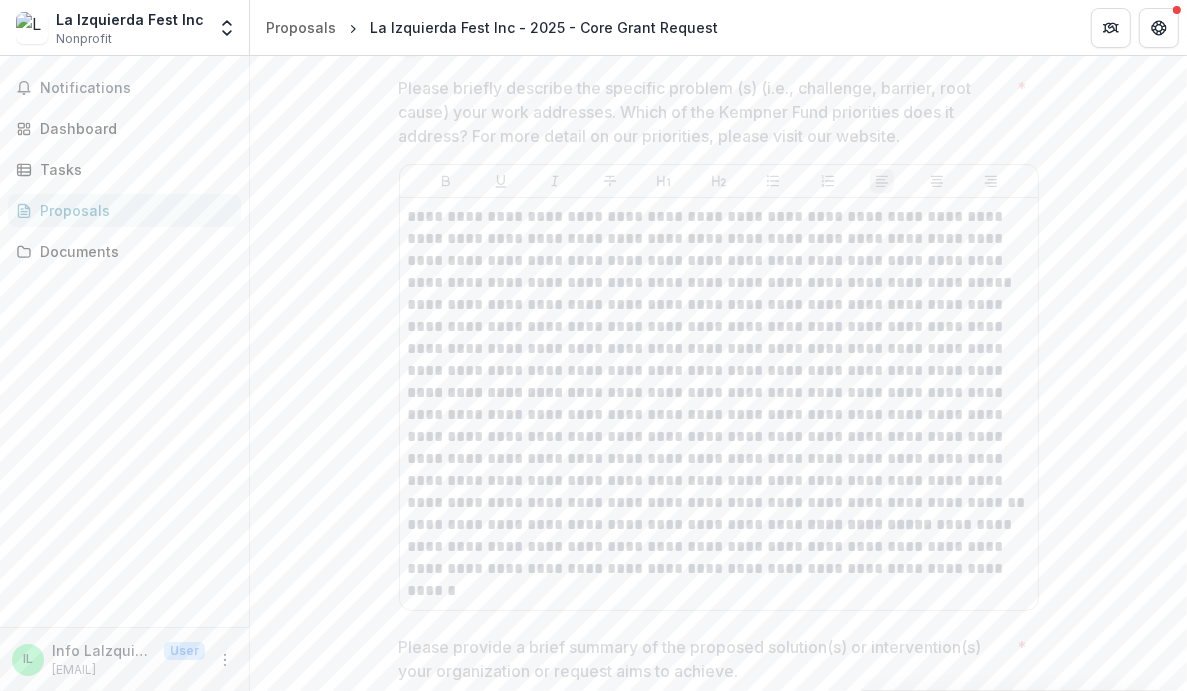 scroll, scrollTop: 5390, scrollLeft: 0, axis: vertical 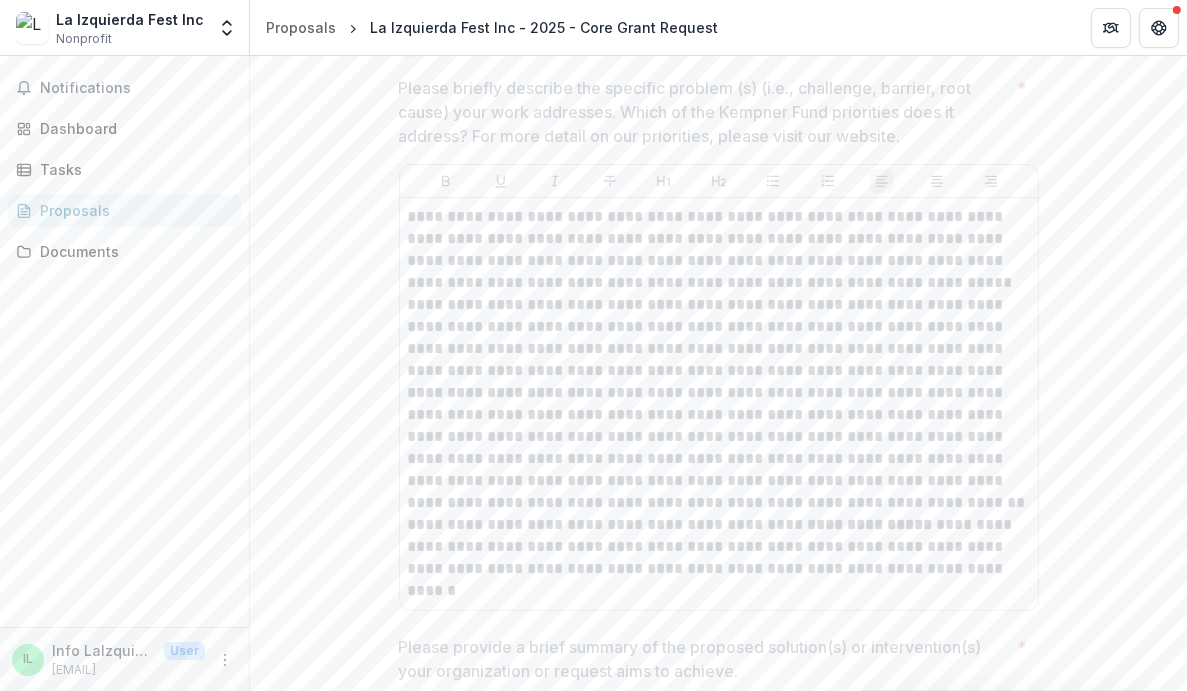 click on "**********" at bounding box center (719, 338) 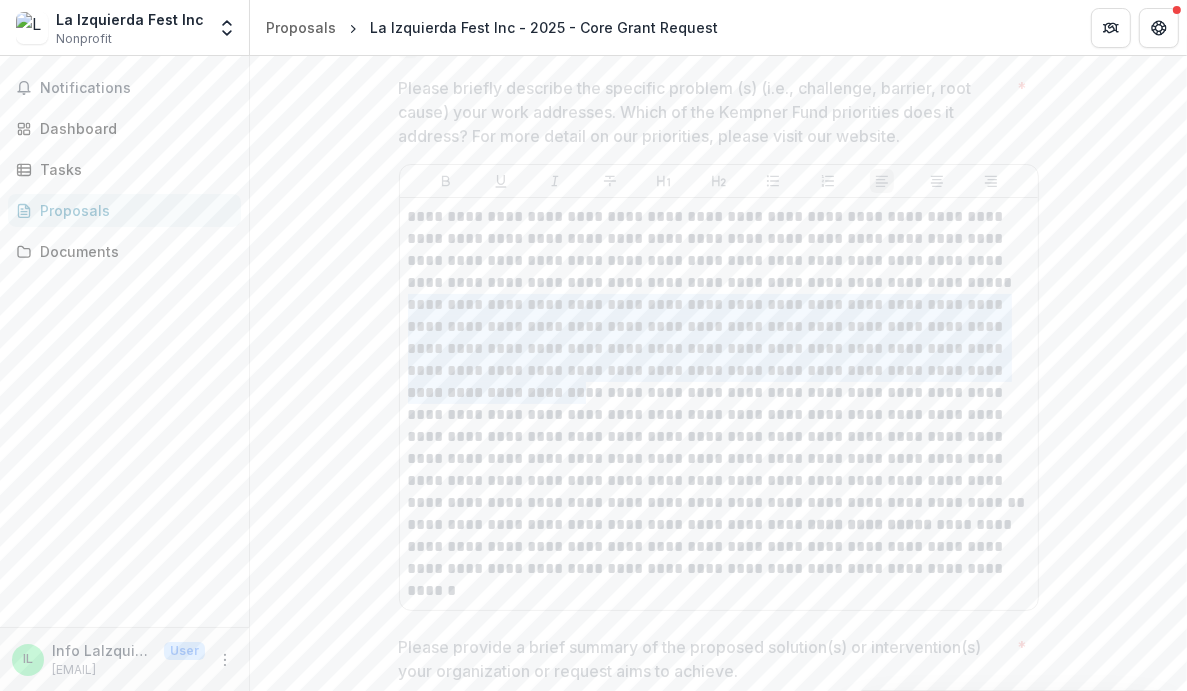 click on "**********" at bounding box center (719, 338) 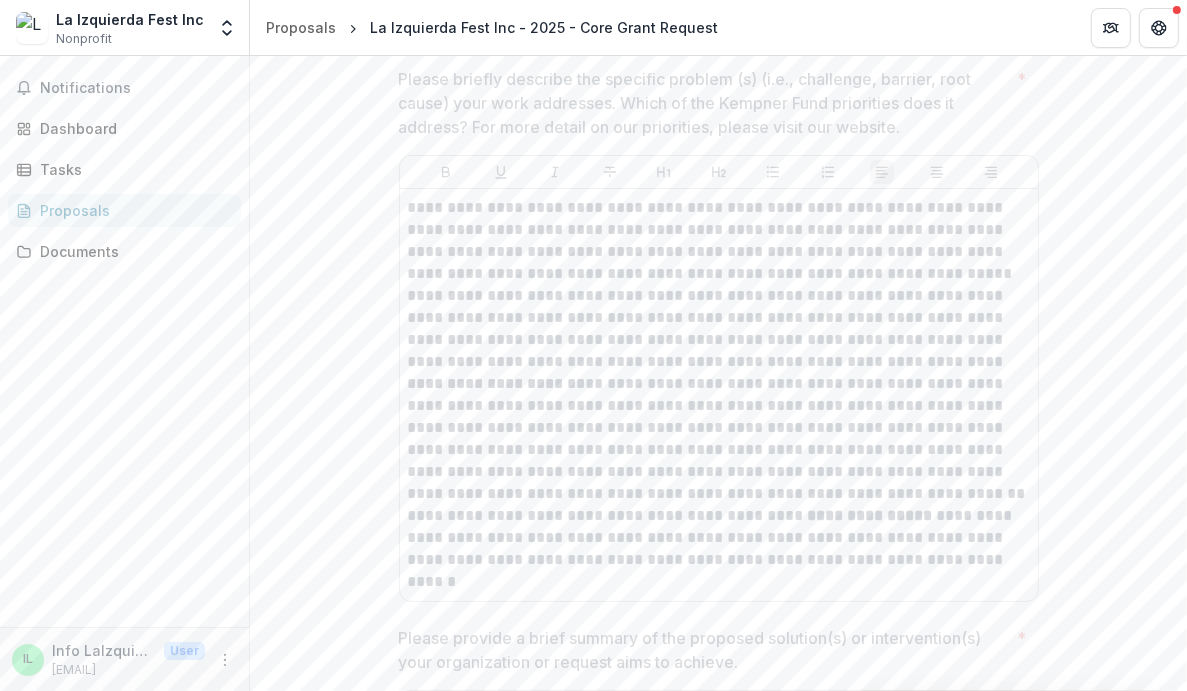 scroll, scrollTop: 5400, scrollLeft: 0, axis: vertical 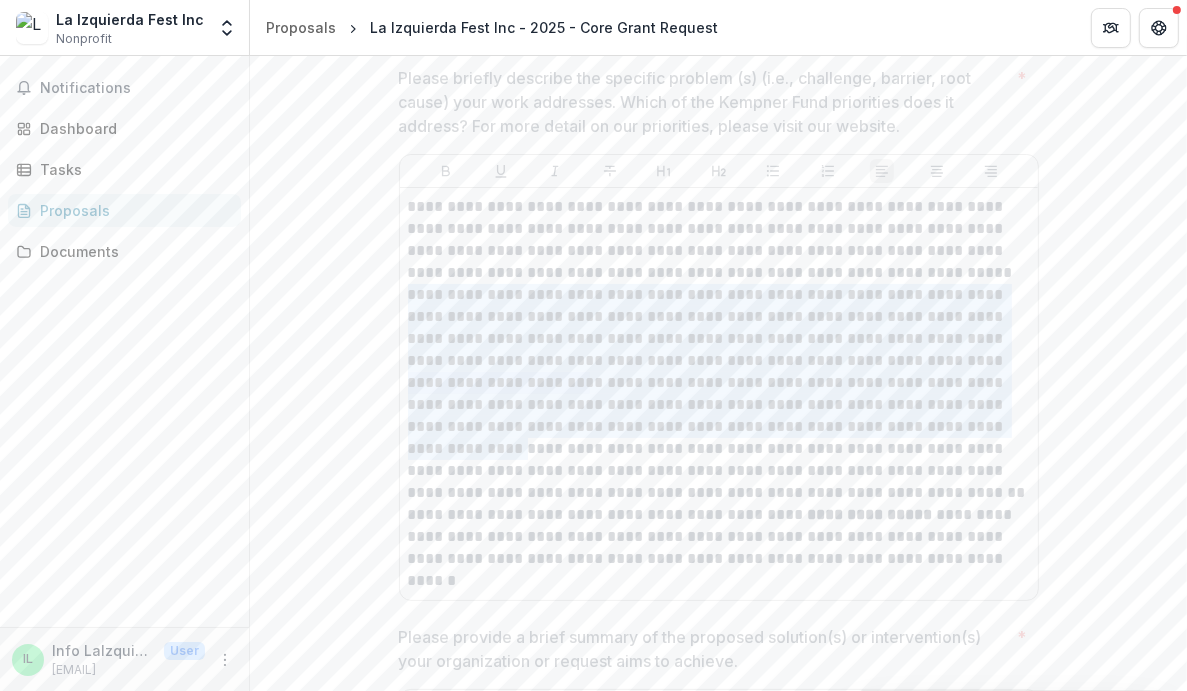 drag, startPoint x: 474, startPoint y: 577, endPoint x: 440, endPoint y: 441, distance: 140.1856 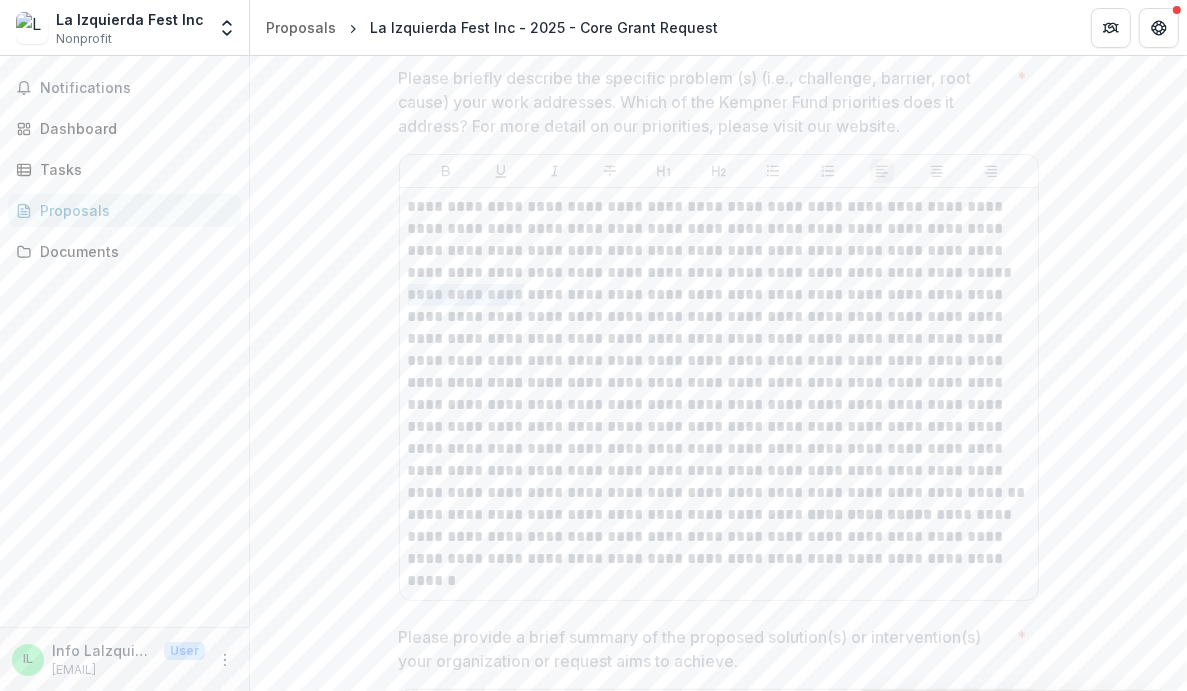 drag, startPoint x: 403, startPoint y: 200, endPoint x: 511, endPoint y: 283, distance: 136.2094 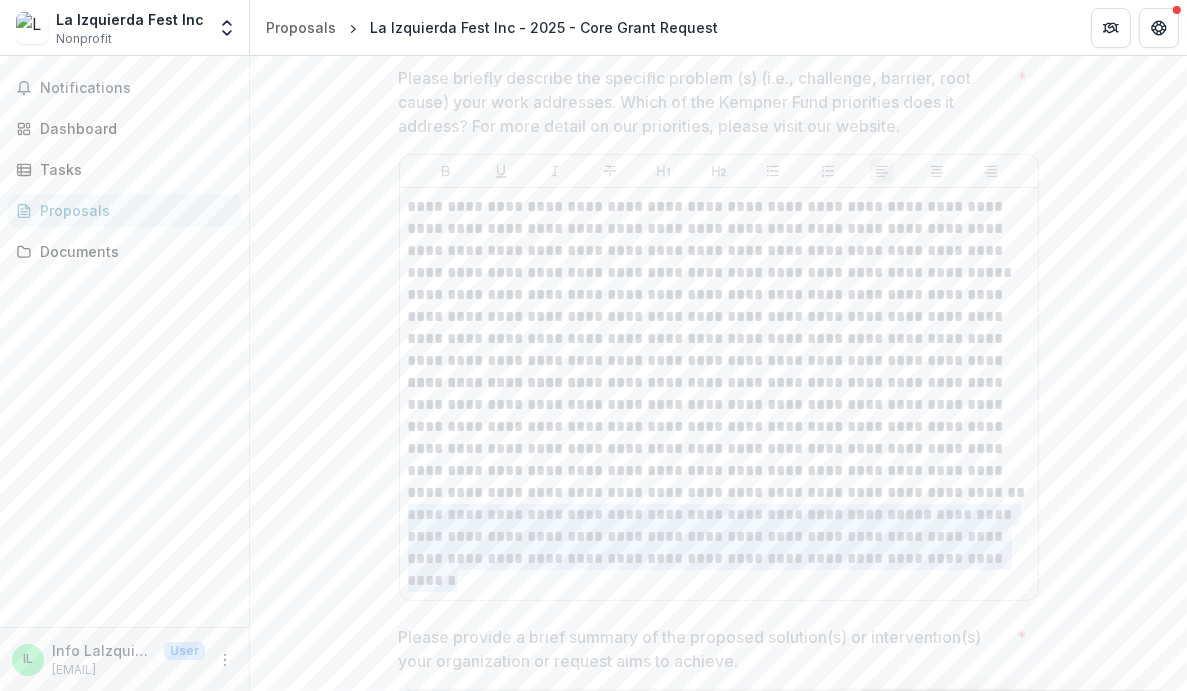 click on "**********" at bounding box center [719, 548] 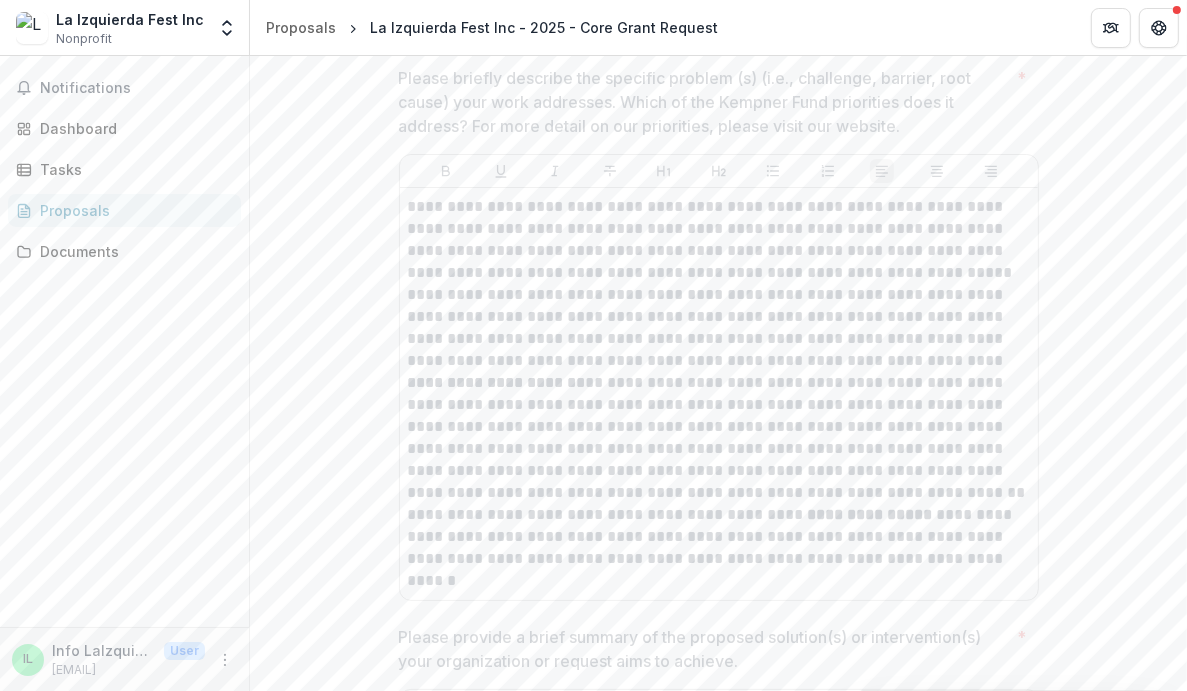 click on "**********" at bounding box center [719, 548] 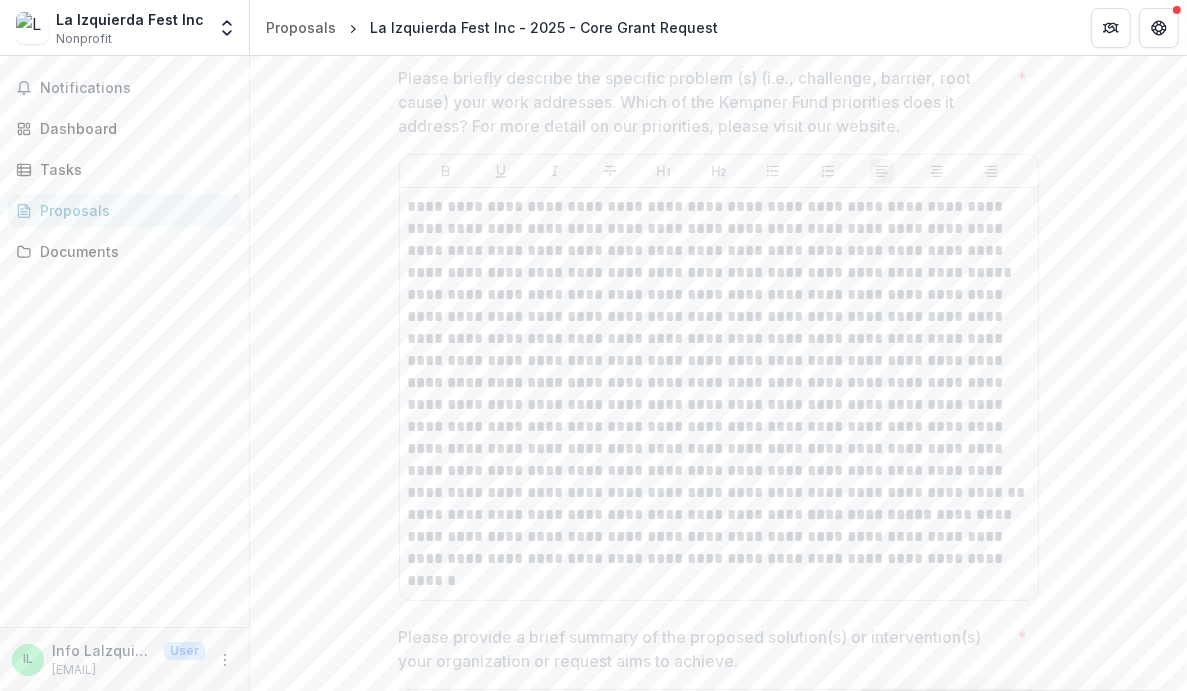 click on "**********" at bounding box center [719, 548] 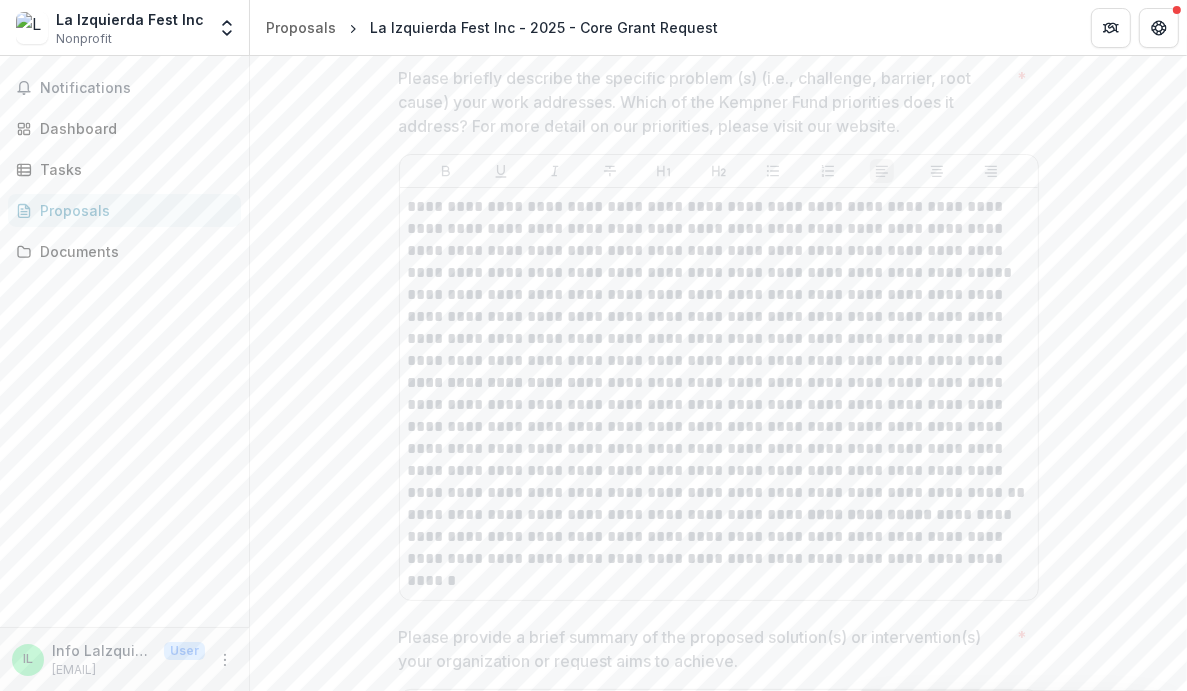 click on "**********" at bounding box center (719, 548) 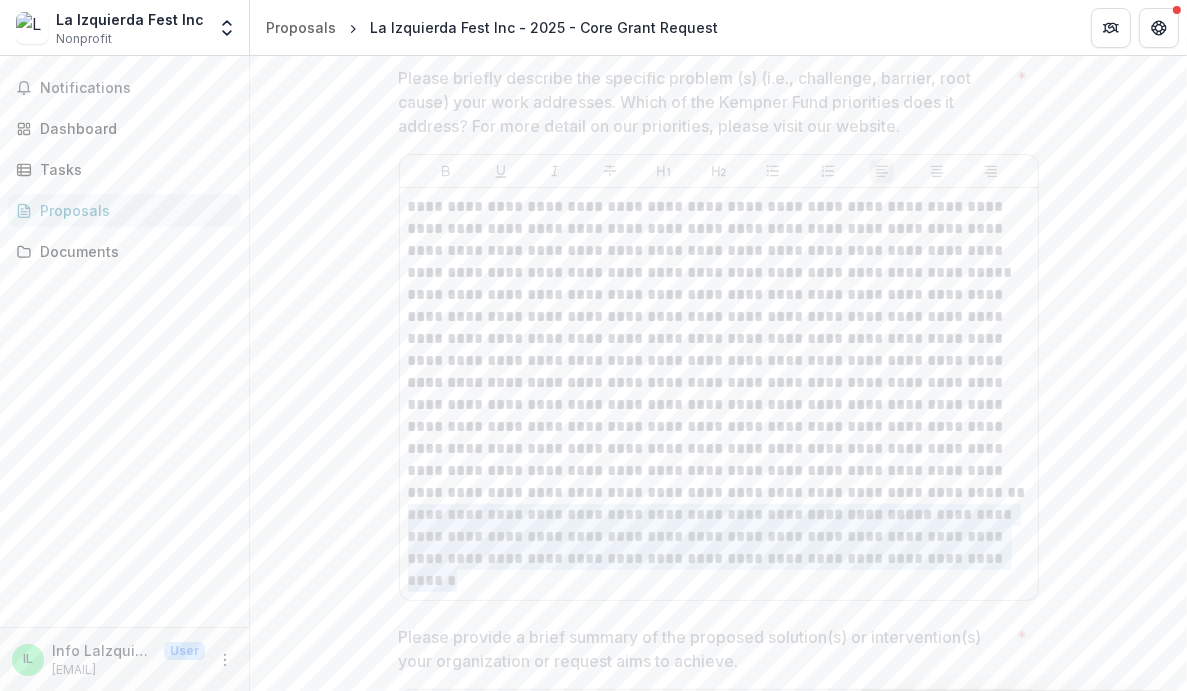 drag, startPoint x: 425, startPoint y: 281, endPoint x: 774, endPoint y: 568, distance: 451.85175 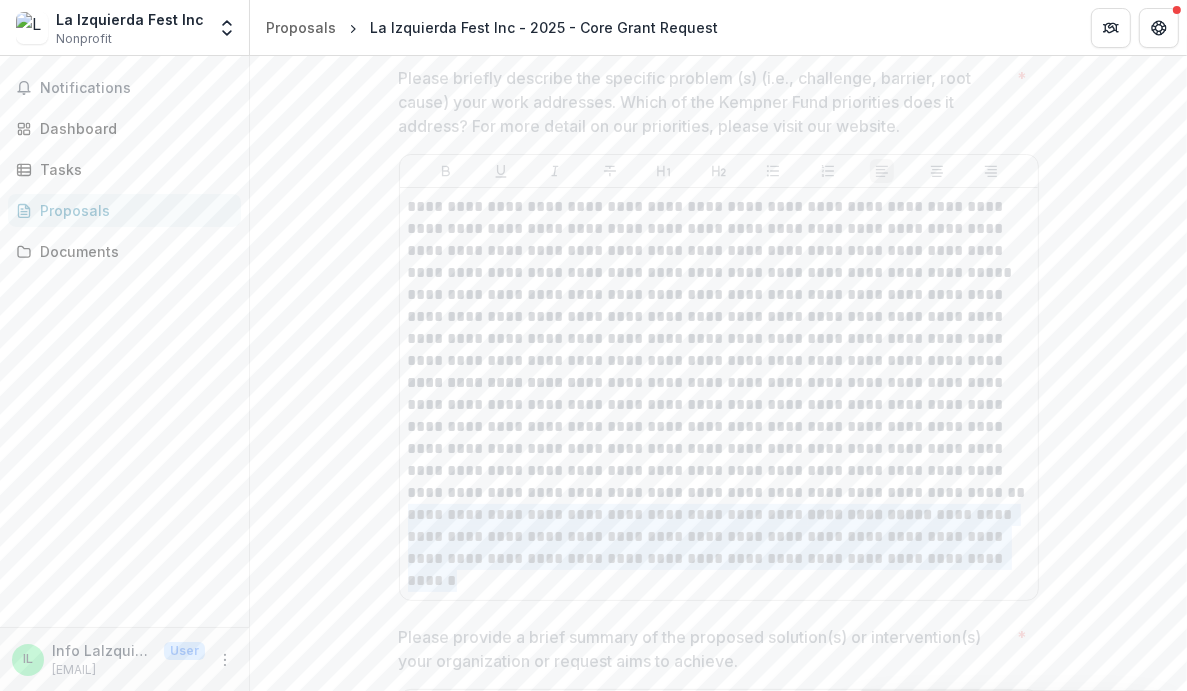 click on "**********" at bounding box center [719, 548] 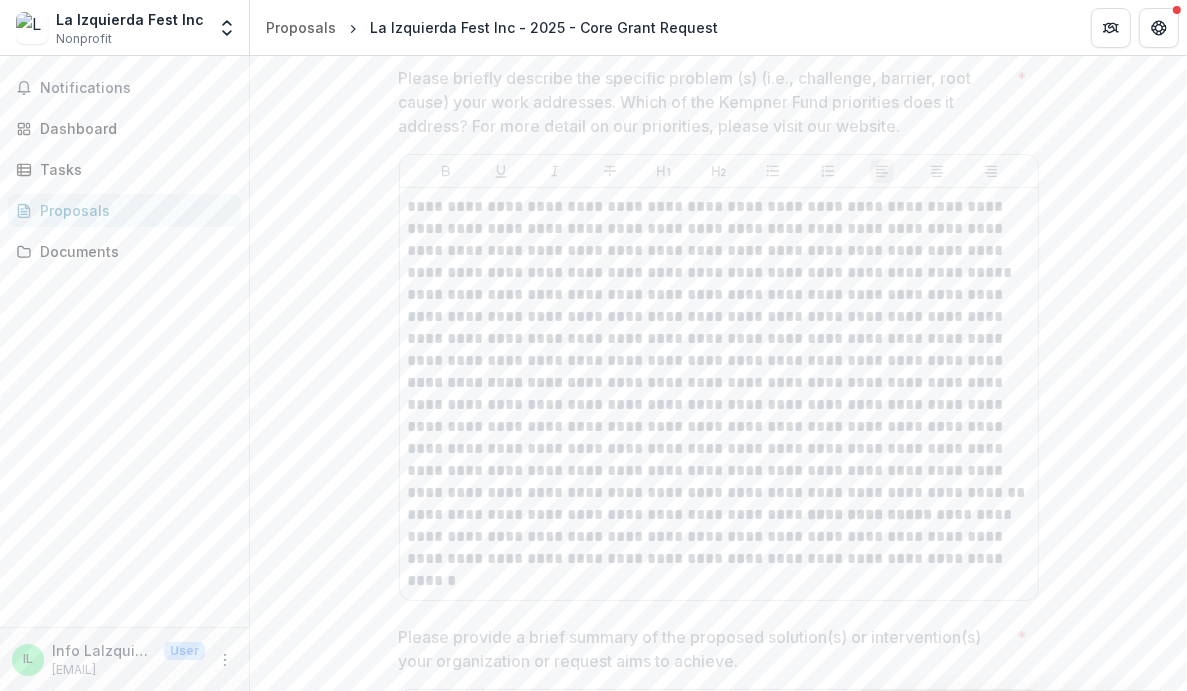 click on "Notifications Dashboard Tasks Proposals Documents" at bounding box center [124, 341] 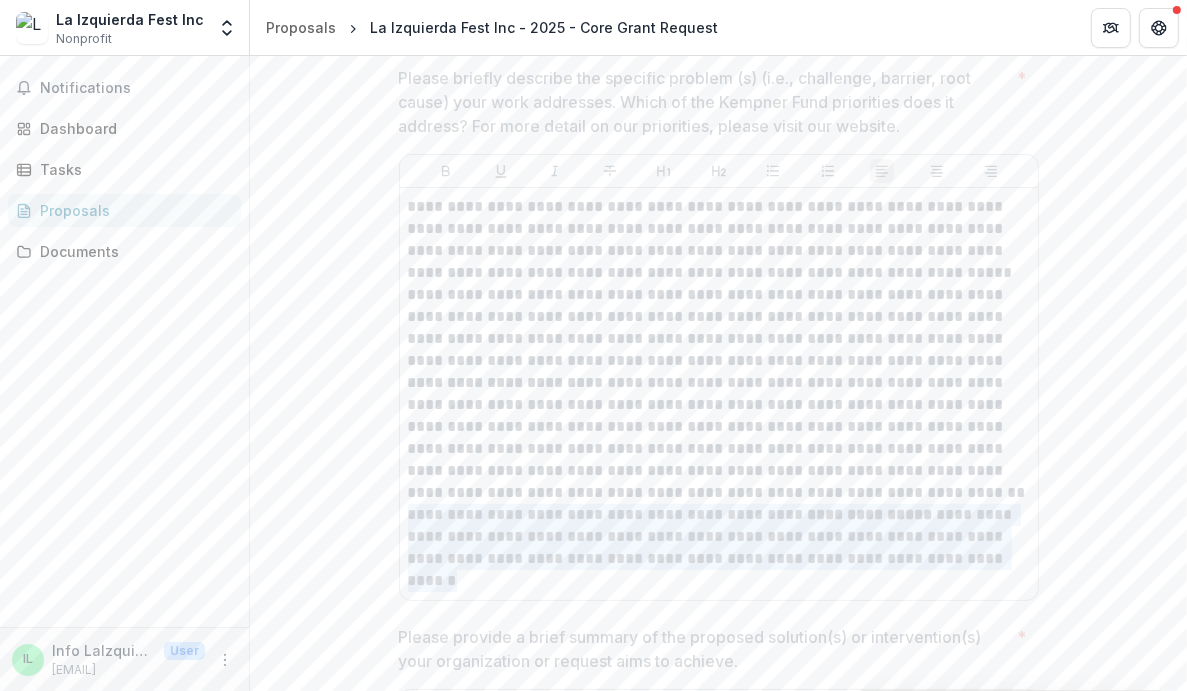 click on "**********" at bounding box center [719, 438] 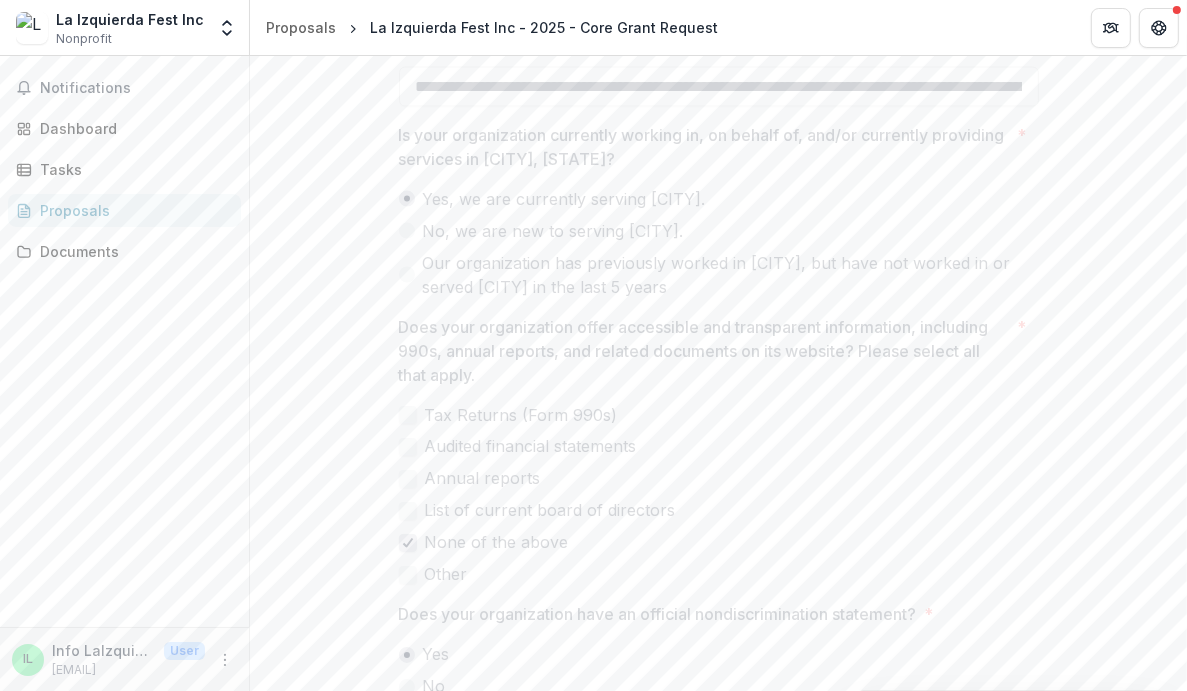 scroll, scrollTop: 2581, scrollLeft: 0, axis: vertical 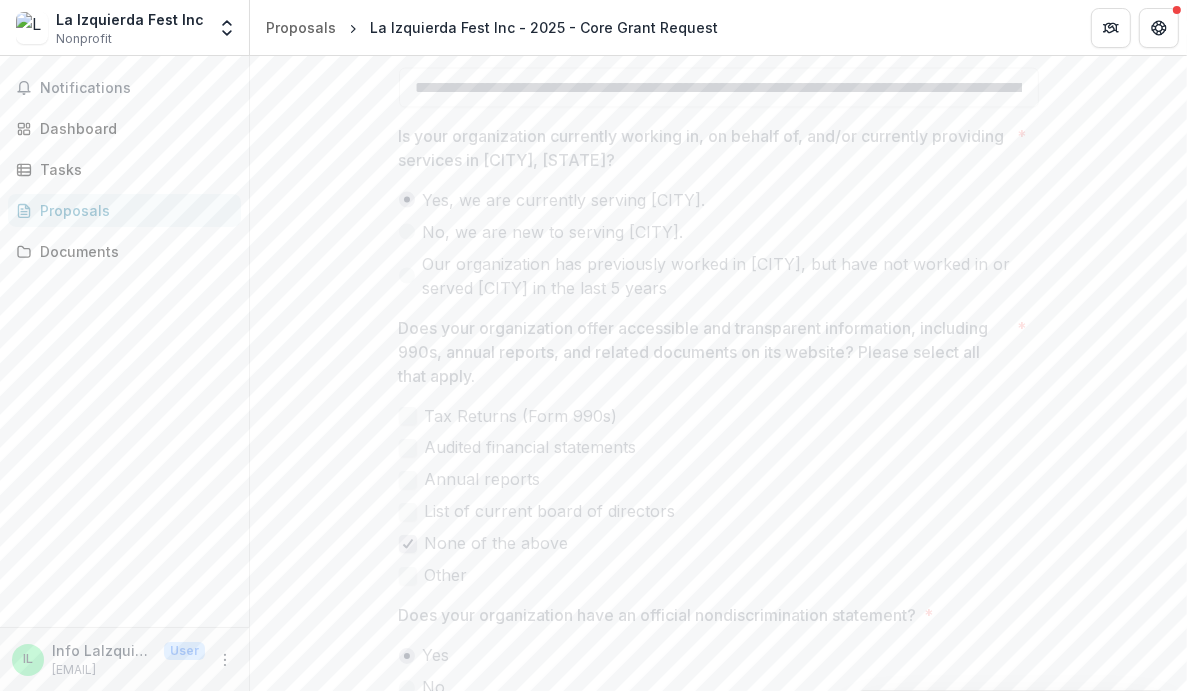 click on "Notifications Dashboard Tasks Proposals Documents" at bounding box center (124, 341) 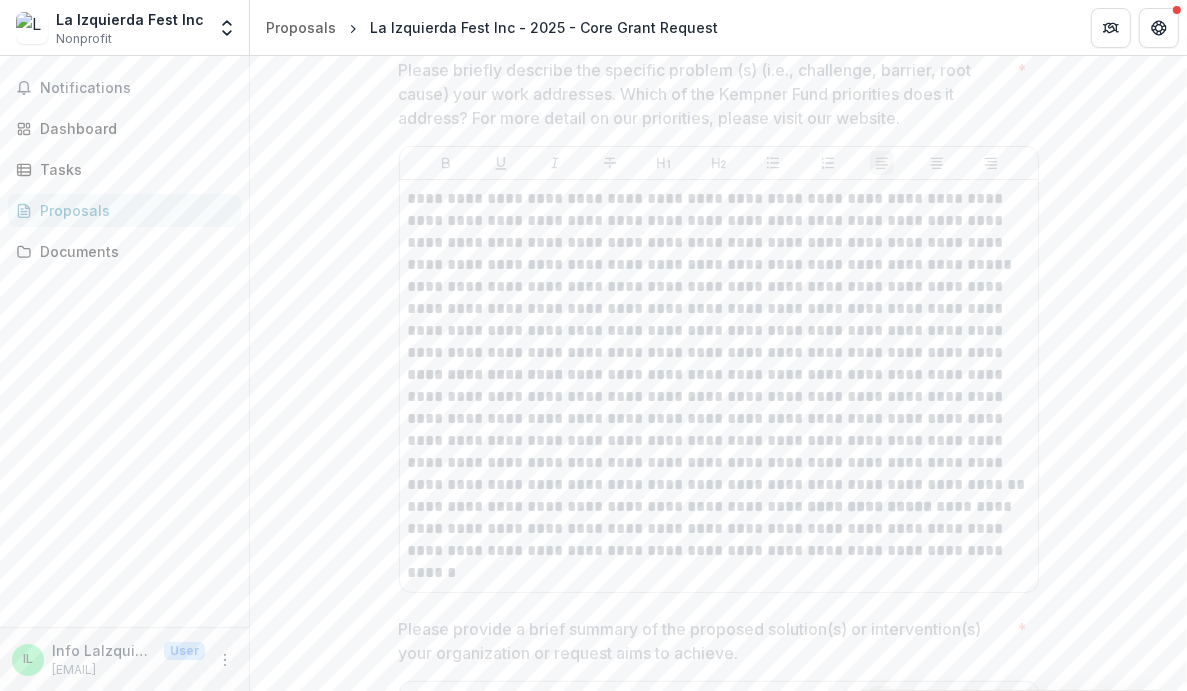 scroll, scrollTop: 5409, scrollLeft: 0, axis: vertical 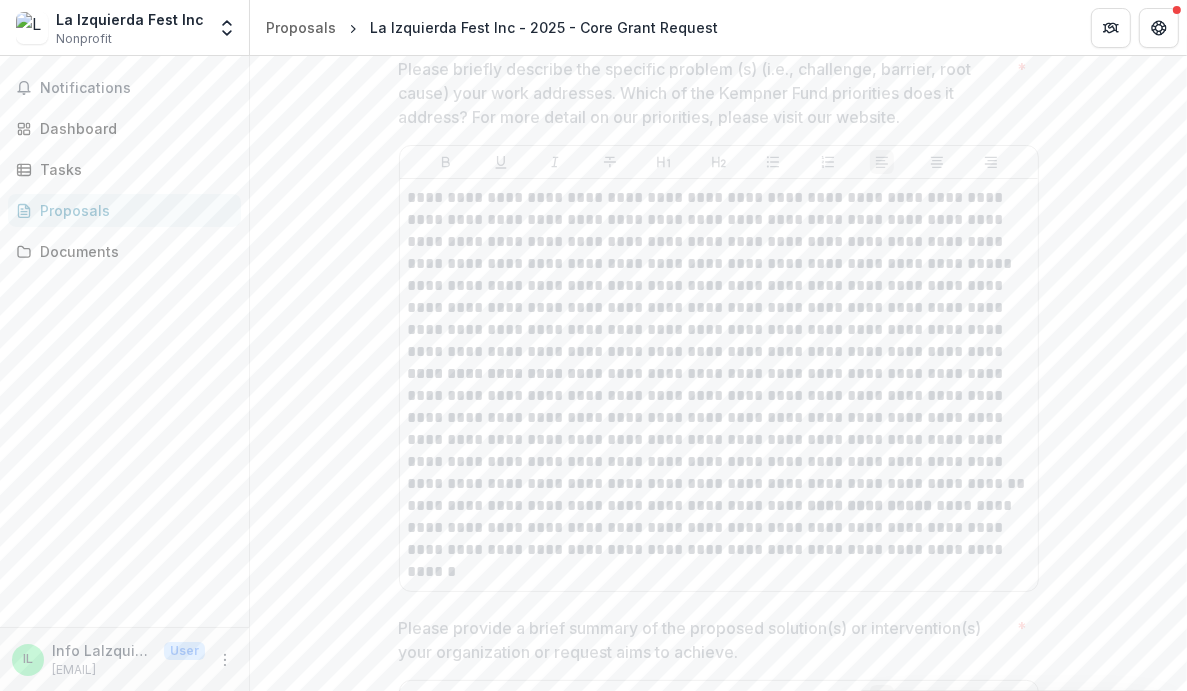 click on "Notifications Dashboard Tasks Proposals Documents" at bounding box center [124, 341] 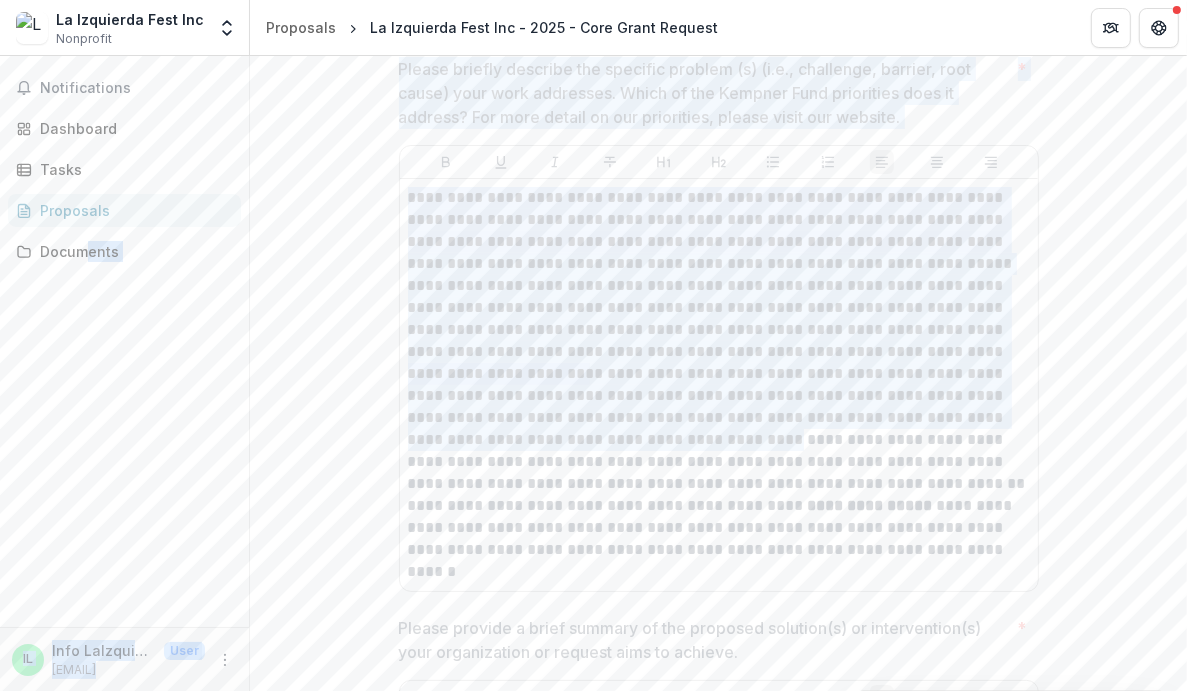 drag, startPoint x: 85, startPoint y: 429, endPoint x: 675, endPoint y: 456, distance: 590.6175 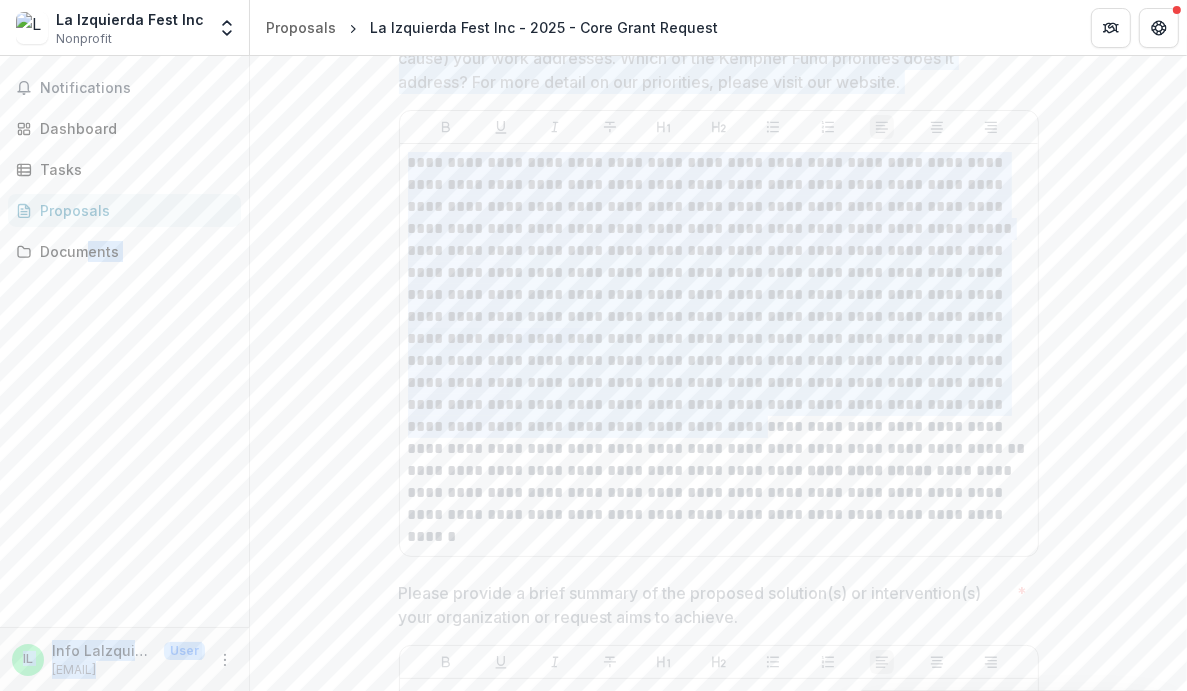 scroll, scrollTop: 5447, scrollLeft: 0, axis: vertical 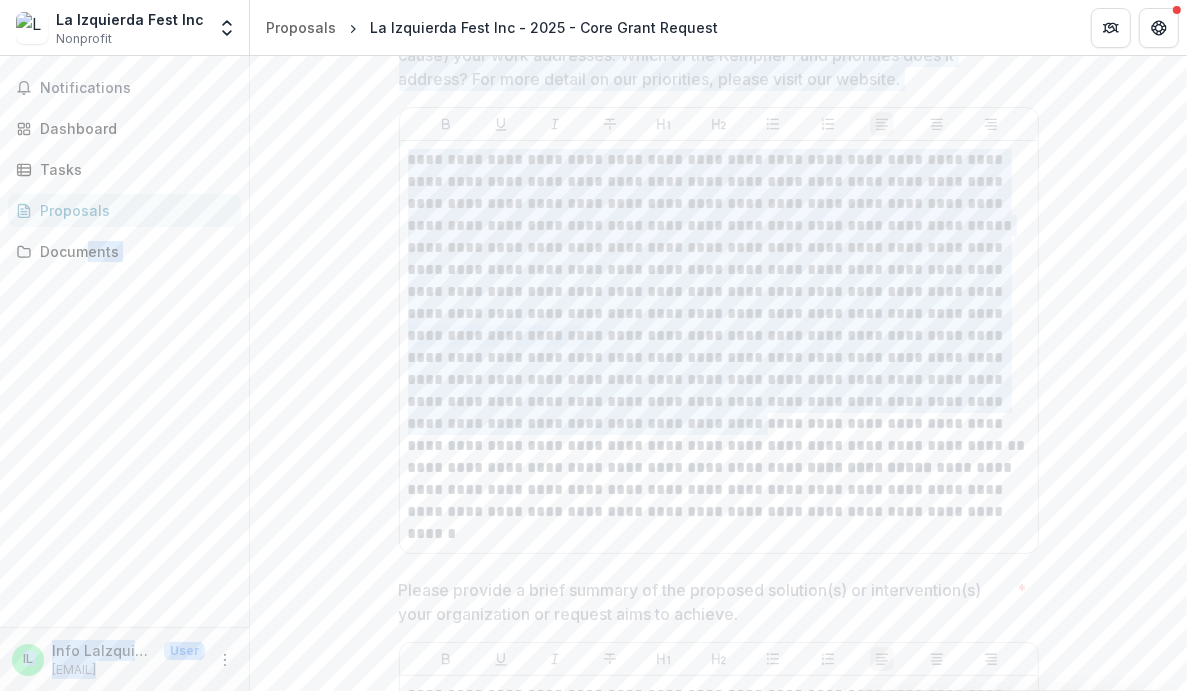 click on "**********" at bounding box center [719, 391] 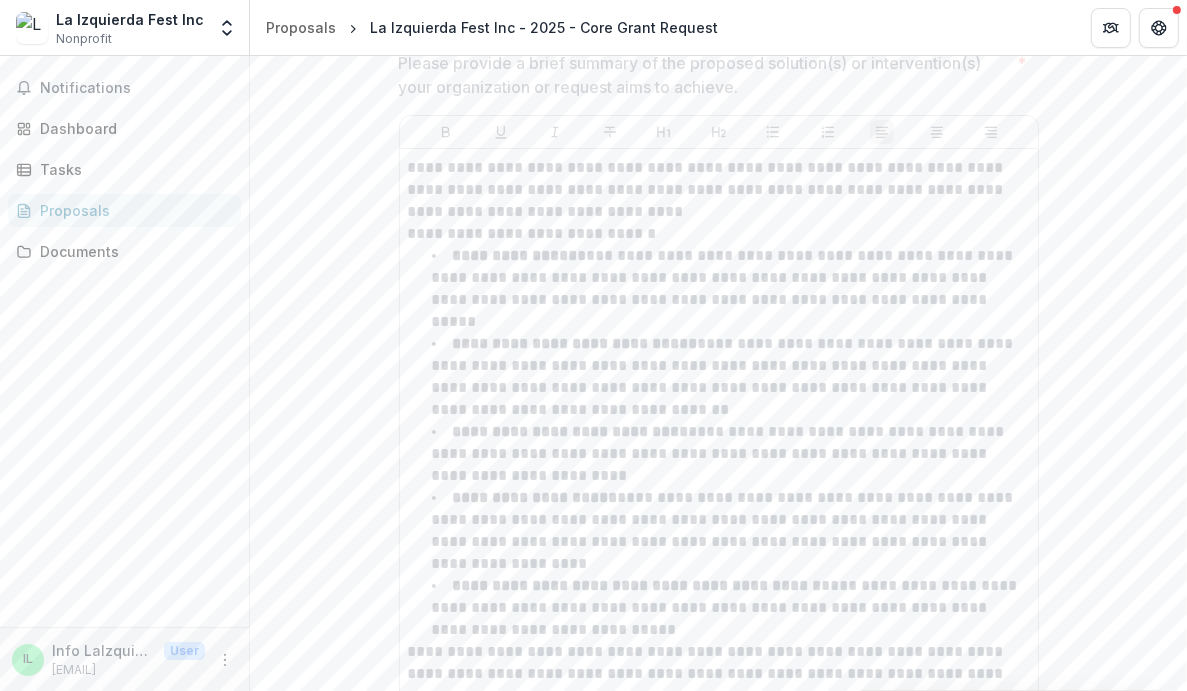 scroll, scrollTop: 5974, scrollLeft: 0, axis: vertical 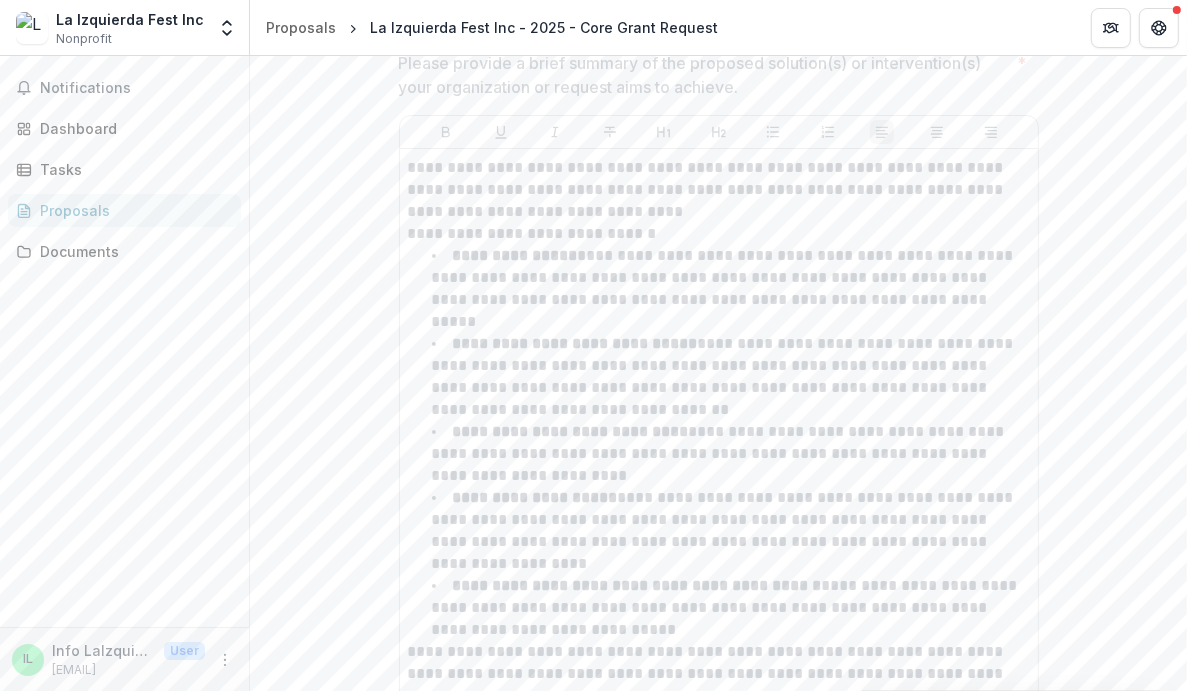 click on "Notifications Dashboard Tasks Proposals Documents" at bounding box center (124, 341) 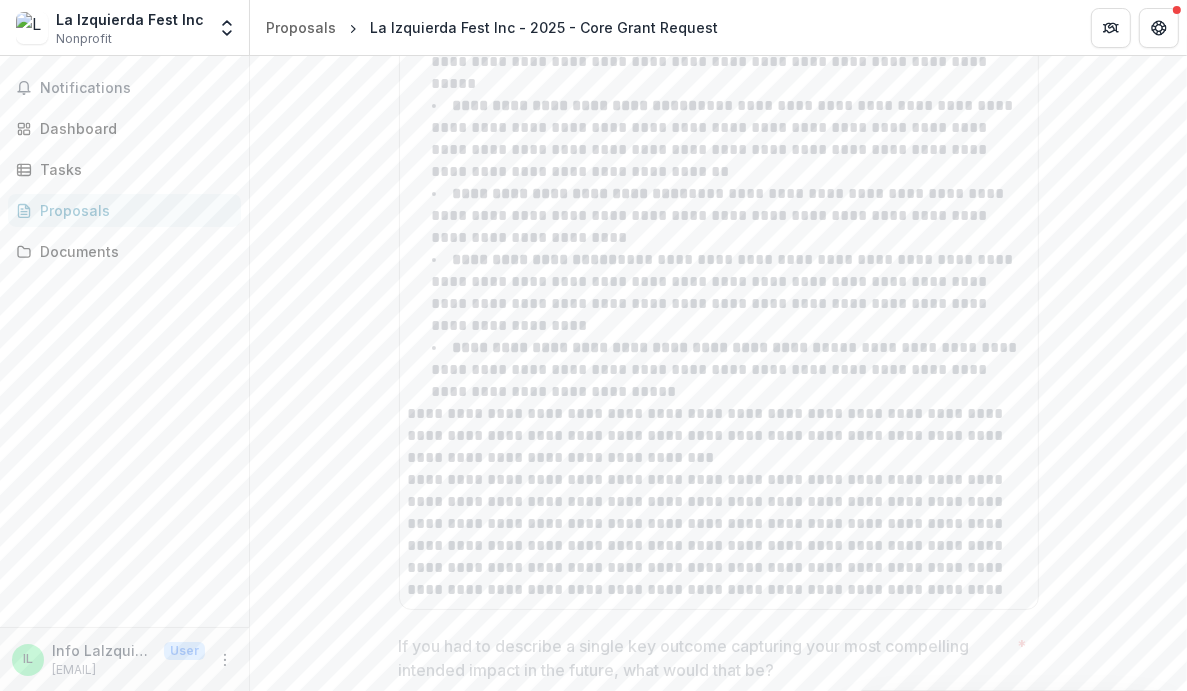 scroll, scrollTop: 6234, scrollLeft: 0, axis: vertical 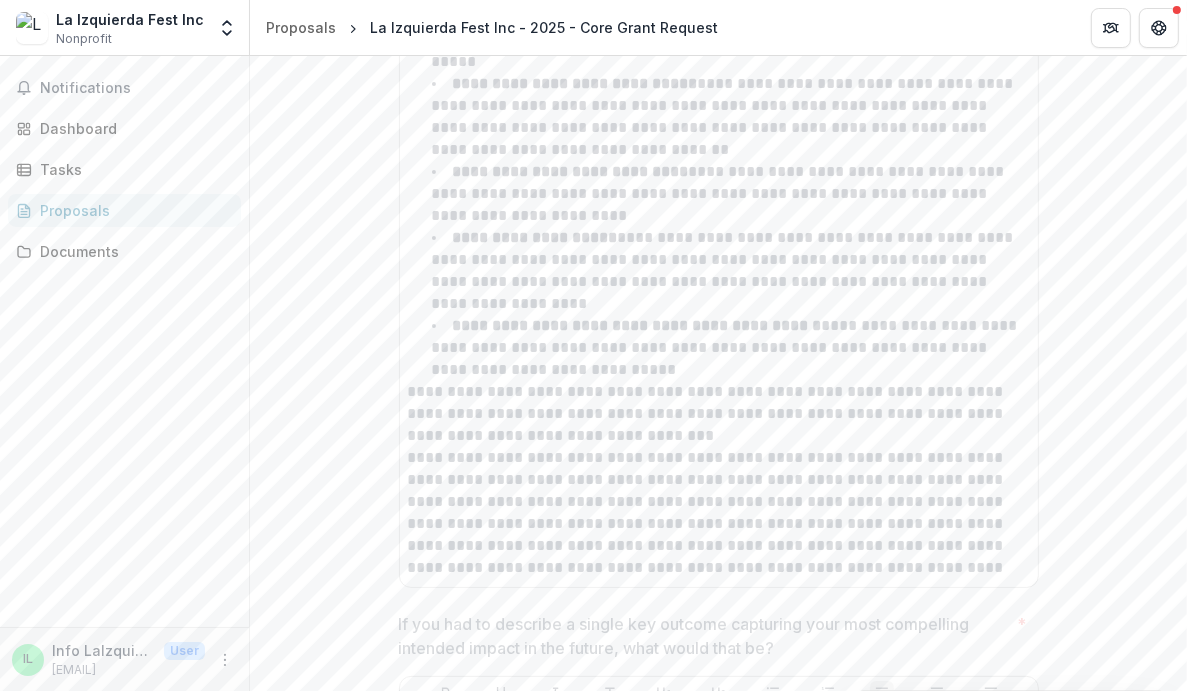 click on "Notifications Dashboard Tasks Proposals Documents" at bounding box center [124, 341] 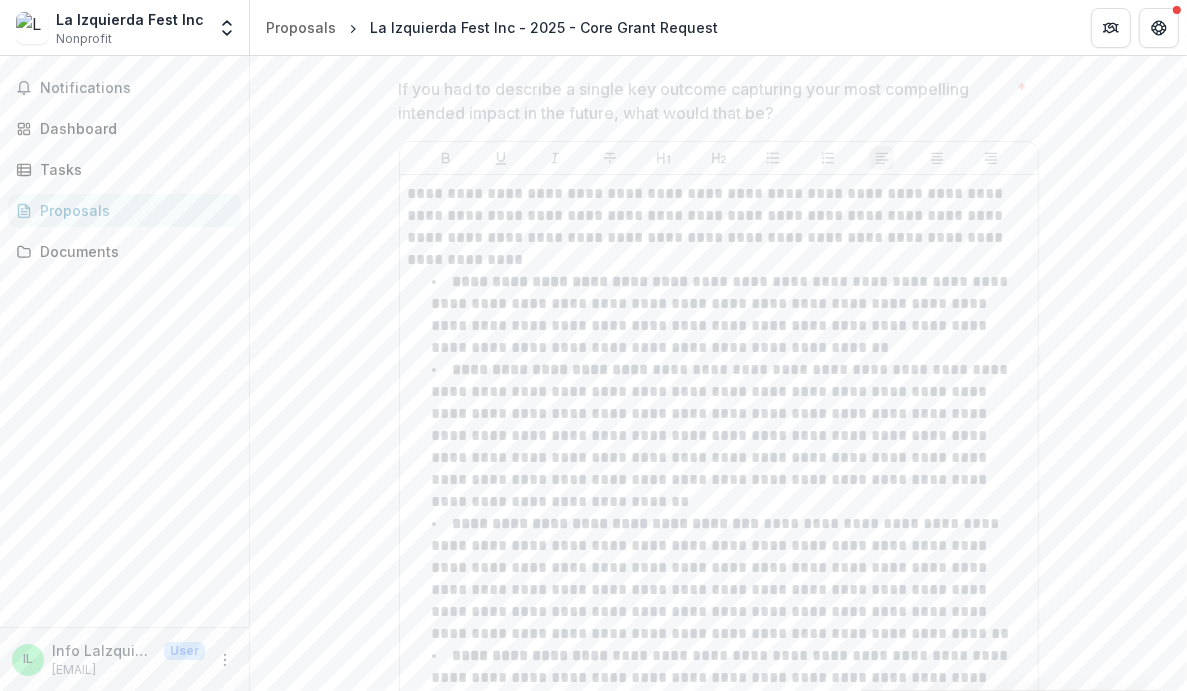 scroll, scrollTop: 6779, scrollLeft: 0, axis: vertical 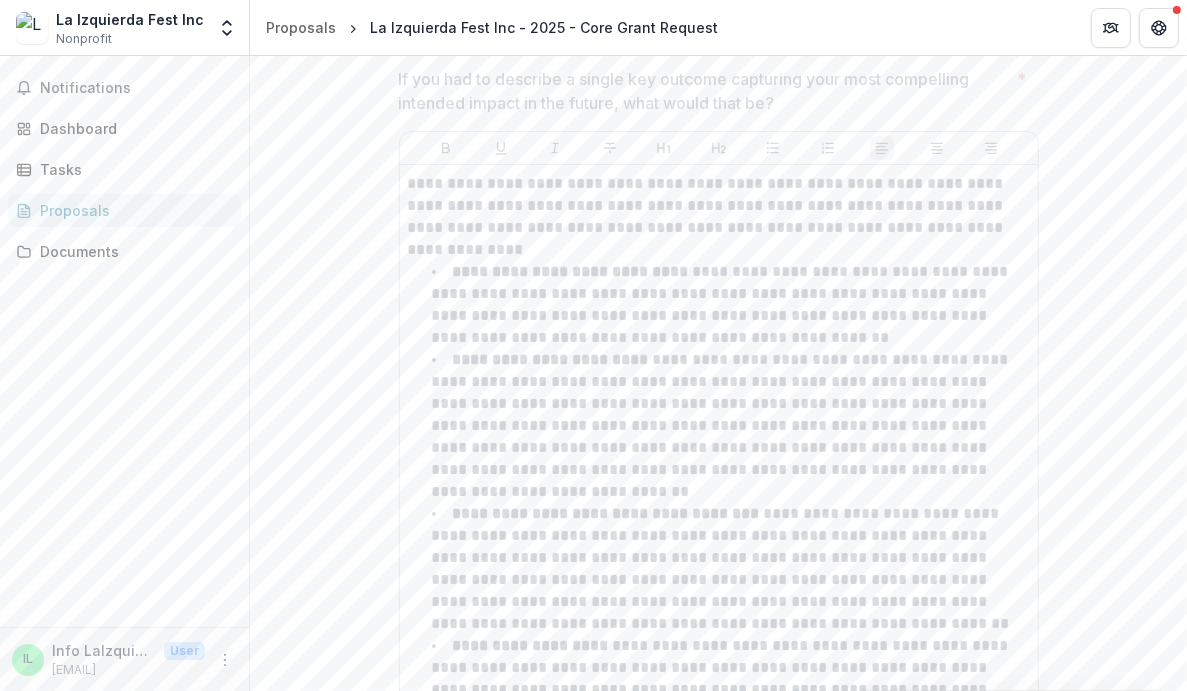 click on "Notifications Dashboard Tasks Proposals Documents" at bounding box center [124, 341] 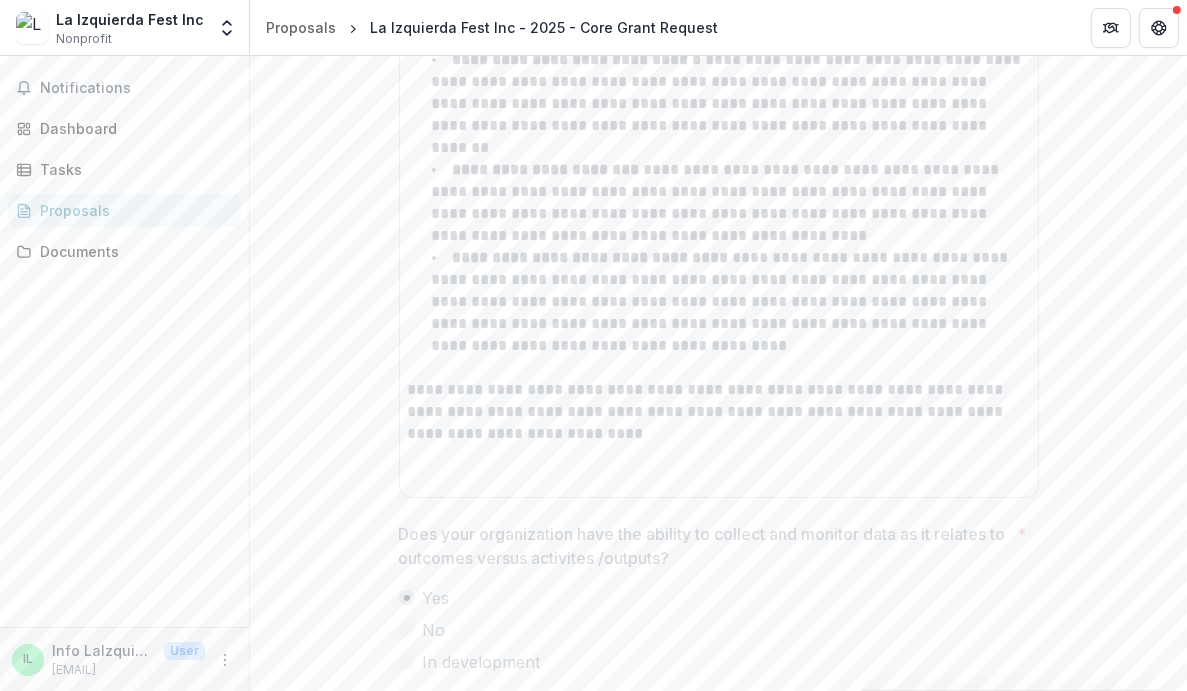 scroll, scrollTop: 7453, scrollLeft: 0, axis: vertical 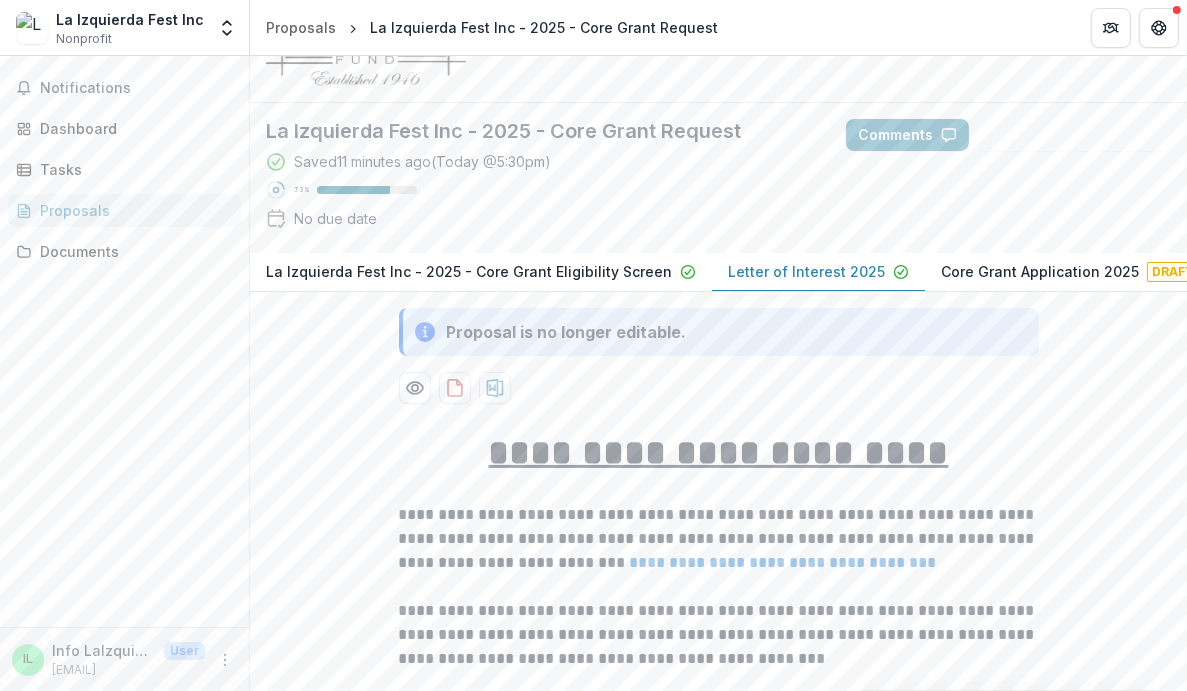 click on "Core Grant Application 2025" at bounding box center [1040, 271] 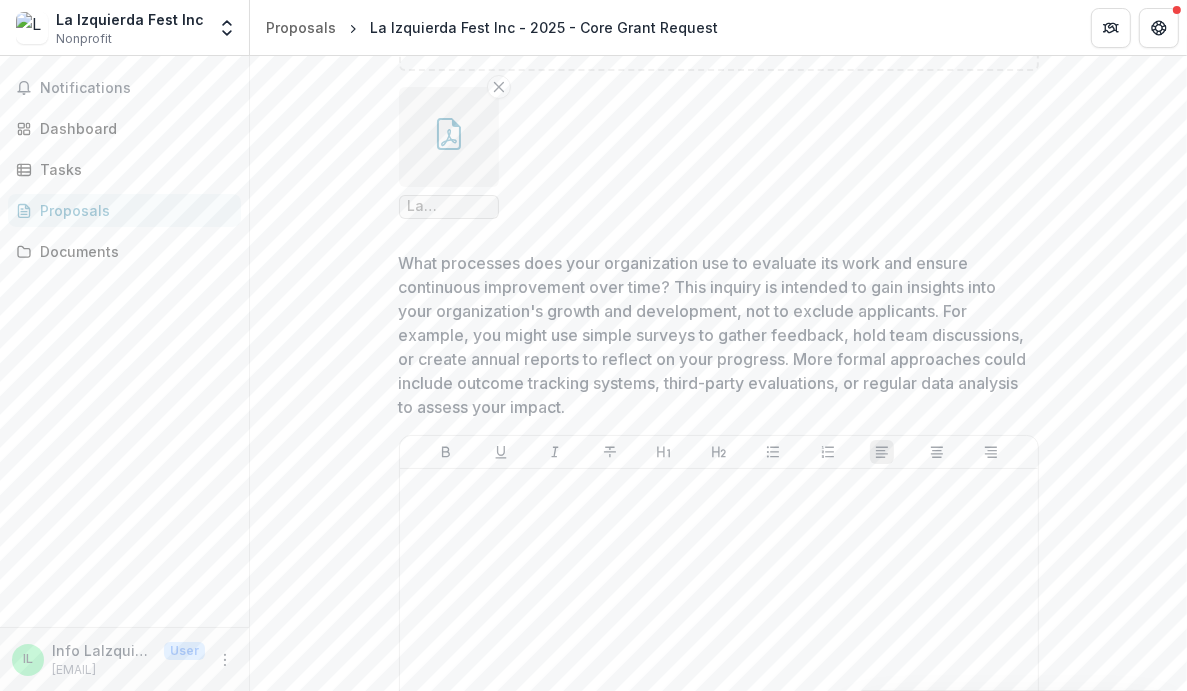 scroll, scrollTop: 9713, scrollLeft: 0, axis: vertical 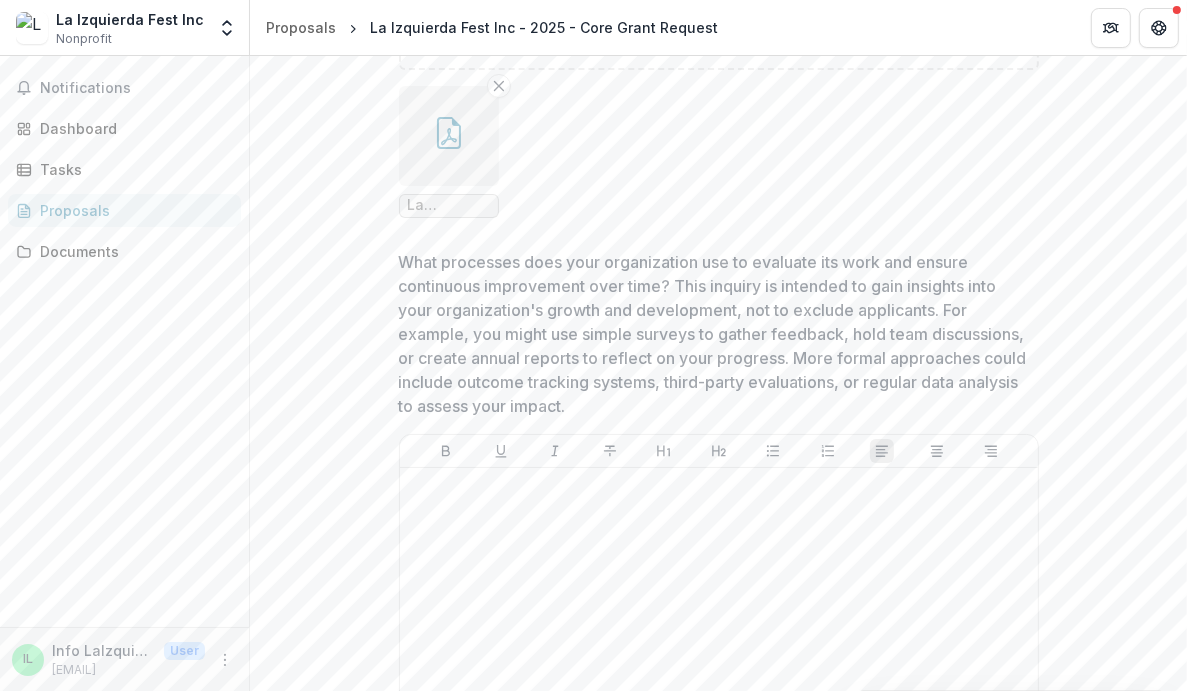 click on "What processes does your organization use to evaluate its work and ensure continuous improvement over time?                                                                                                              This inquiry is intended to gain insights into your organization's growth and development, not to exclude applicants. For example, you might use simple surveys to gather feedback, hold team discussions, or create annual reports to reflect on your progress. More formal approaches could include outcome tracking systems, third-party evaluations, or regular data analysis to assess your impact." at bounding box center (713, 334) 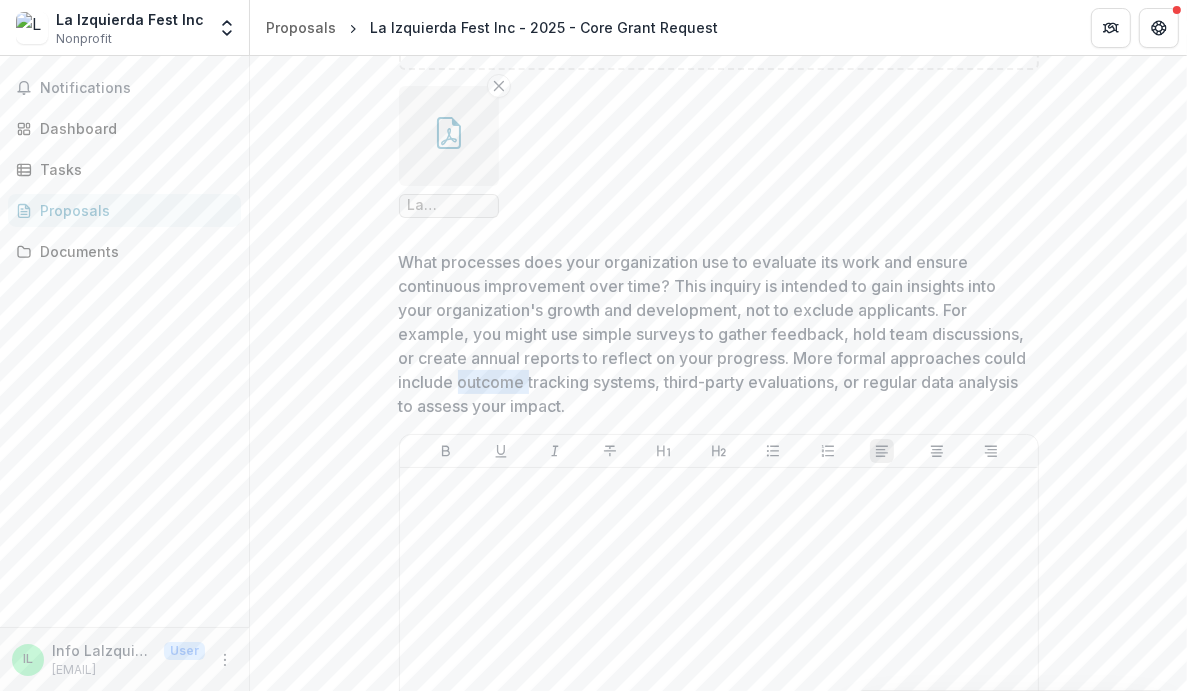 click on "What processes does your organization use to evaluate its work and ensure continuous improvement over time?                                                                                                              This inquiry is intended to gain insights into your organization's growth and development, not to exclude applicants. For example, you might use simple surveys to gather feedback, hold team discussions, or create annual reports to reflect on your progress. More formal approaches could include outcome tracking systems, third-party evaluations, or regular data analysis to assess your impact." at bounding box center (713, 334) 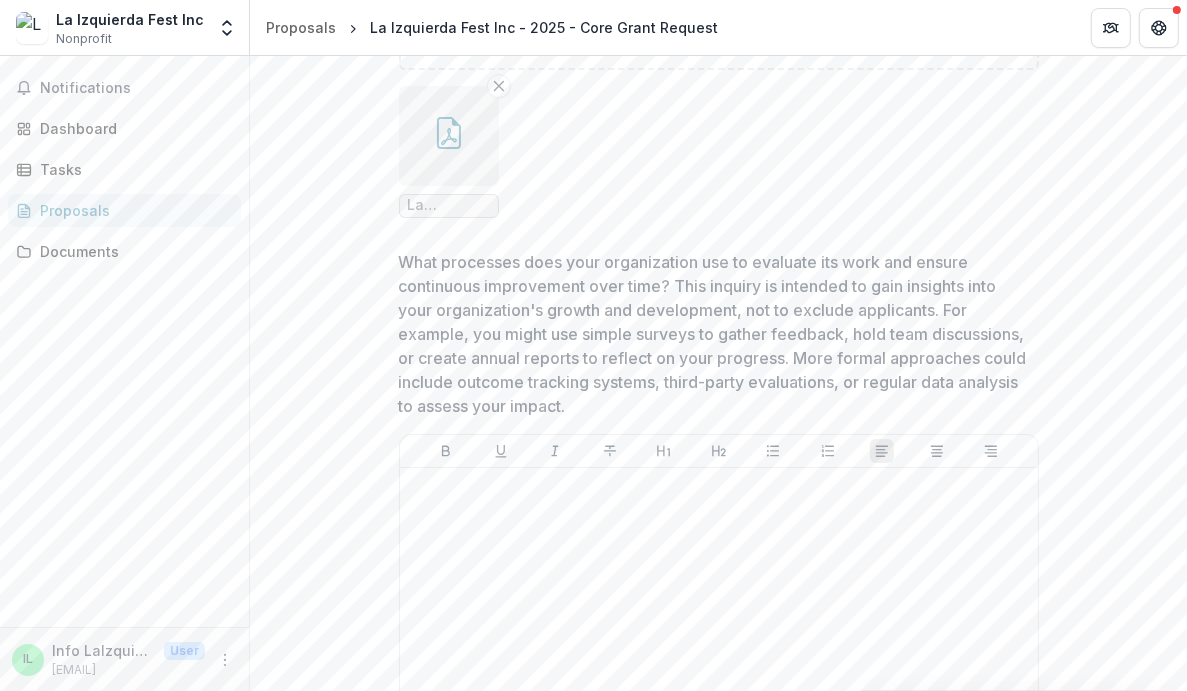 click on "What processes does your organization use to evaluate its work and ensure continuous improvement over time?                                                                                                              This inquiry is intended to gain insights into your organization's growth and development, not to exclude applicants. For example, you might use simple surveys to gather feedback, hold team discussions, or create annual reports to reflect on your progress. More formal approaches could include outcome tracking systems, third-party evaluations, or regular data analysis to assess your impact." at bounding box center (713, 334) 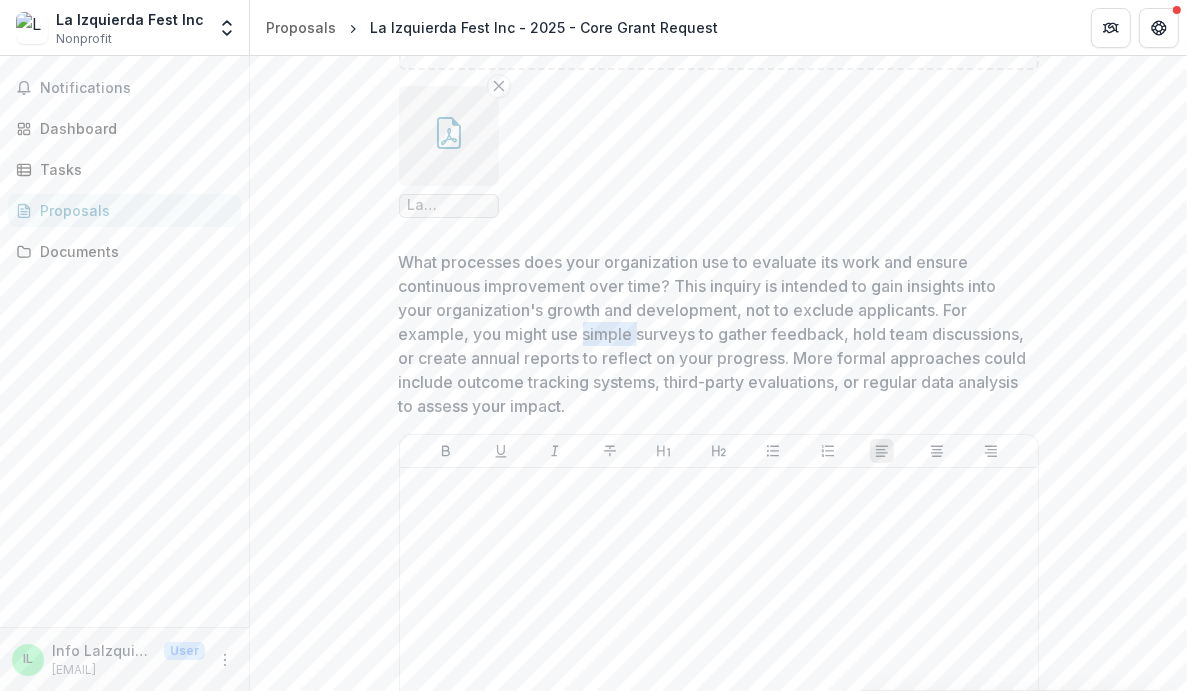 click on "What processes does your organization use to evaluate its work and ensure continuous improvement over time?                                                                                                              This inquiry is intended to gain insights into your organization's growth and development, not to exclude applicants. For example, you might use simple surveys to gather feedback, hold team discussions, or create annual reports to reflect on your progress. More formal approaches could include outcome tracking systems, third-party evaluations, or regular data analysis to assess your impact." at bounding box center [713, 334] 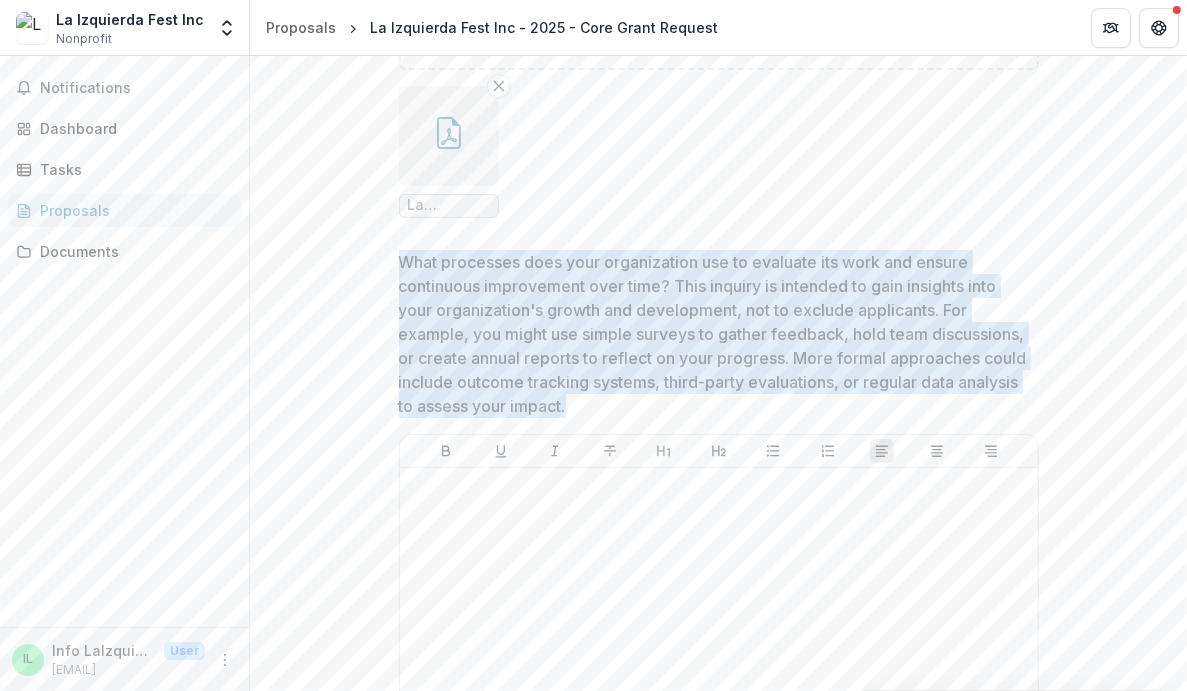 click on "What processes does your organization use to evaluate its work and ensure continuous improvement over time?                                                                                                              This inquiry is intended to gain insights into your organization's growth and development, not to exclude applicants. For example, you might use simple surveys to gather feedback, hold team discussions, or create annual reports to reflect on your progress. More formal approaches could include outcome tracking systems, third-party evaluations, or regular data analysis to assess your impact." at bounding box center (713, 334) 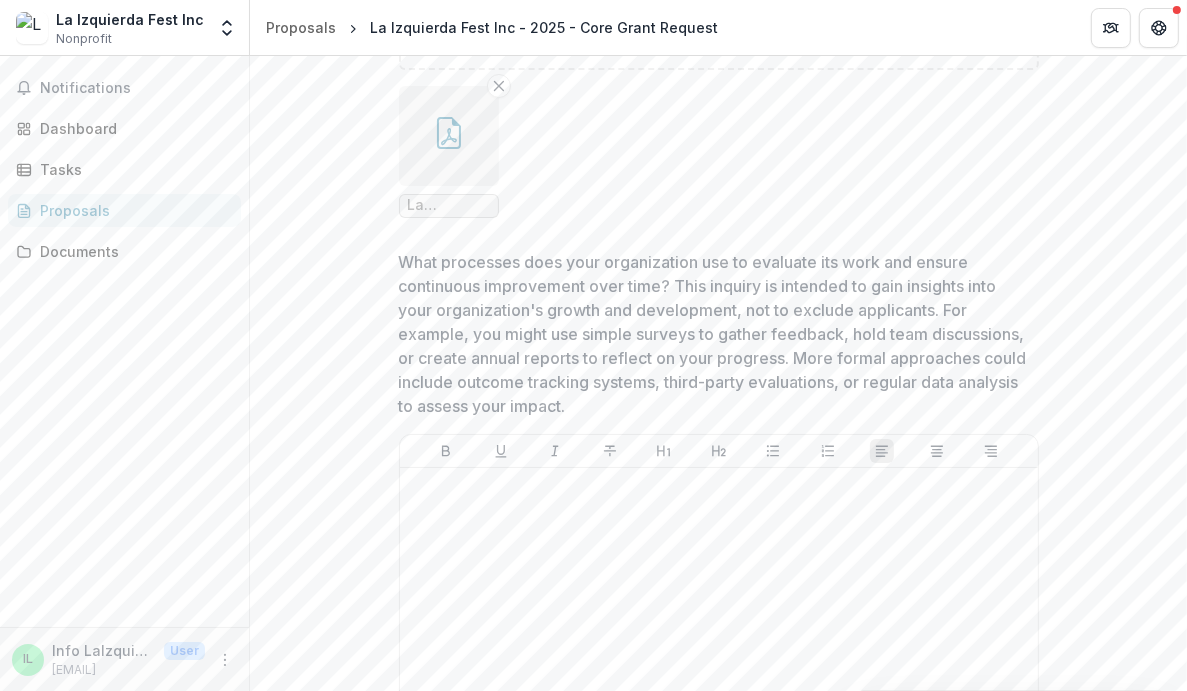 click on "What processes does your organization use to evaluate its work and ensure continuous improvement over time?                                                                                                              This inquiry is intended to gain insights into your organization's growth and development, not to exclude applicants. For example, you might use simple surveys to gather feedback, hold team discussions, or create annual reports to reflect on your progress. More formal approaches could include outcome tracking systems, third-party evaluations, or regular data analysis to assess your impact." at bounding box center (713, 334) 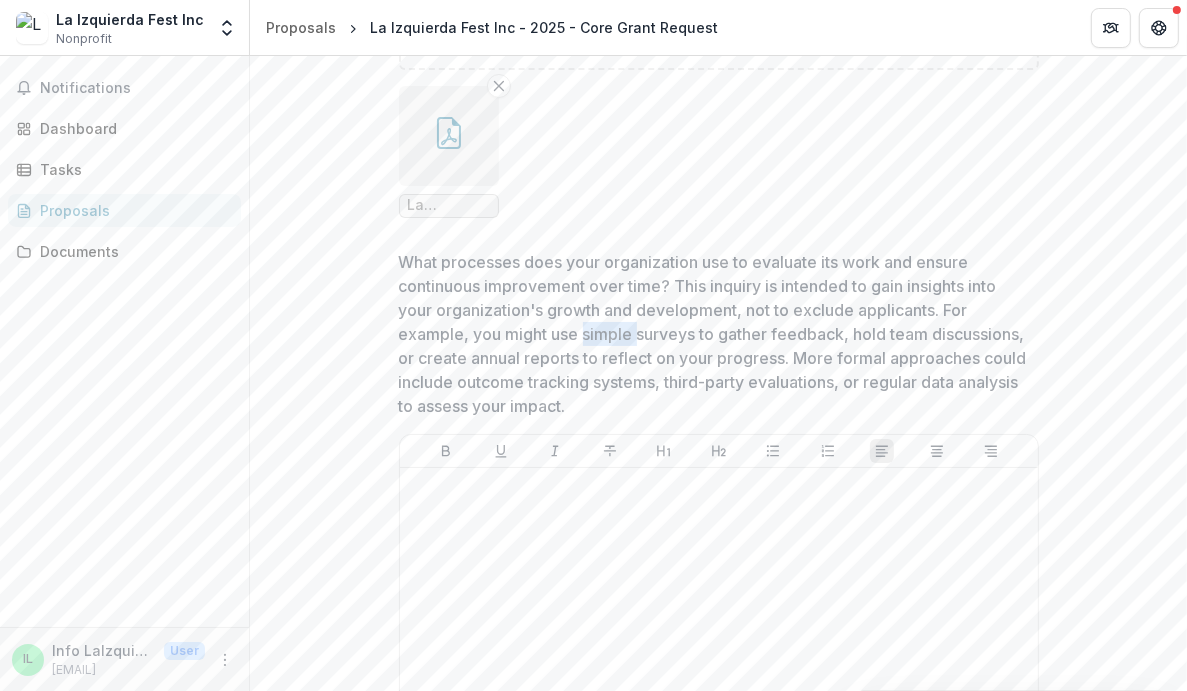 click on "What processes does your organization use to evaluate its work and ensure continuous improvement over time?                                                                                                              This inquiry is intended to gain insights into your organization's growth and development, not to exclude applicants. For example, you might use simple surveys to gather feedback, hold team discussions, or create annual reports to reflect on your progress. More formal approaches could include outcome tracking systems, third-party evaluations, or regular data analysis to assess your impact." at bounding box center (713, 334) 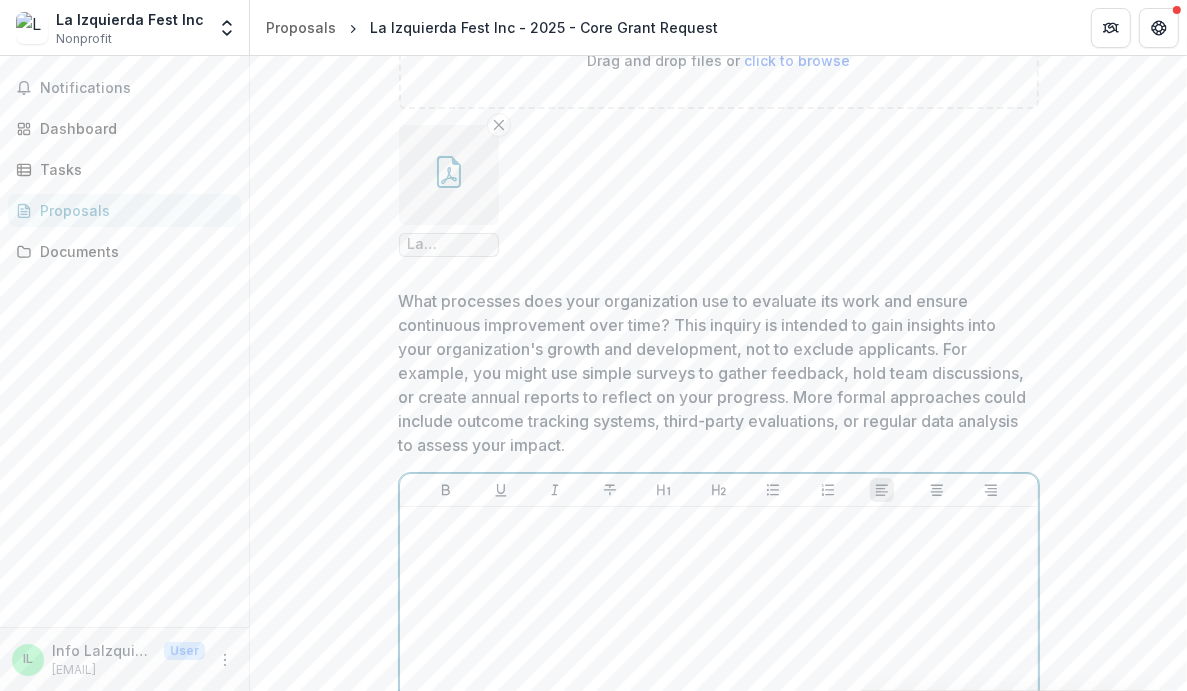 scroll, scrollTop: 9674, scrollLeft: 0, axis: vertical 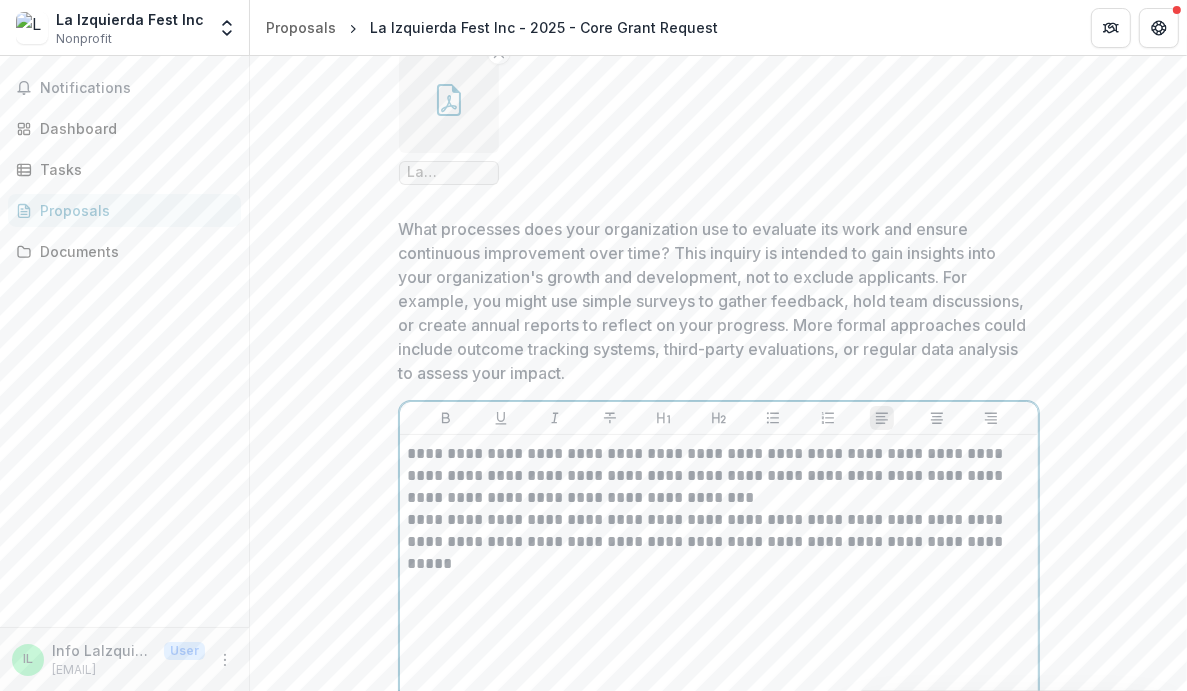 click on "**********" at bounding box center [719, 531] 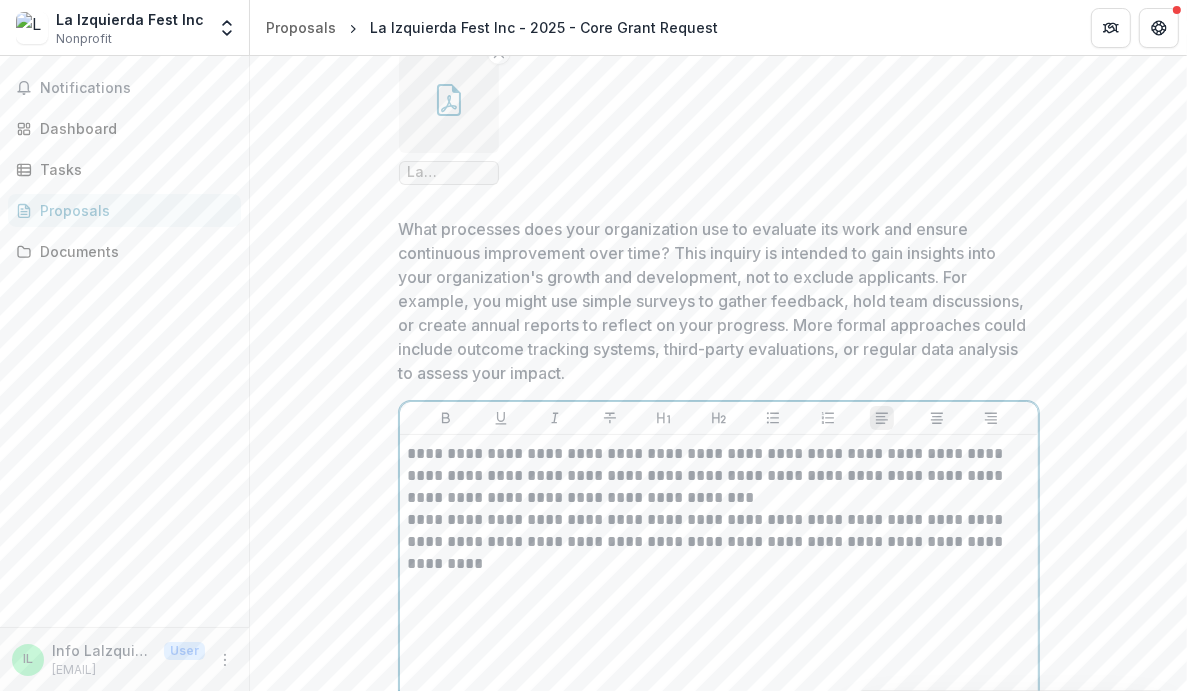click on "**********" at bounding box center (719, 531) 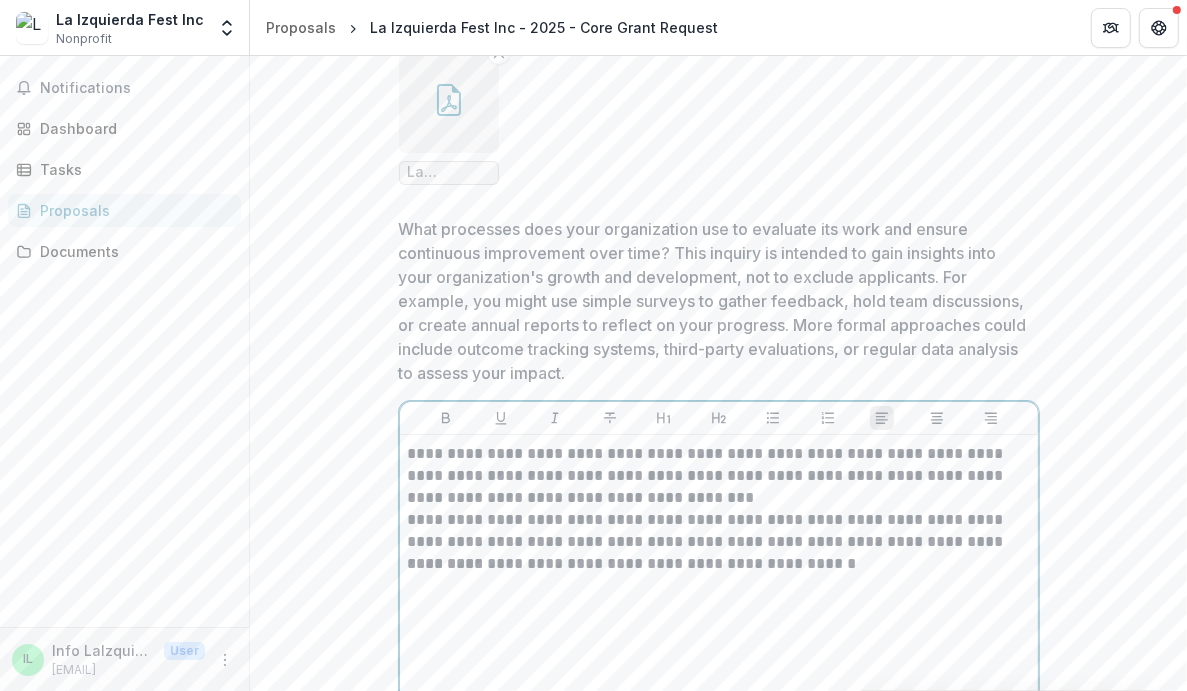 click on "**********" at bounding box center [719, 564] 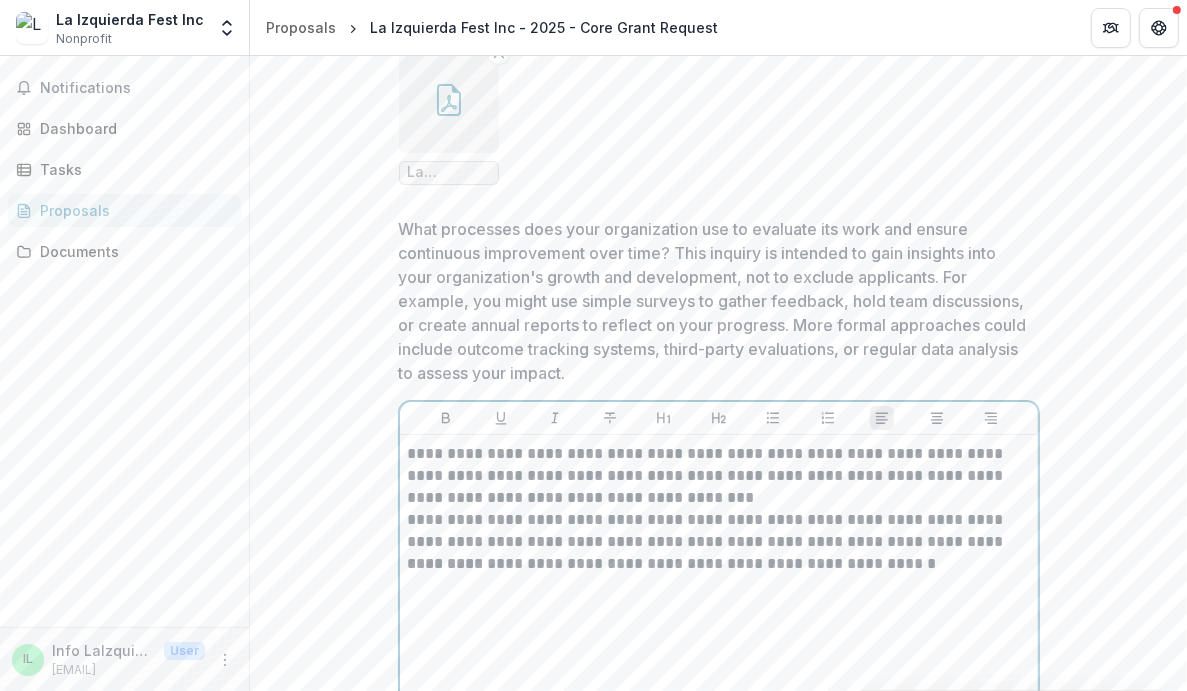 click on "**********" at bounding box center [719, 564] 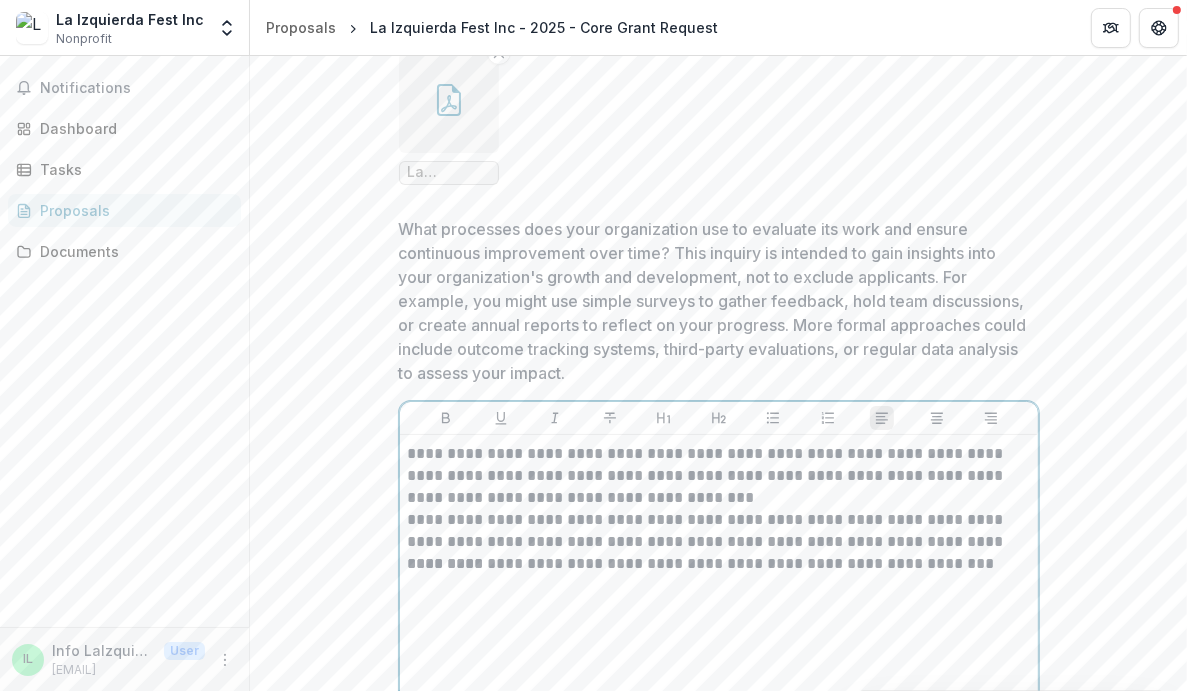 click on "**********" at bounding box center (719, 564) 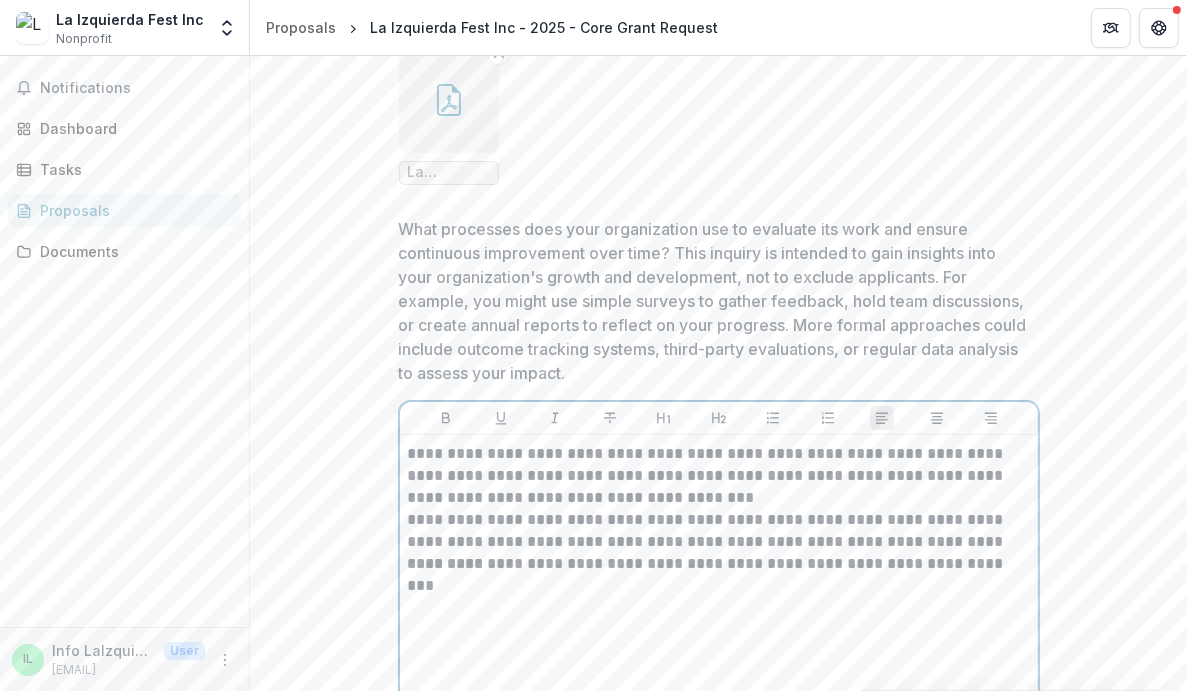 click on "**********" at bounding box center (719, 564) 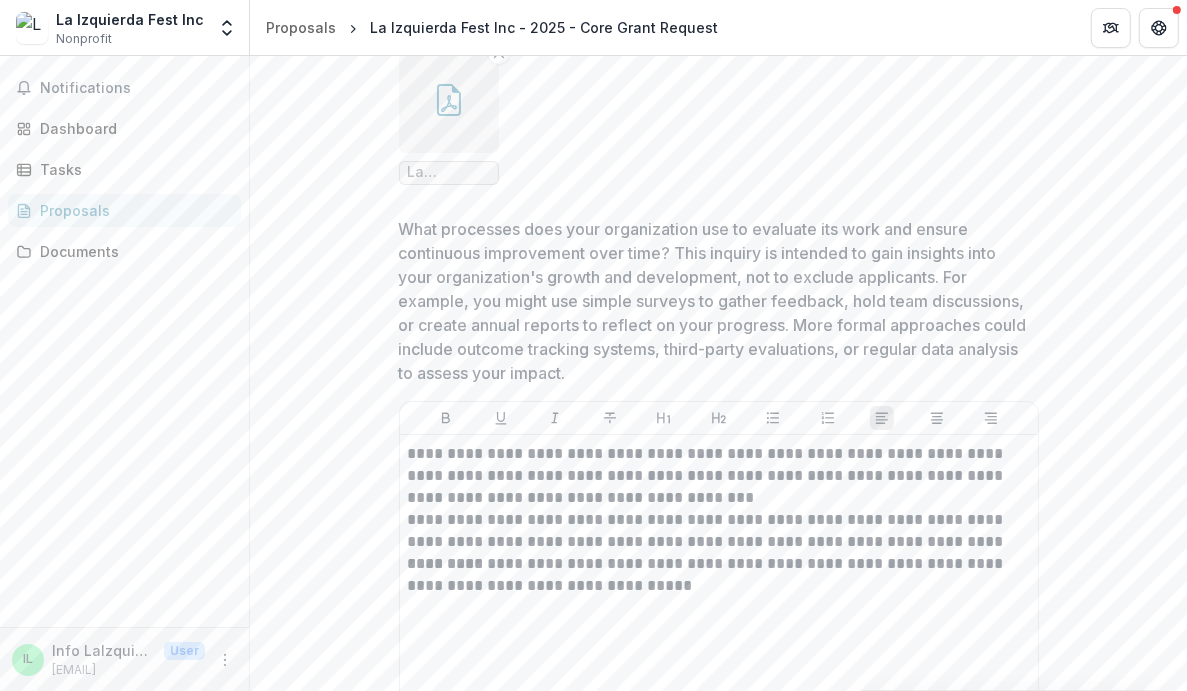 click on "What processes does your organization use to evaluate its work and ensure continuous improvement over time?                                                                                                              This inquiry is intended to gain insights into your organization's growth and development, not to exclude applicants. For example, you might use simple surveys to gather feedback, hold team discussions, or create annual reports to reflect on your progress. More formal approaches could include outcome tracking systems, third-party evaluations, or regular data analysis to assess your impact." at bounding box center [713, 301] 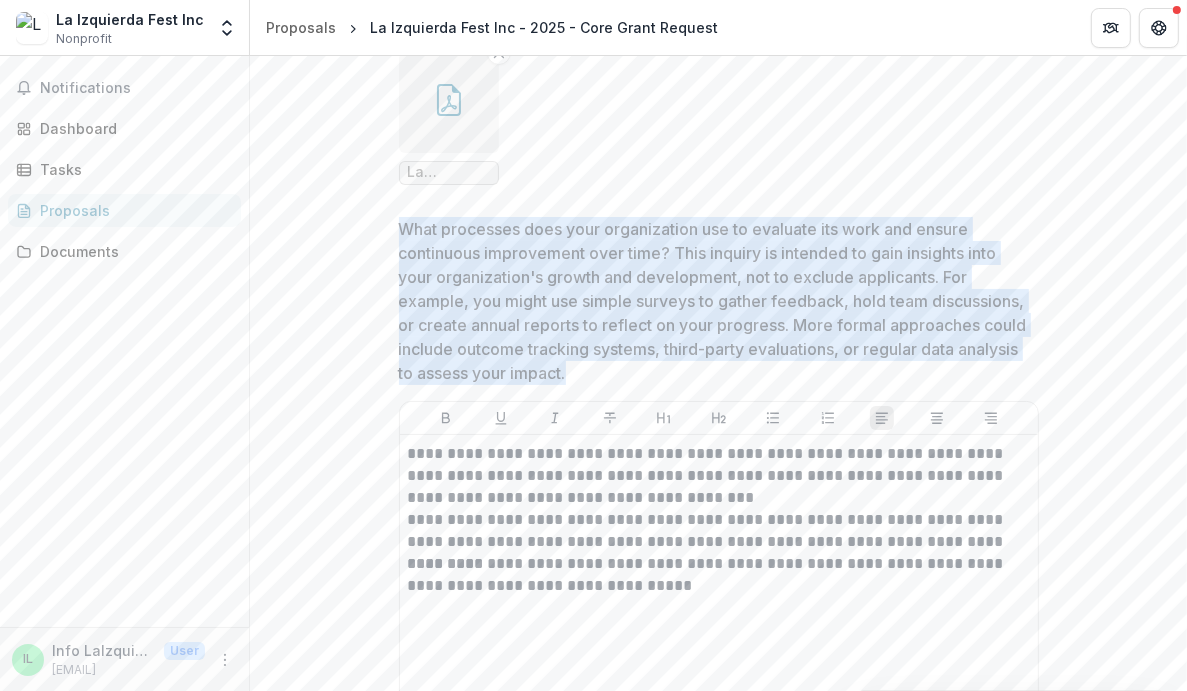 click on "What processes does your organization use to evaluate its work and ensure continuous improvement over time?                                                                                                              This inquiry is intended to gain insights into your organization's growth and development, not to exclude applicants. For example, you might use simple surveys to gather feedback, hold team discussions, or create annual reports to reflect on your progress. More formal approaches could include outcome tracking systems, third-party evaluations, or regular data analysis to assess your impact." at bounding box center [713, 301] 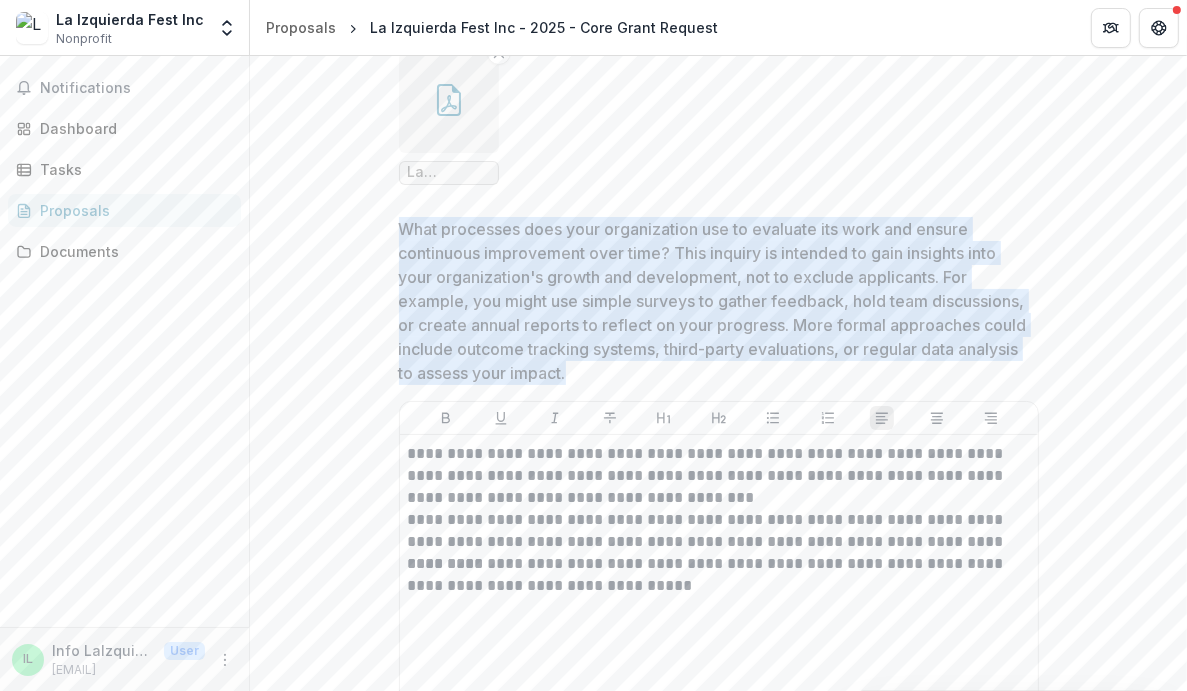 drag, startPoint x: 765, startPoint y: 337, endPoint x: 379, endPoint y: 202, distance: 408.92664 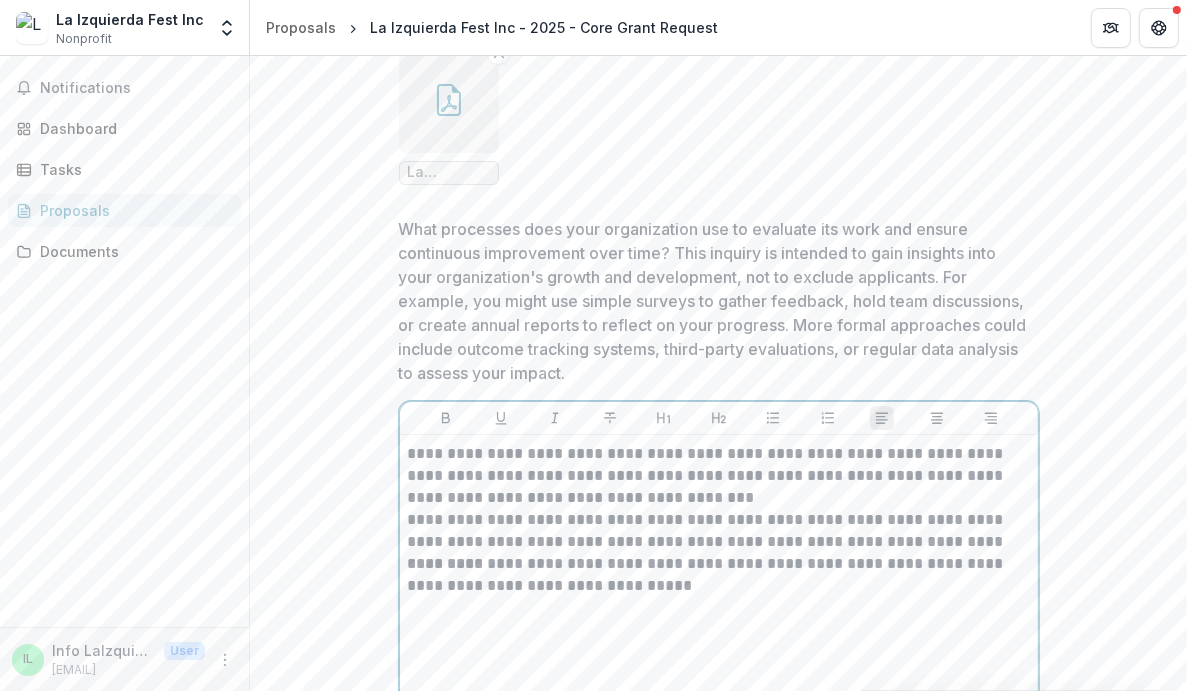 click on "**********" at bounding box center [719, 476] 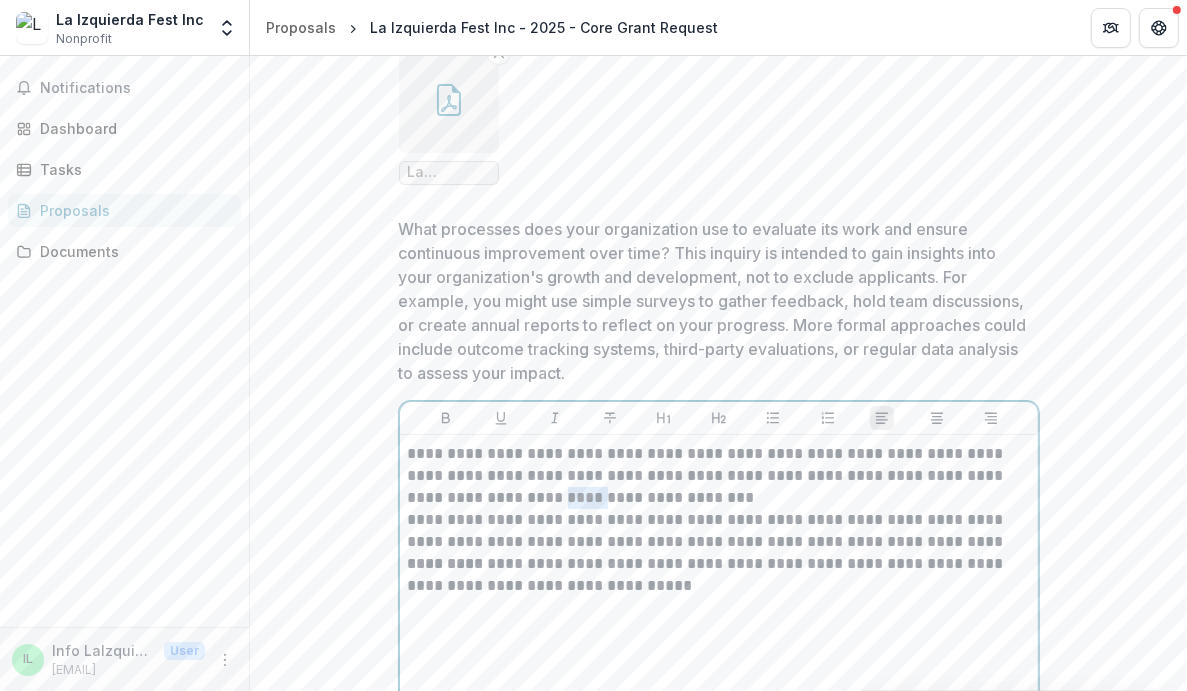 click on "**********" at bounding box center (719, 476) 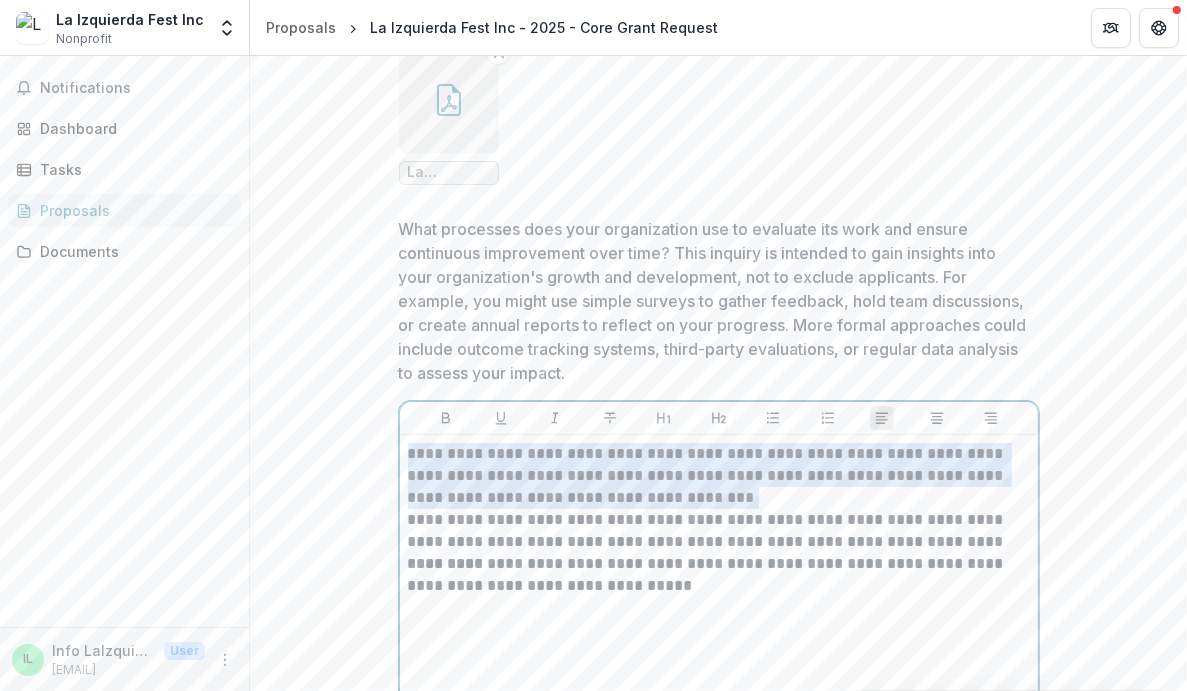 click on "**********" at bounding box center (719, 476) 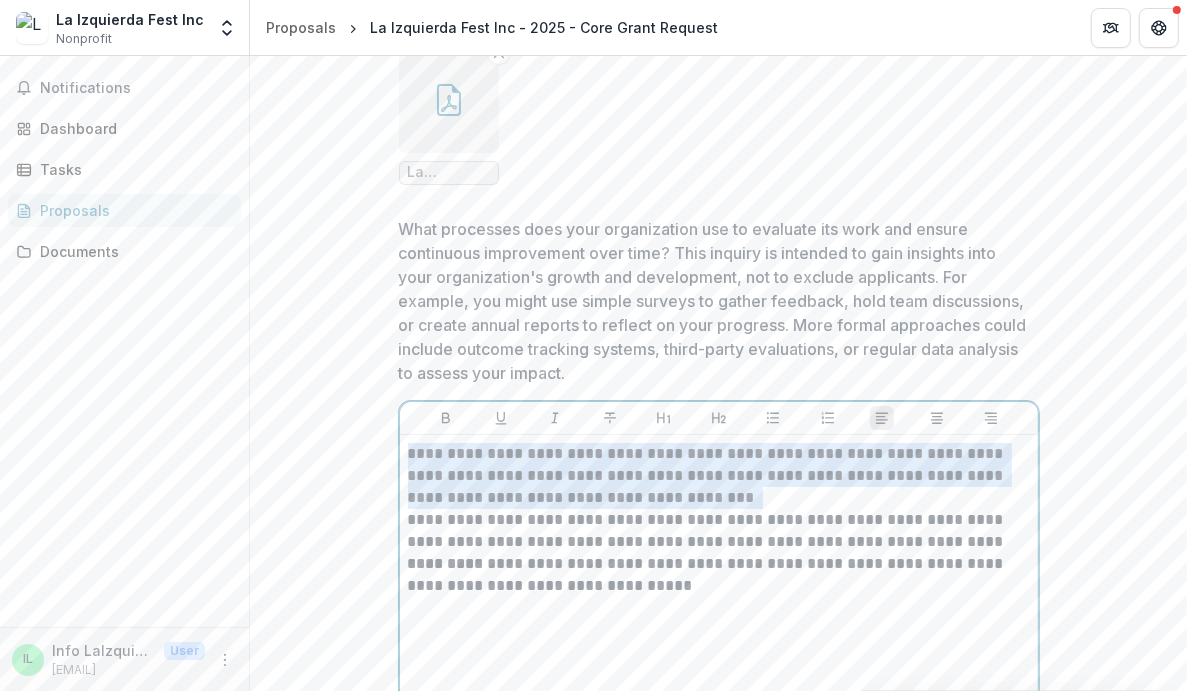 click on "**********" at bounding box center (719, 476) 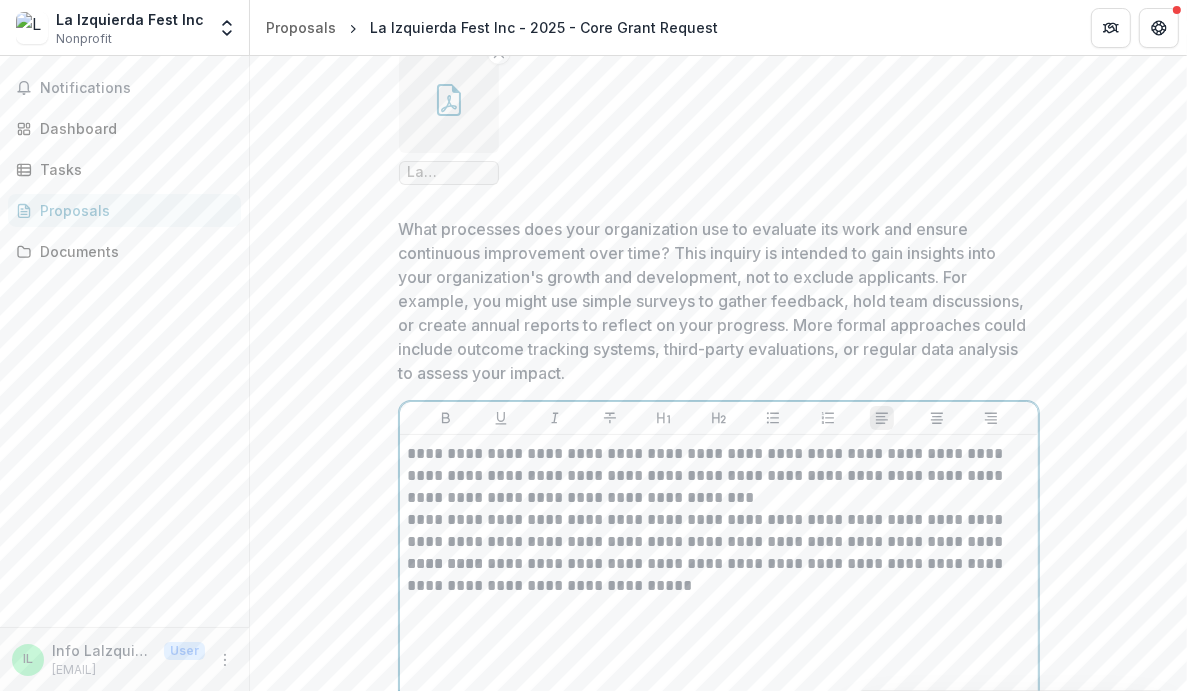 click on "**********" at bounding box center [719, 593] 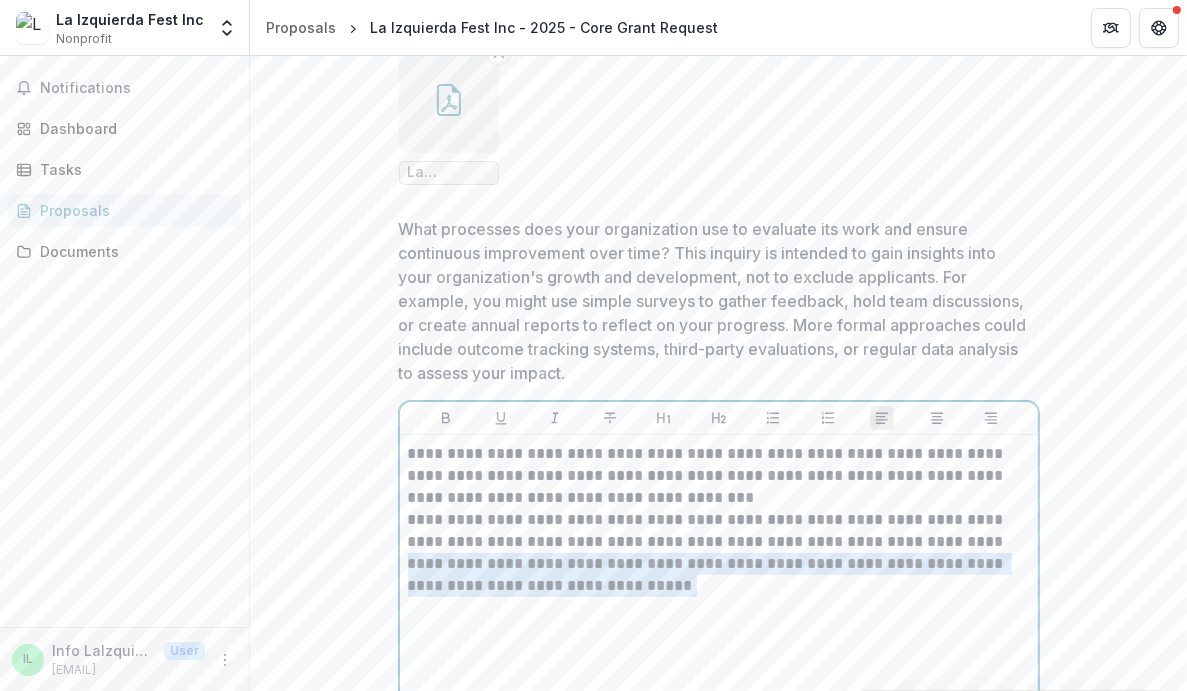 drag, startPoint x: 670, startPoint y: 579, endPoint x: 433, endPoint y: 447, distance: 271.2803 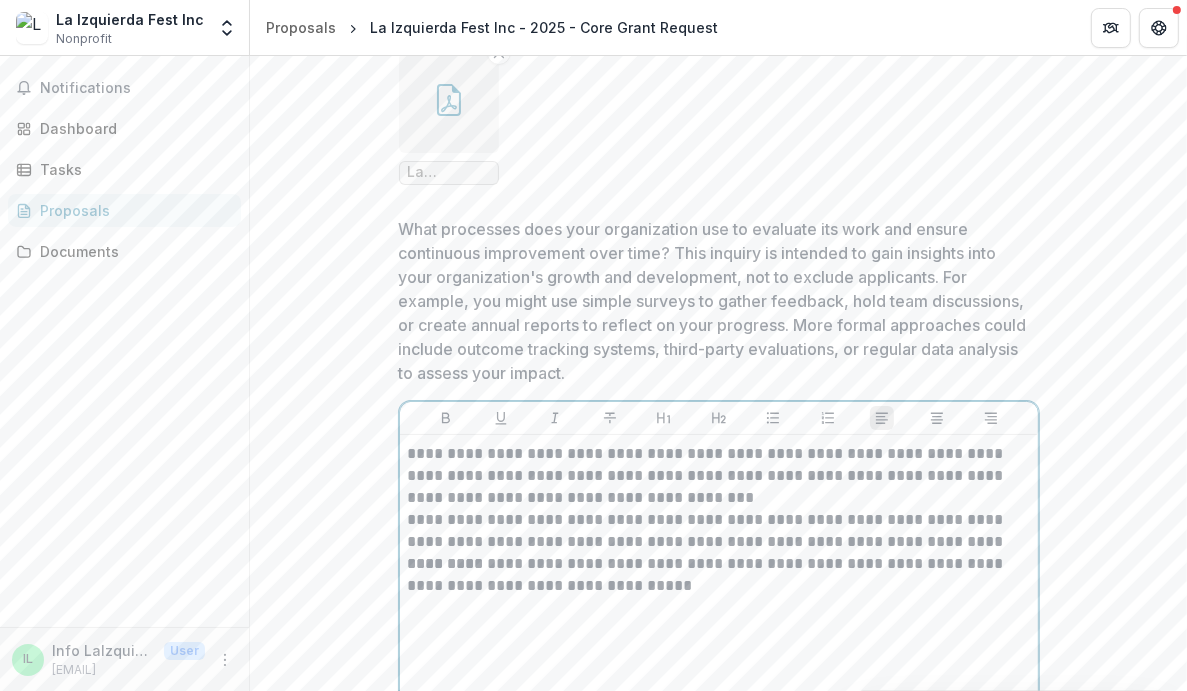 click on "**********" at bounding box center (719, 476) 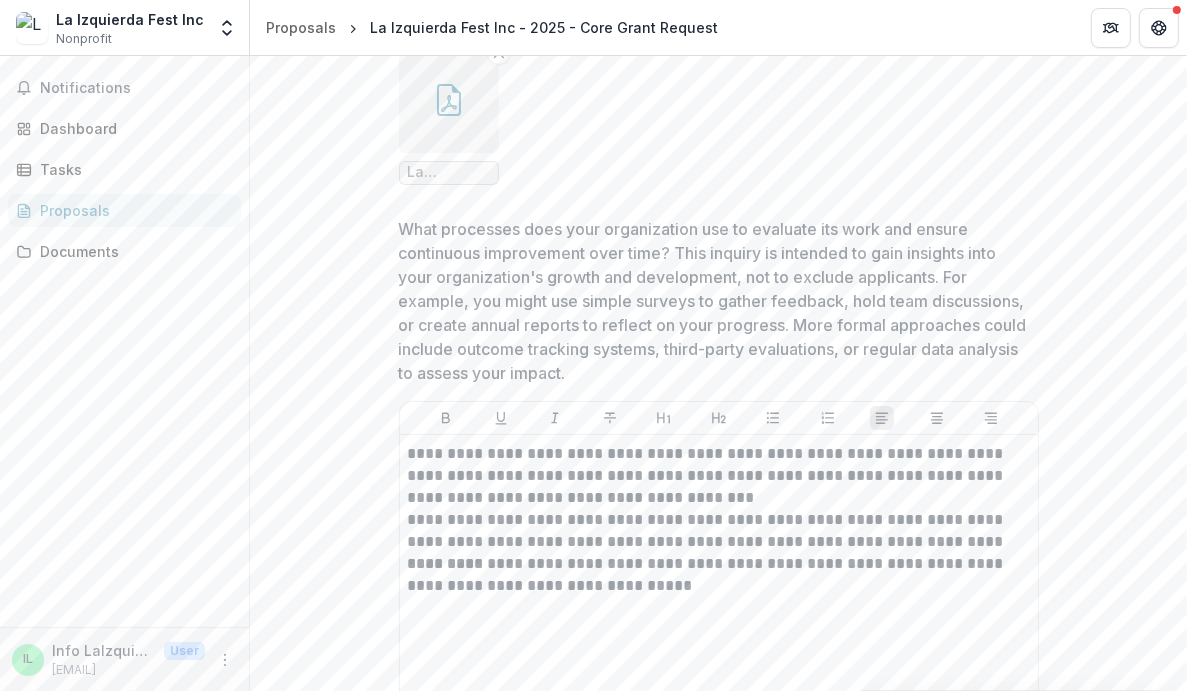 drag, startPoint x: 404, startPoint y: 422, endPoint x: 588, endPoint y: 509, distance: 203.53133 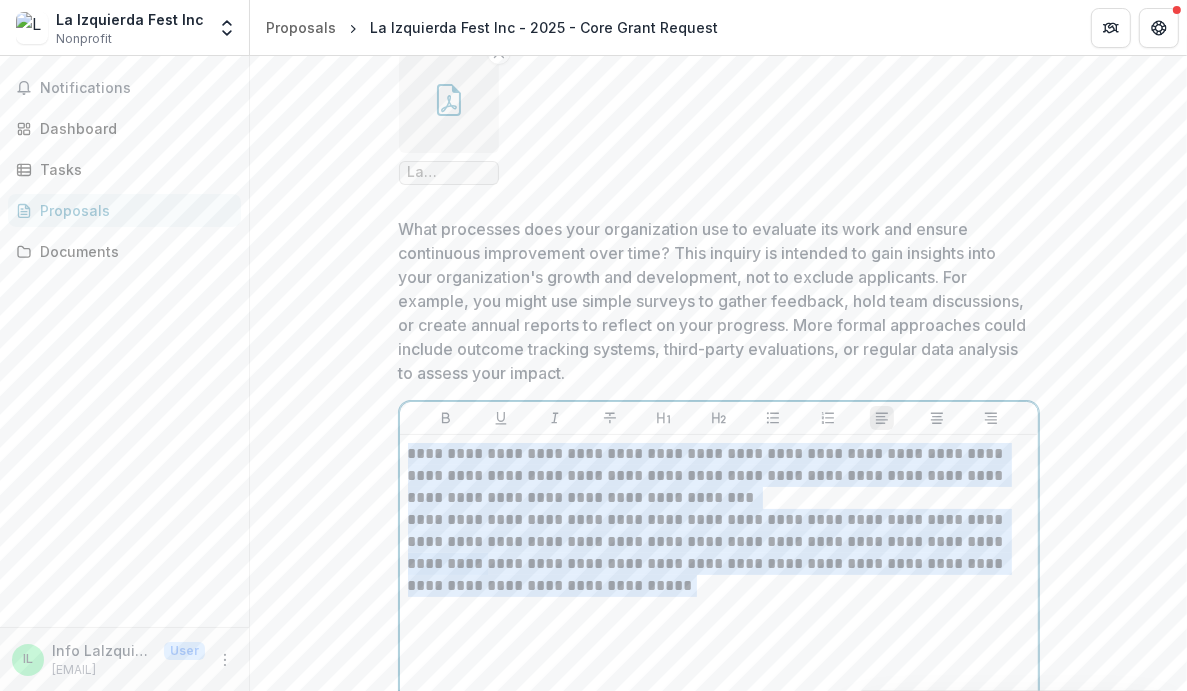 drag, startPoint x: 624, startPoint y: 555, endPoint x: 403, endPoint y: 423, distance: 257.4199 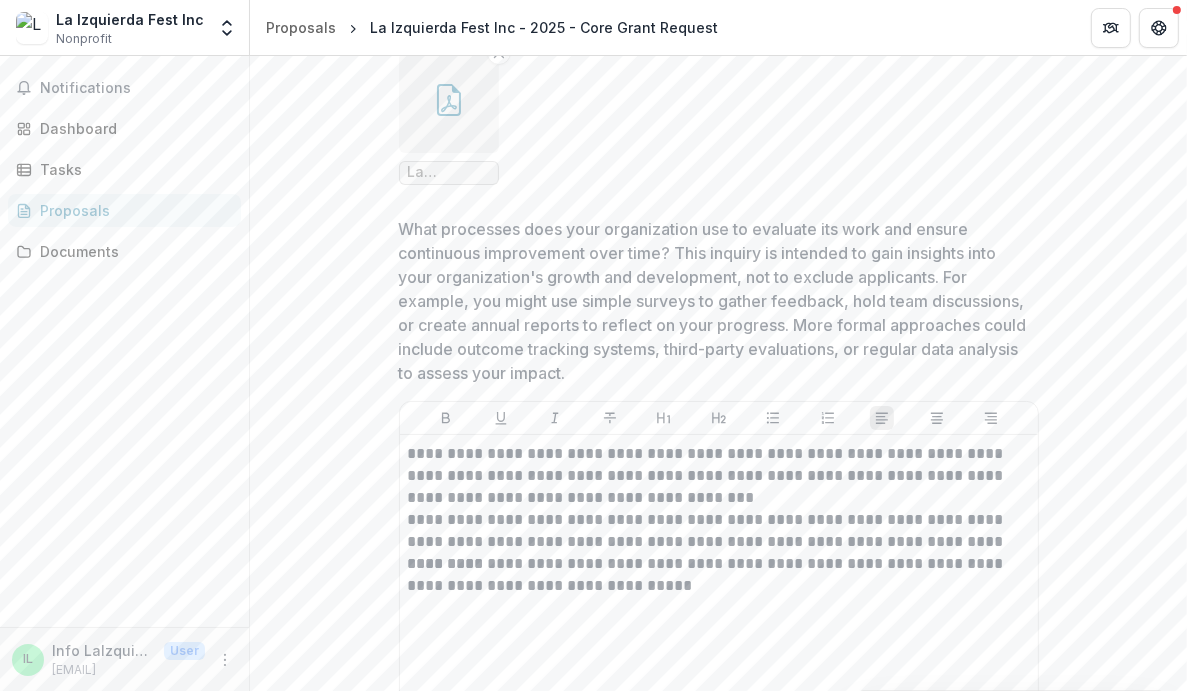 click on "Notifications Dashboard Tasks Proposals Documents" at bounding box center (124, 341) 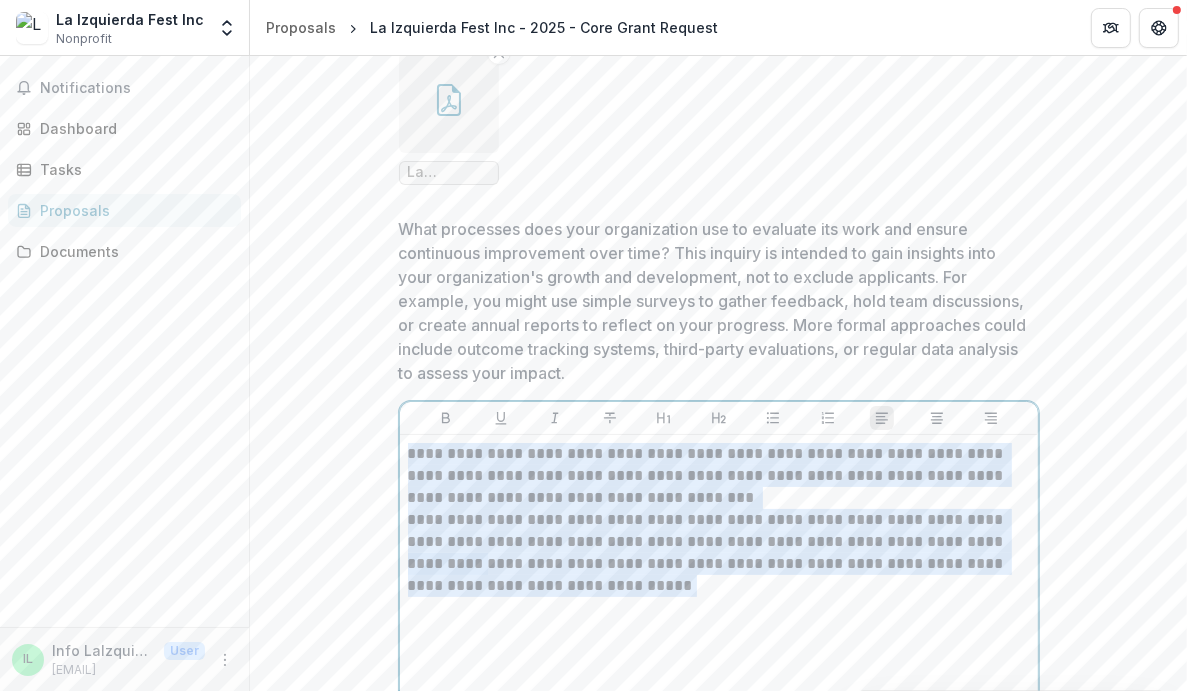 click on "**********" at bounding box center [719, 575] 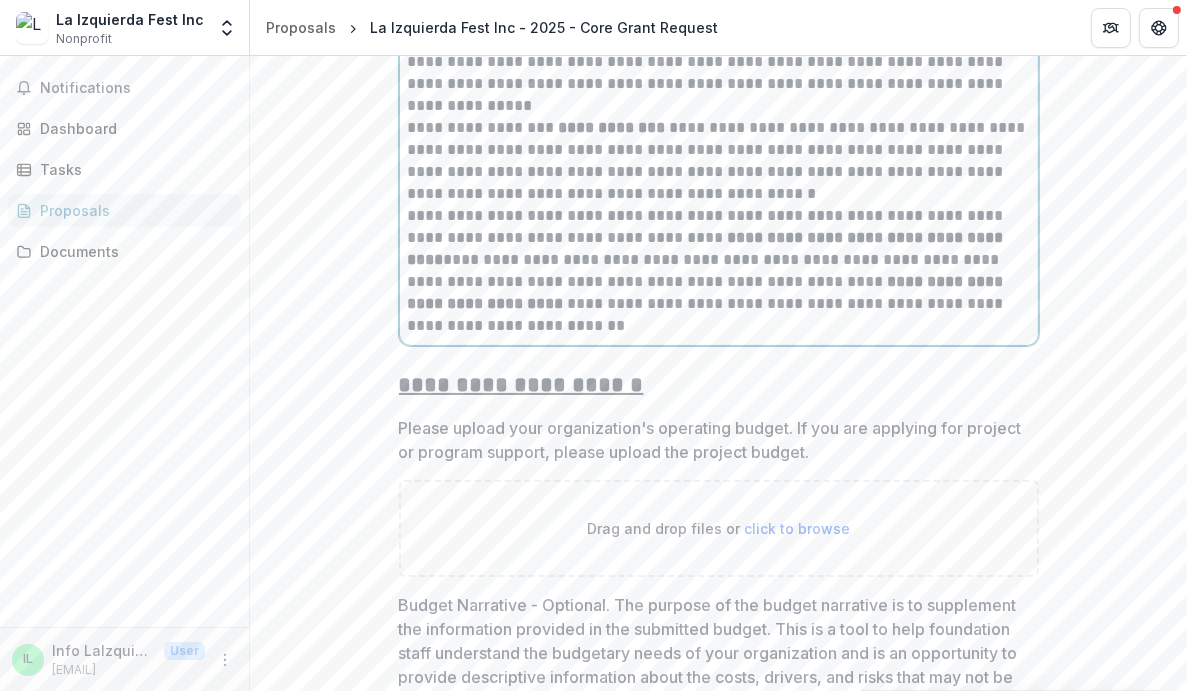 scroll, scrollTop: 10194, scrollLeft: 0, axis: vertical 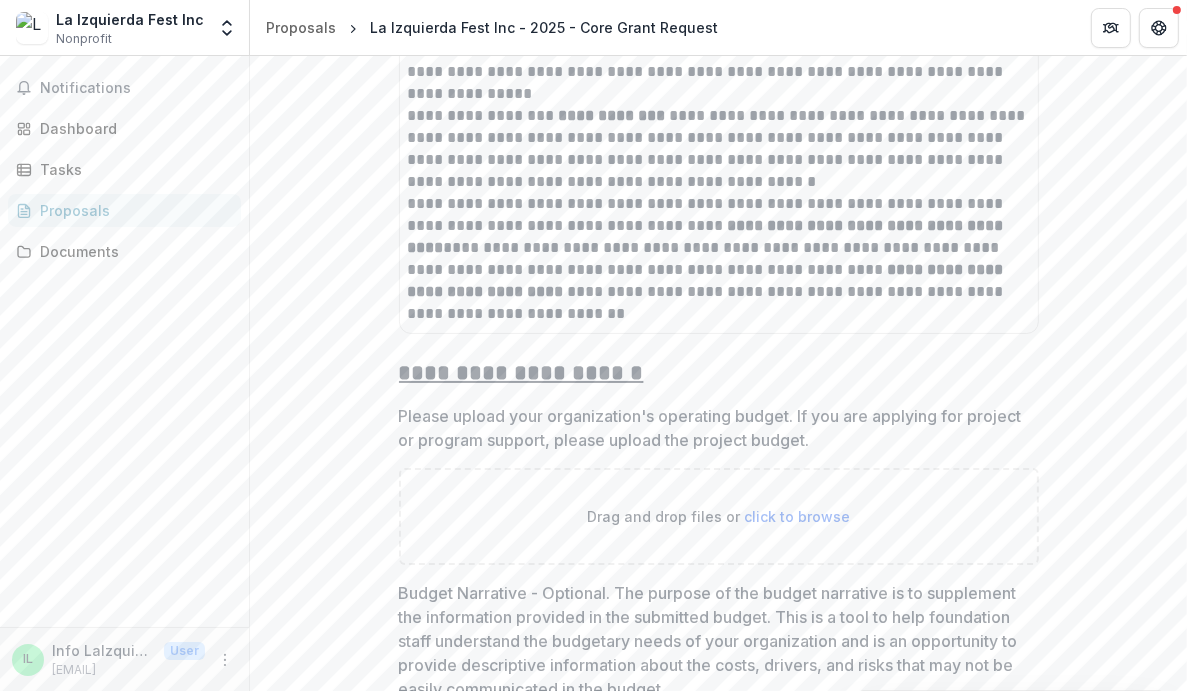 click on "Please upload your organization's operating budget. If you are applying for project or program support, please upload the project budget." at bounding box center (713, 428) 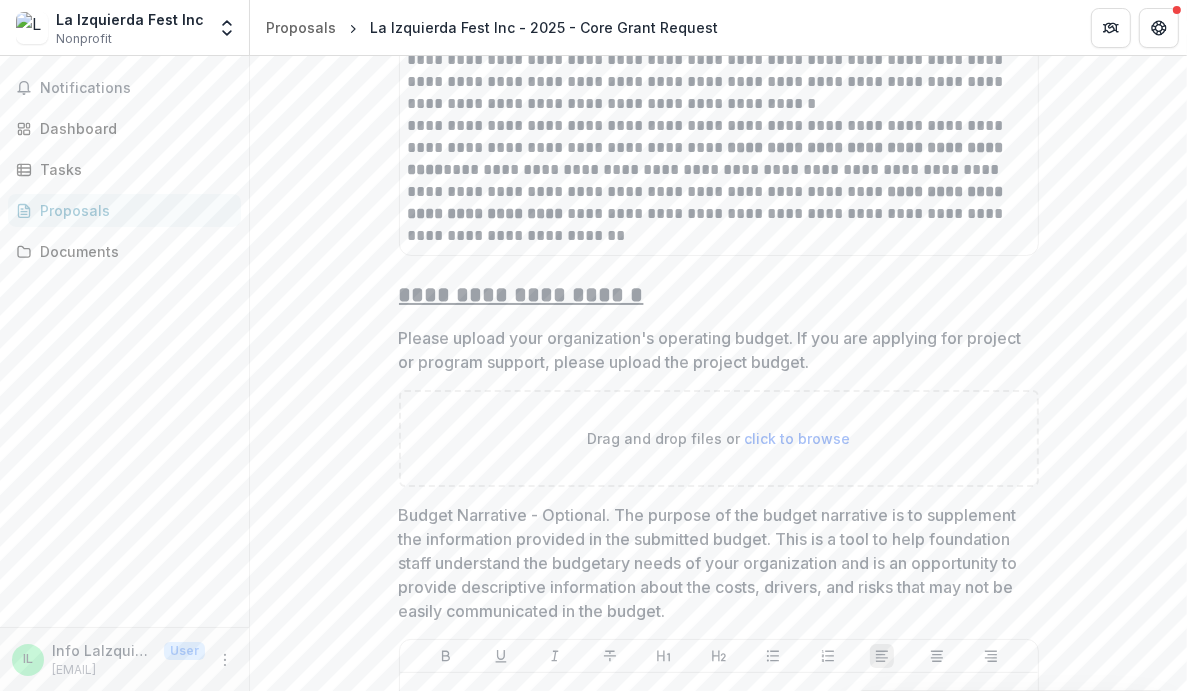 scroll, scrollTop: 10314, scrollLeft: 0, axis: vertical 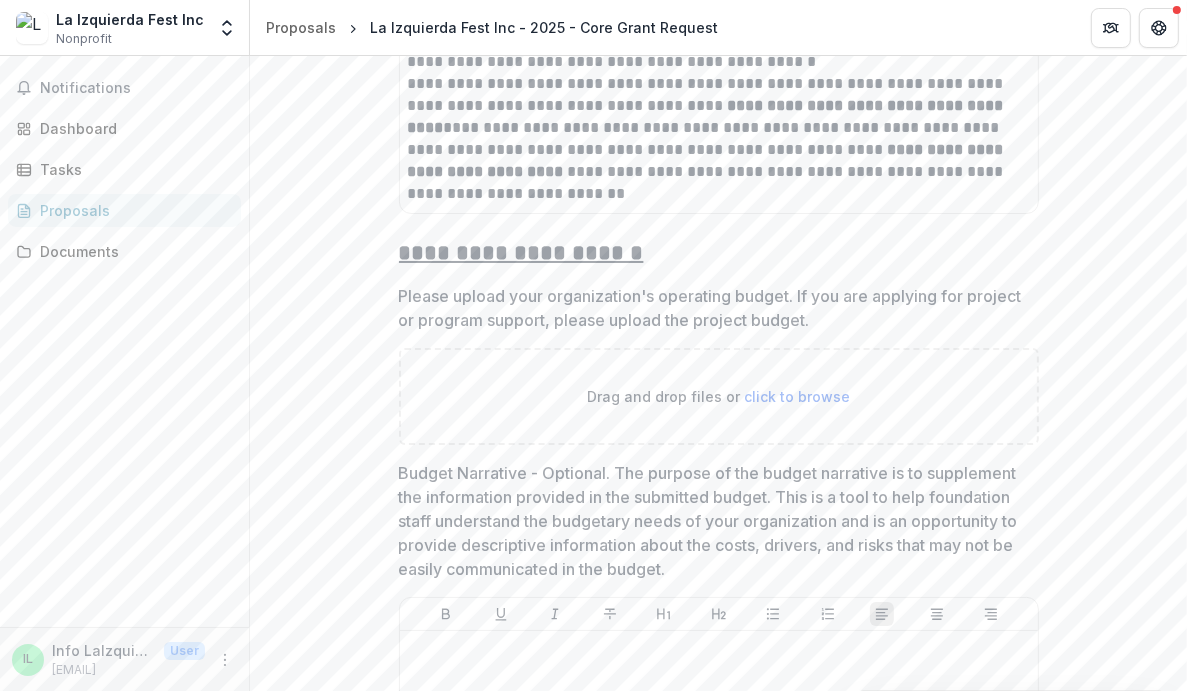 click on "click to browse" at bounding box center [797, 396] 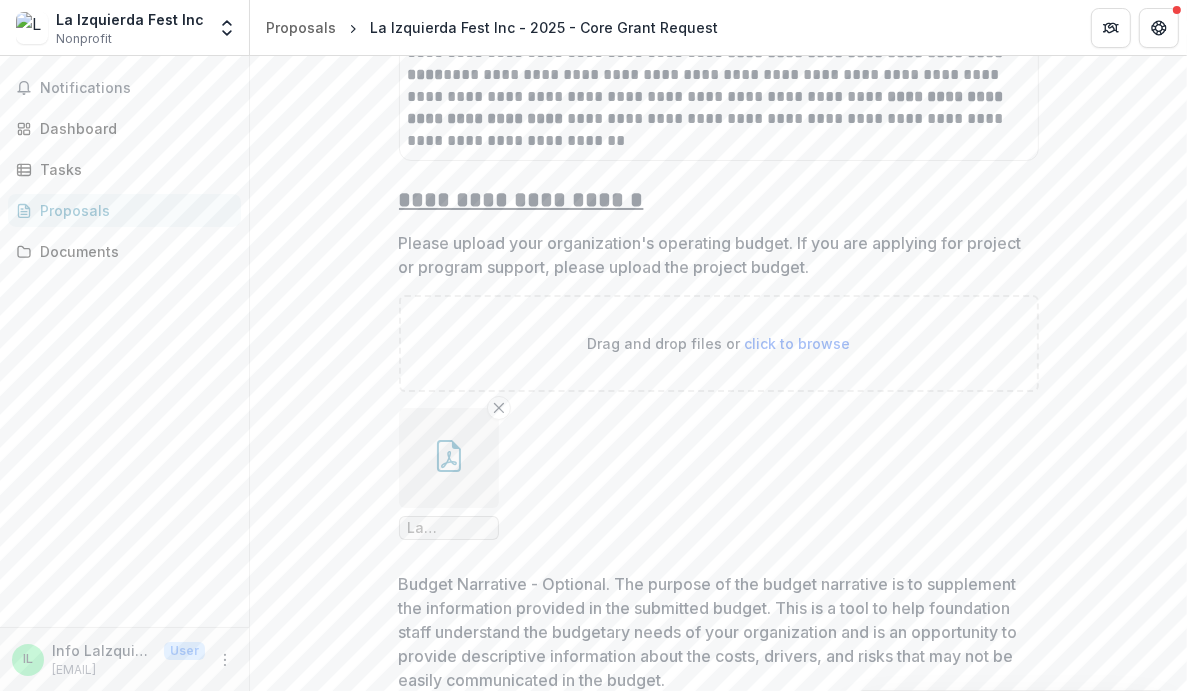 scroll, scrollTop: 10368, scrollLeft: 0, axis: vertical 